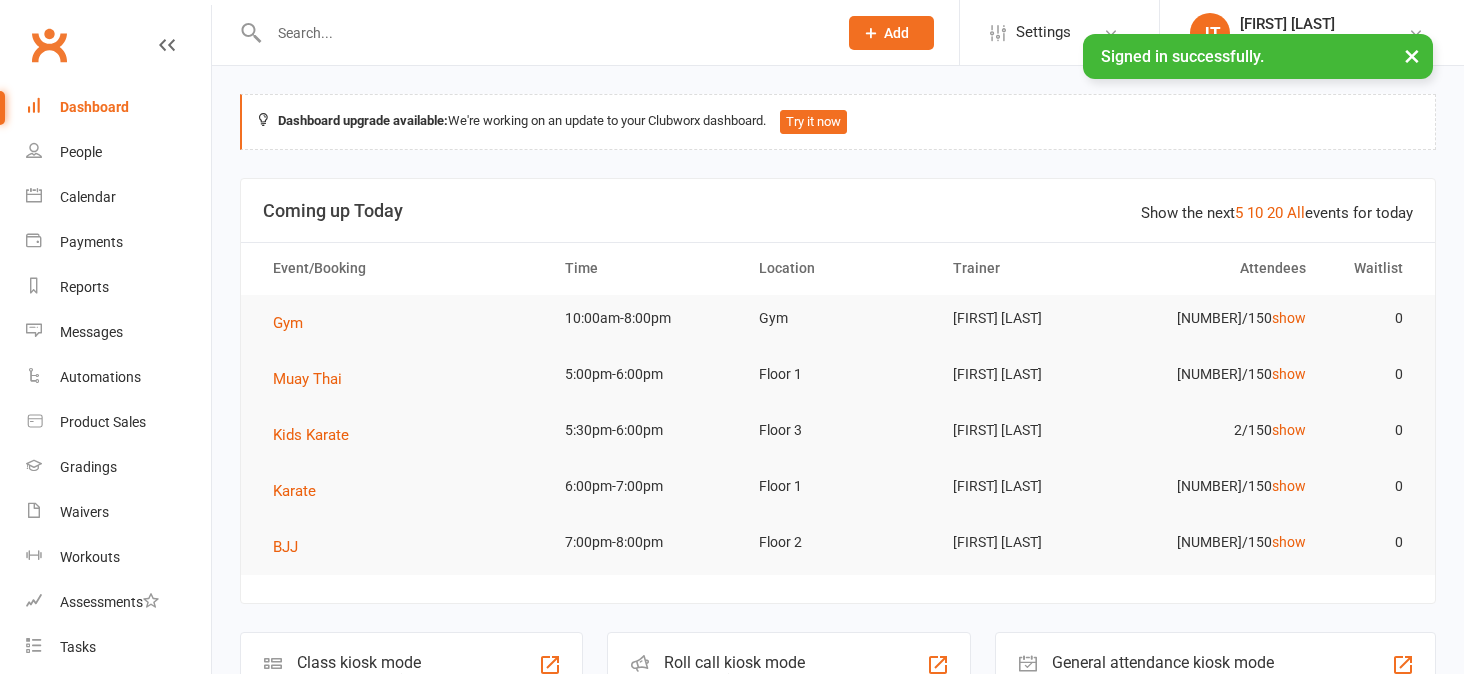 scroll, scrollTop: 0, scrollLeft: 0, axis: both 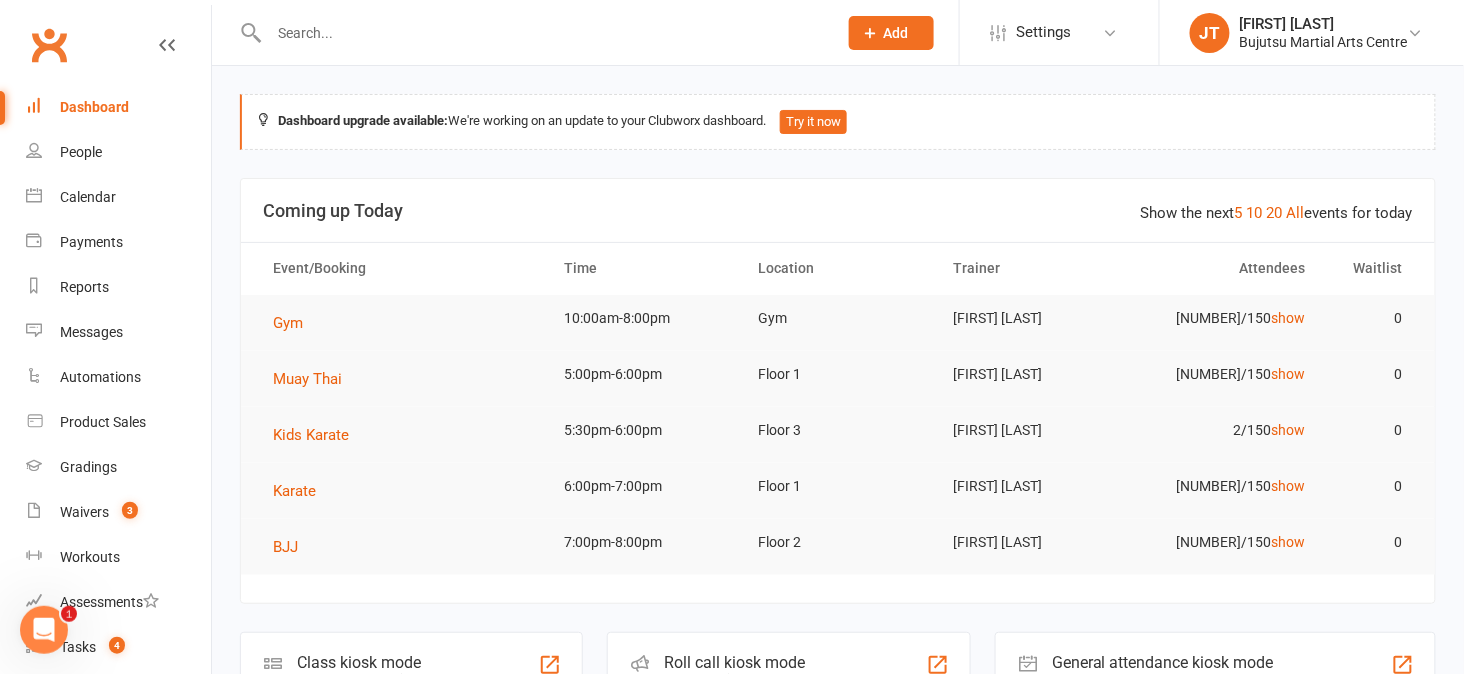 click on "JT Jett Tasdemir Bujutsu Martial Arts Centre My profile Help Terms & conditions  Privacy policy  Sign out" at bounding box center [1311, 32] 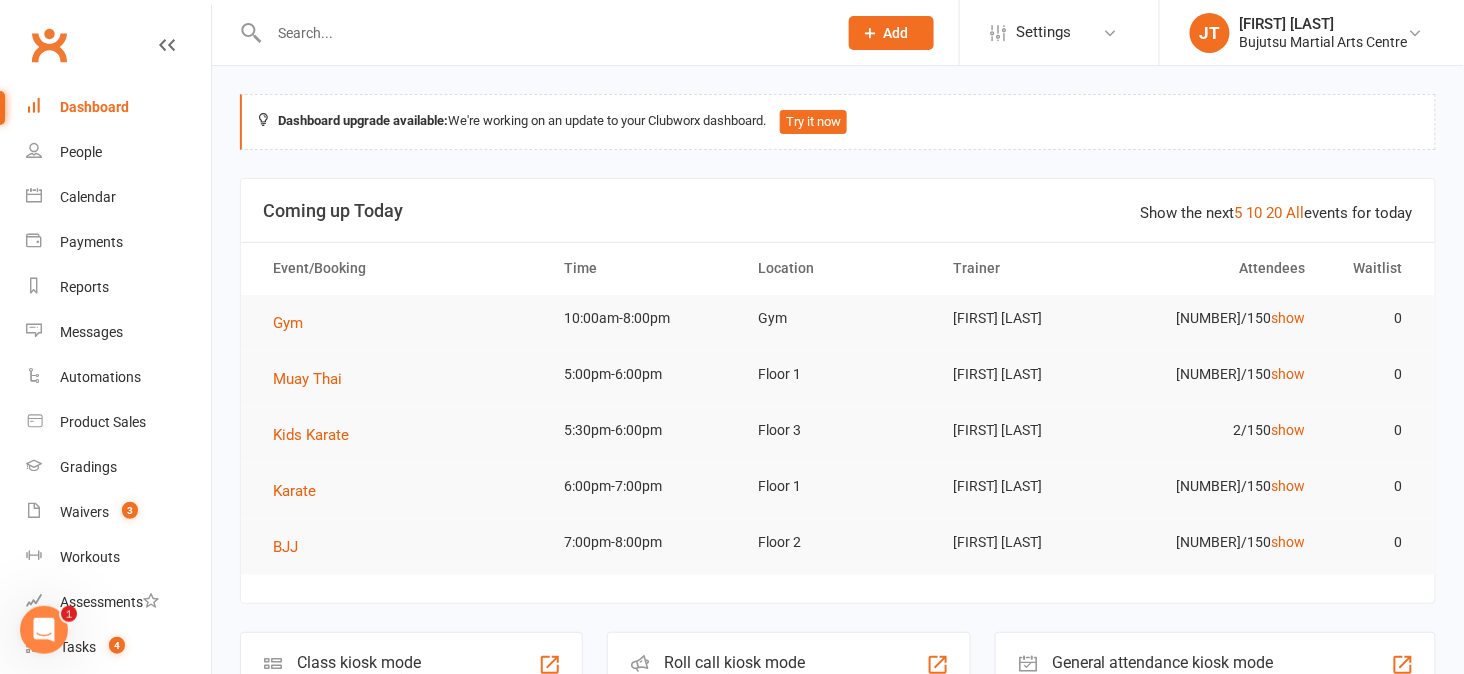 click at bounding box center [531, 32] 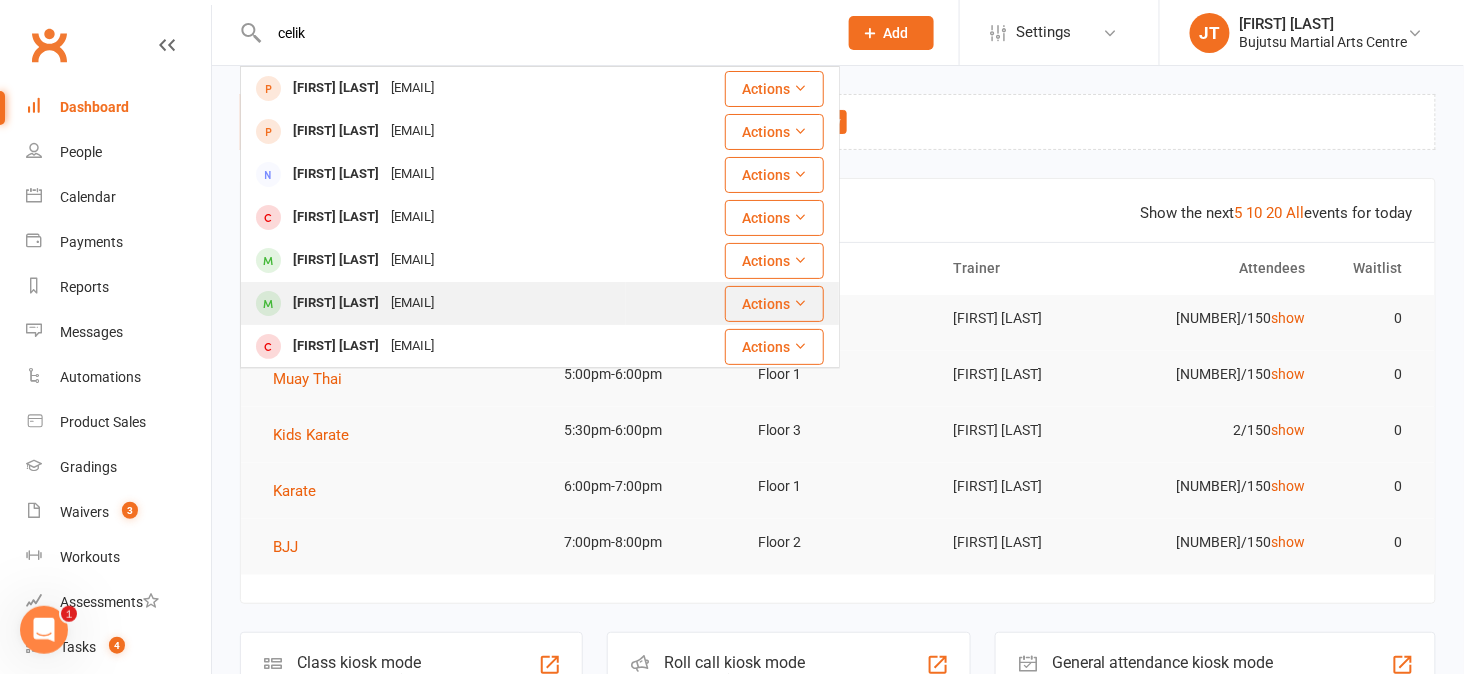 type on "celik" 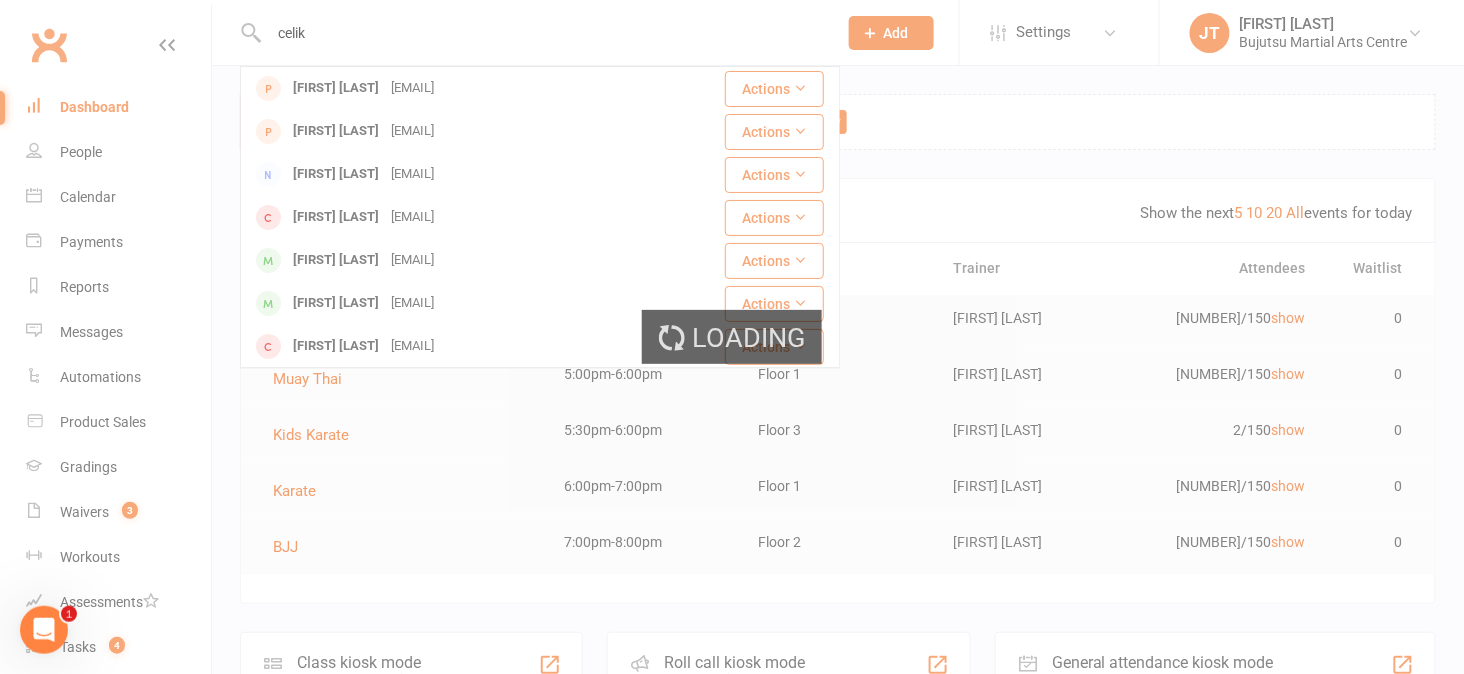 type 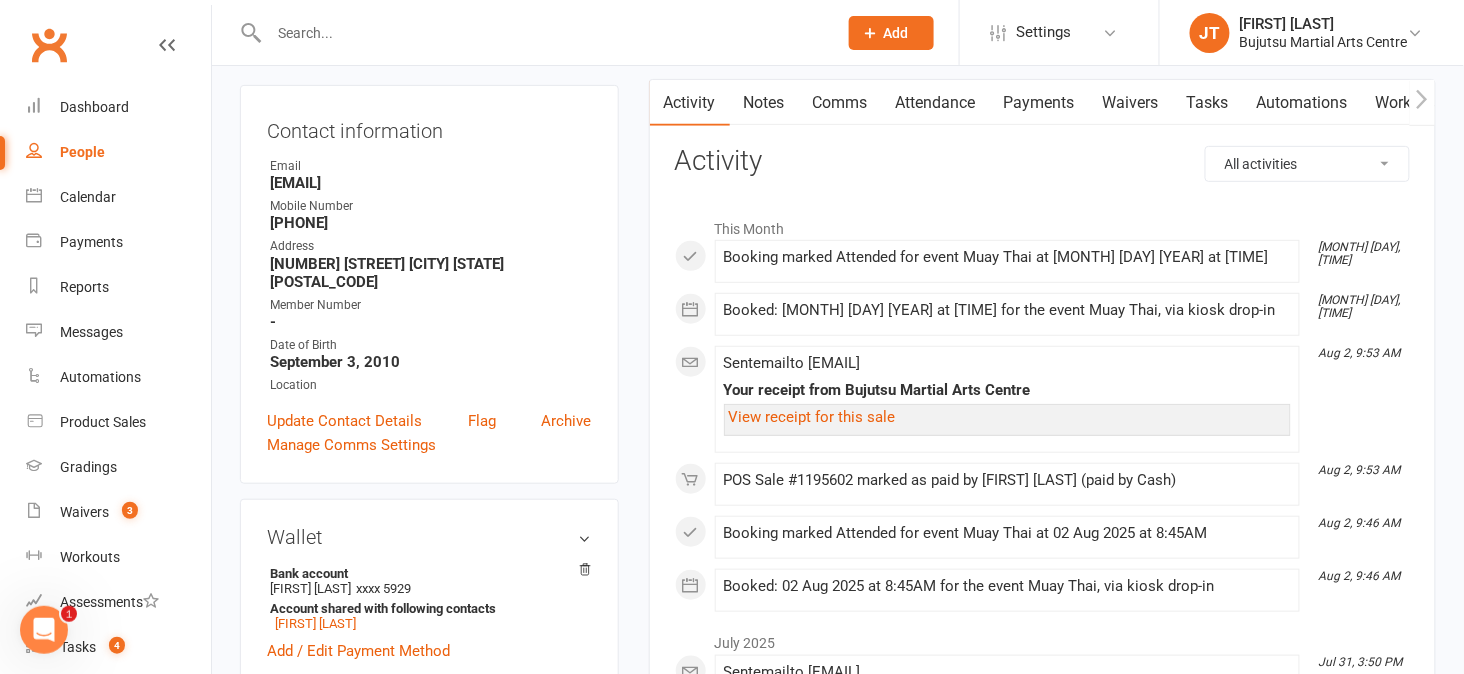 scroll, scrollTop: 0, scrollLeft: 0, axis: both 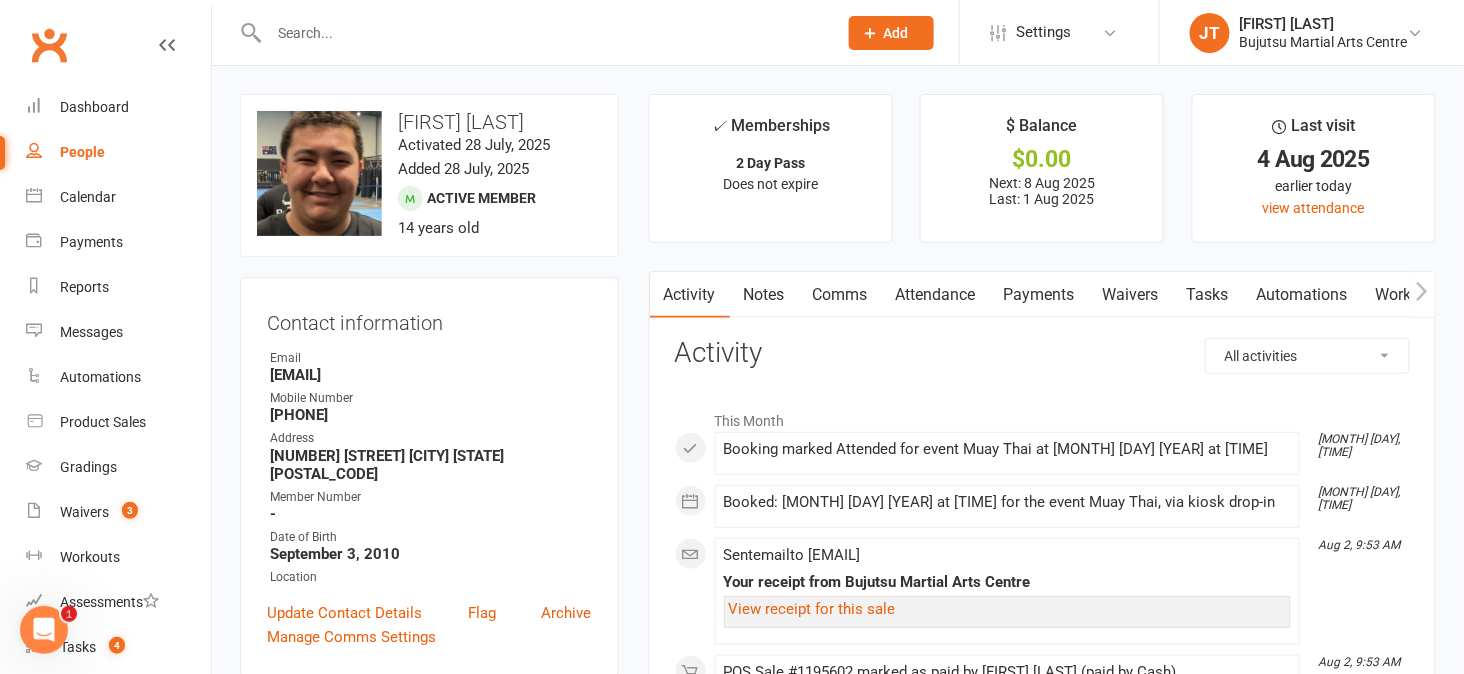 click on "Waivers" at bounding box center [1131, 295] 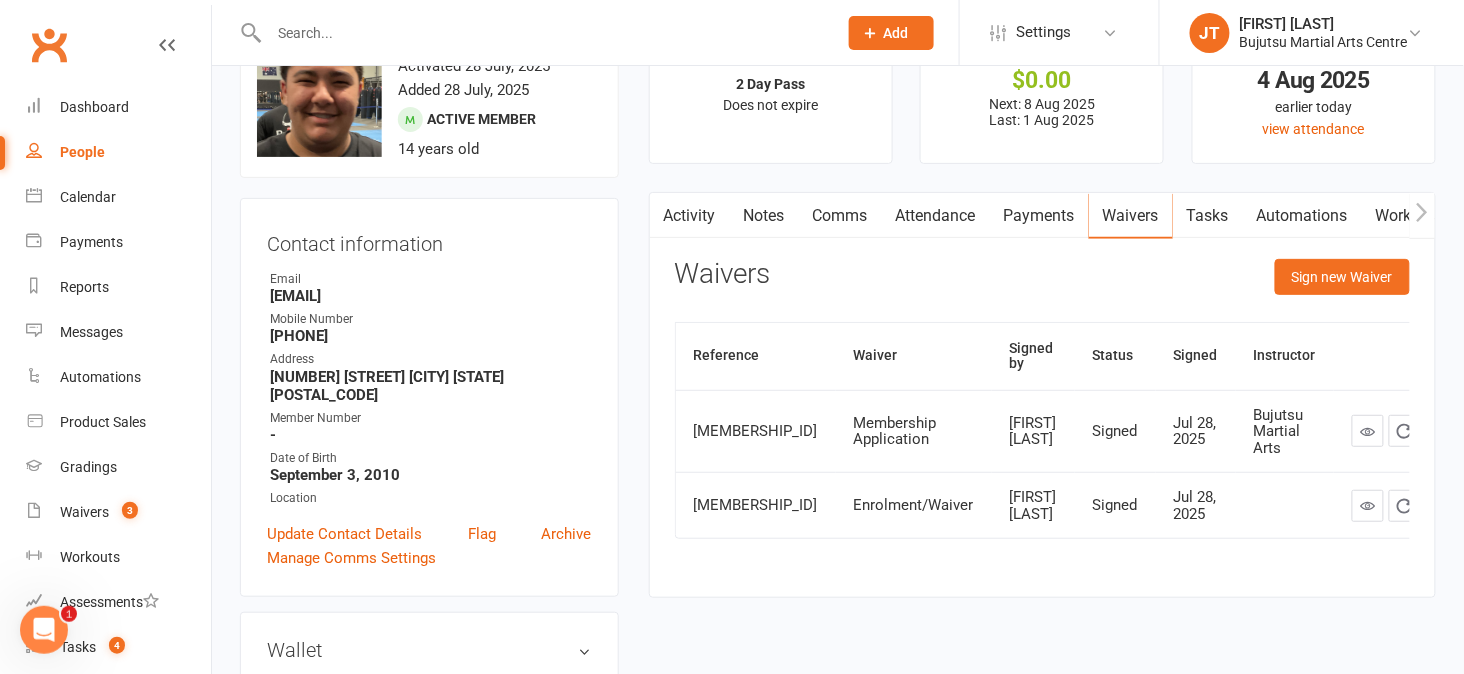 scroll, scrollTop: 82, scrollLeft: 0, axis: vertical 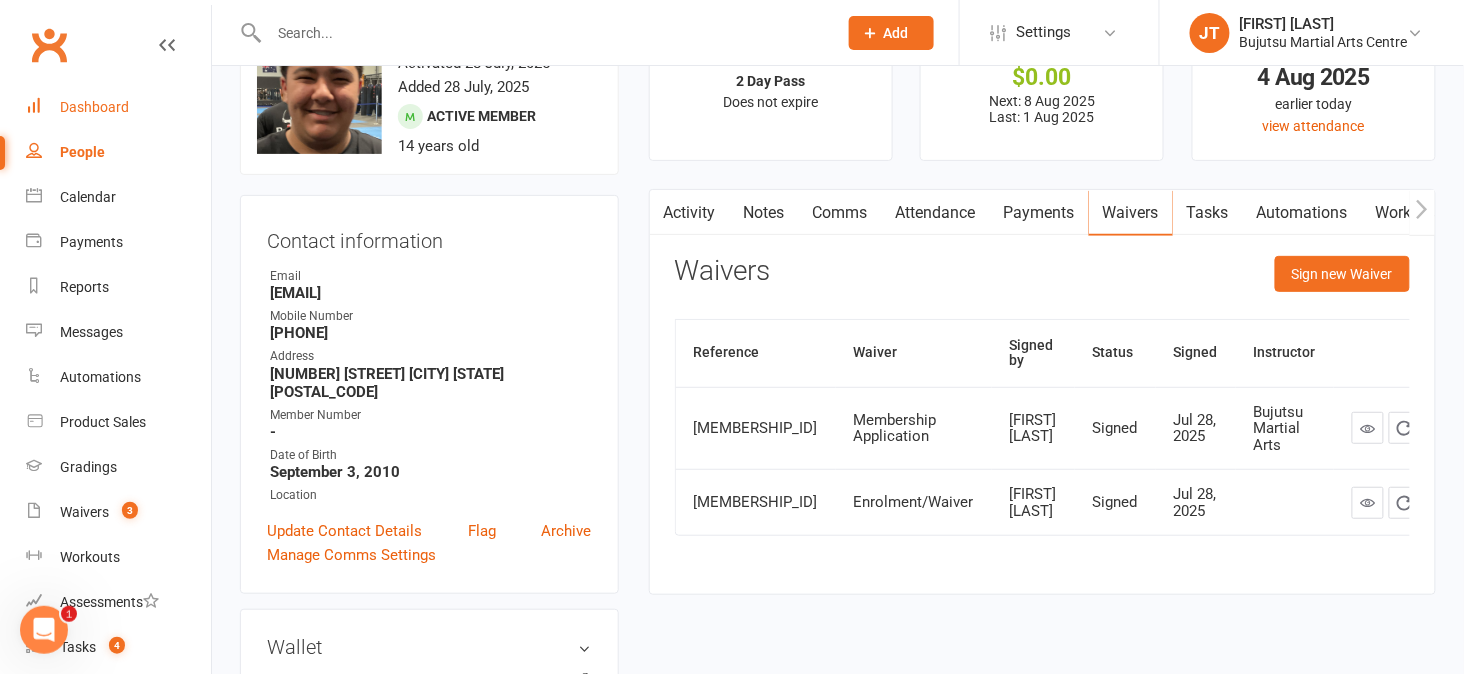click on "Dashboard" at bounding box center [118, 107] 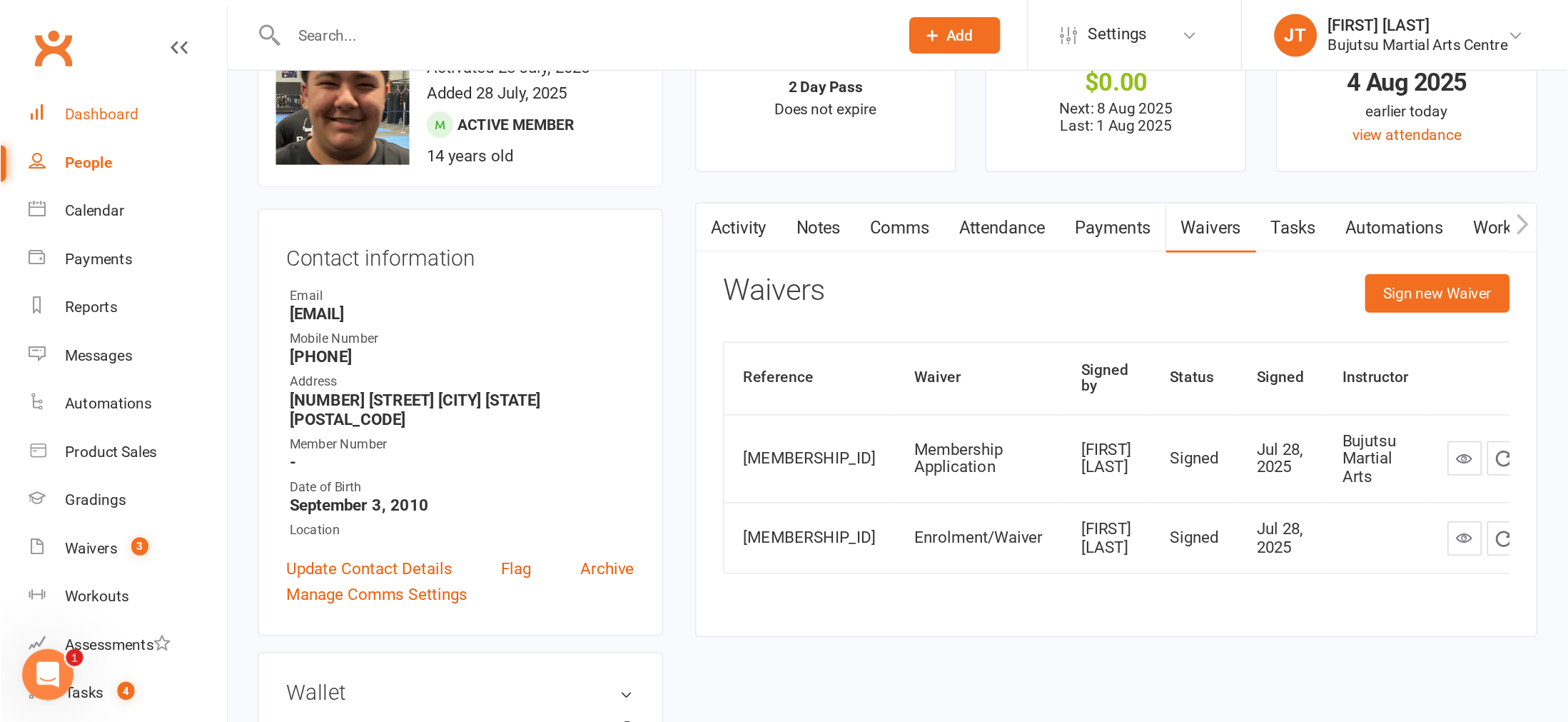 scroll, scrollTop: 0, scrollLeft: 0, axis: both 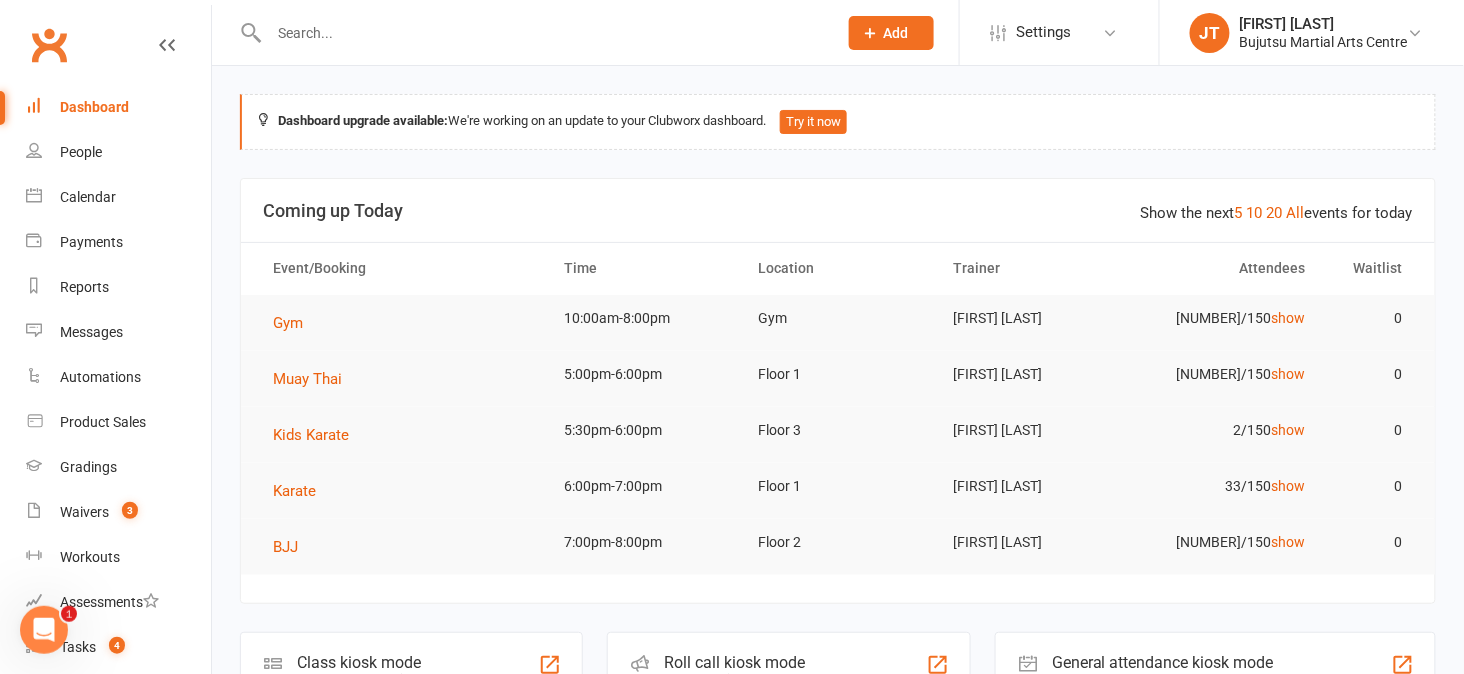 click at bounding box center (543, 33) 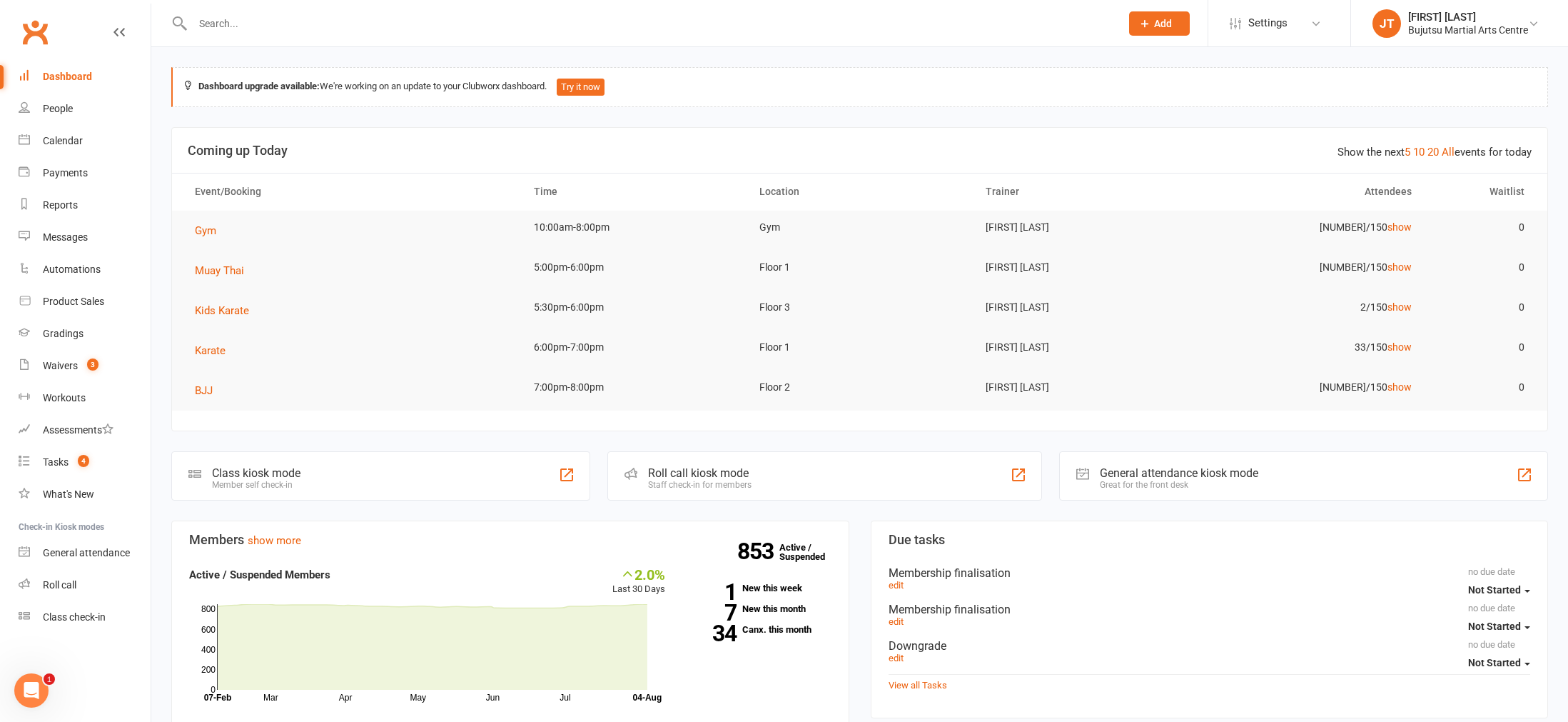 click on "Dashboard upgrade available:  We're working on an update to your Clubworx dashboard. Try it now" at bounding box center [859, 87] 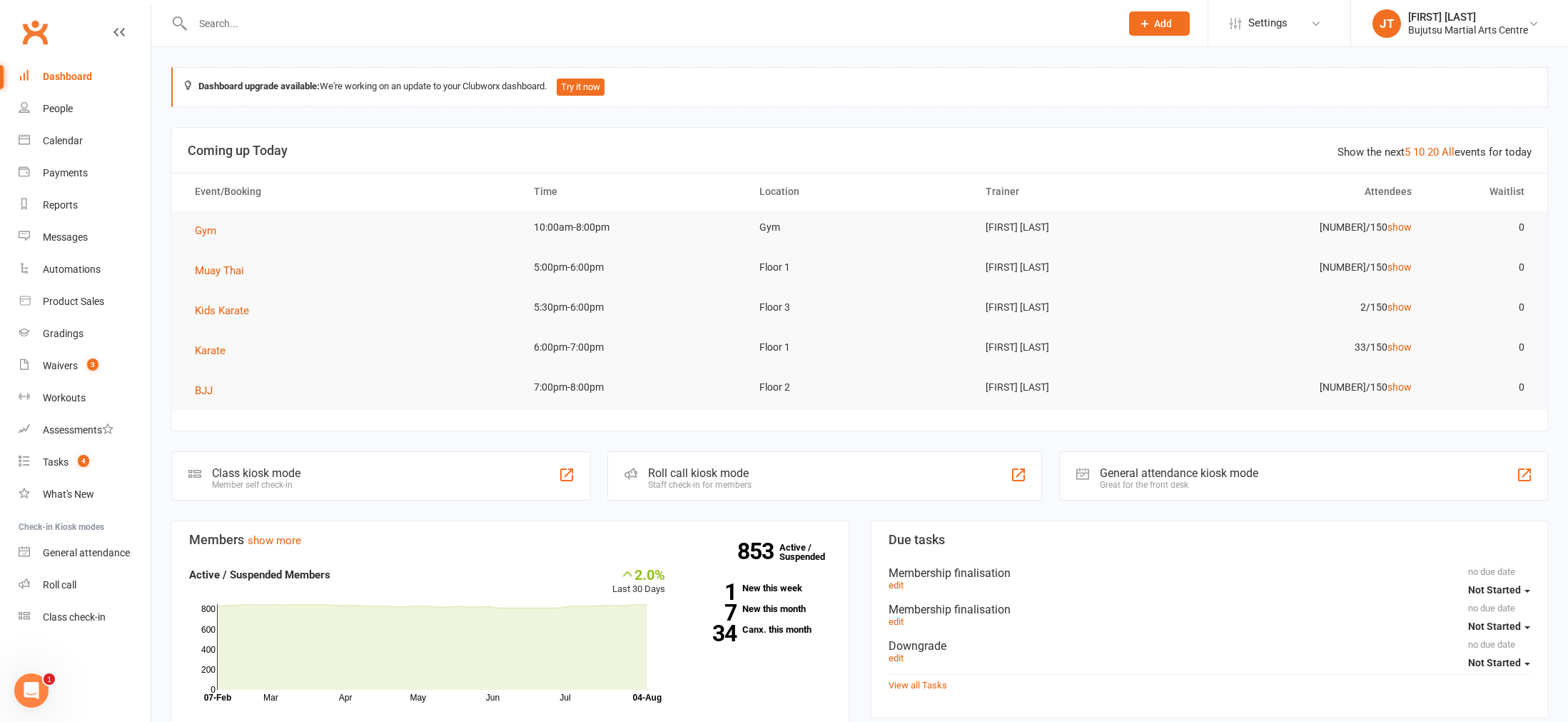 click on "Show the next  5   10   20   All  events for today Coming up Today" at bounding box center [859, 151] 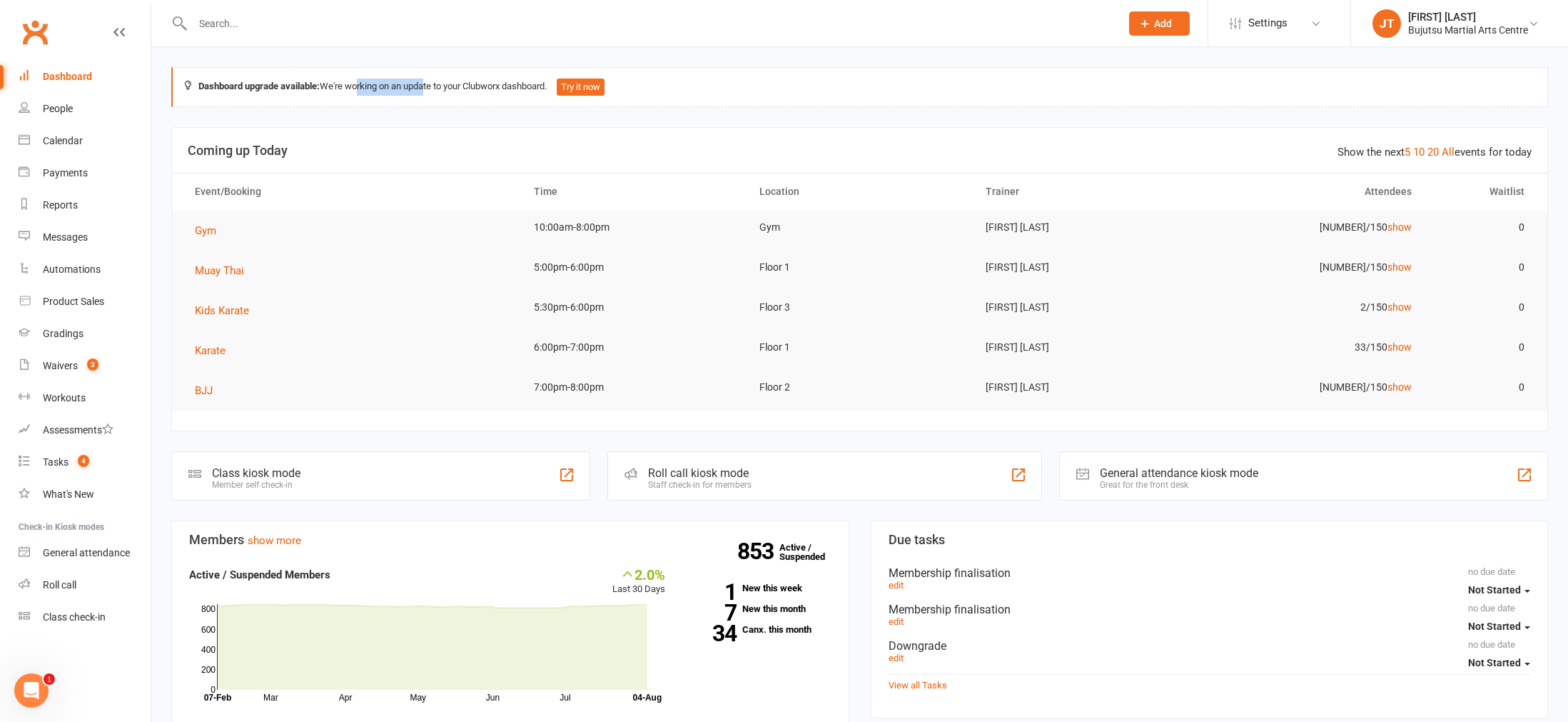 drag, startPoint x: 355, startPoint y: 84, endPoint x: 425, endPoint y: 83, distance: 70.00714 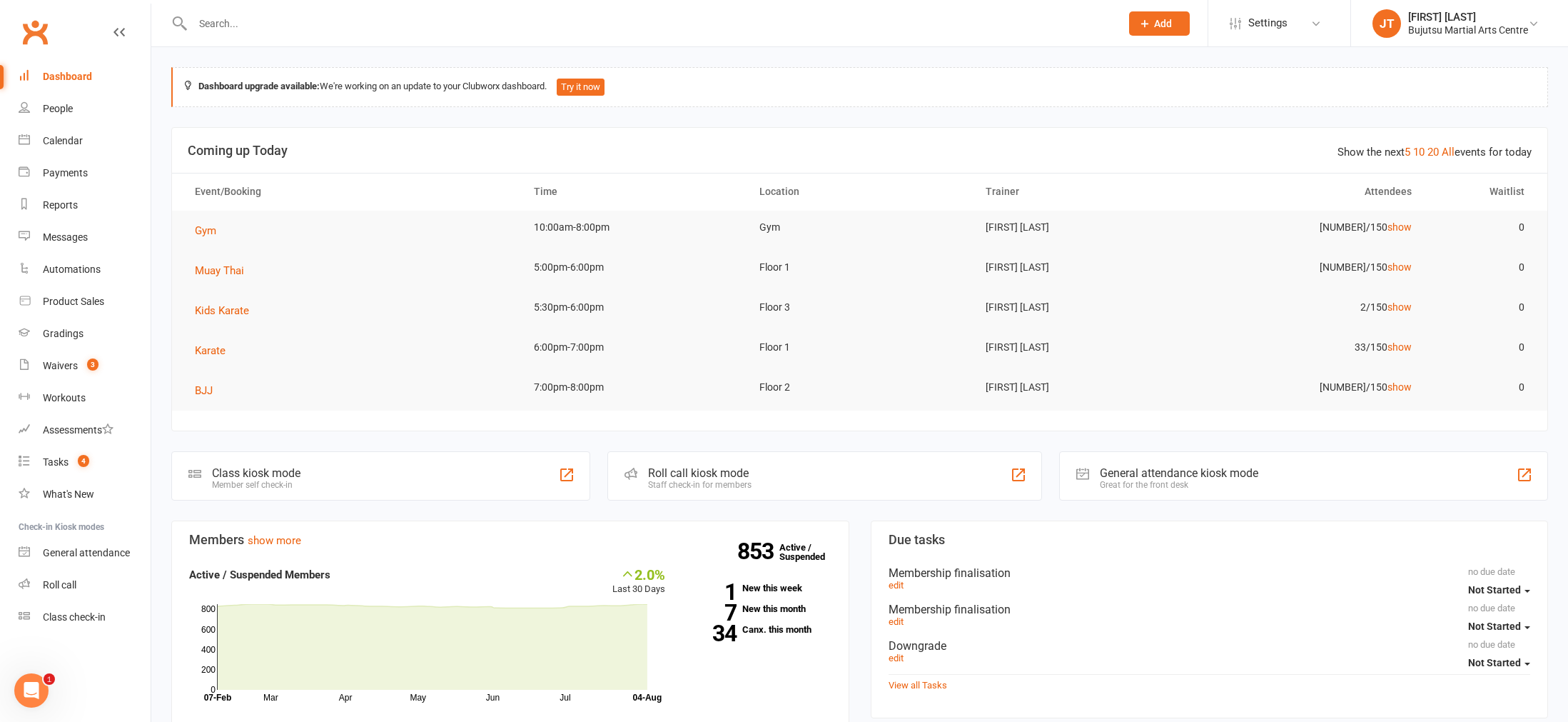 click on "Dashboard upgrade available:  We're working on an update to your Clubworx dashboard. Try it now" at bounding box center (859, 87) 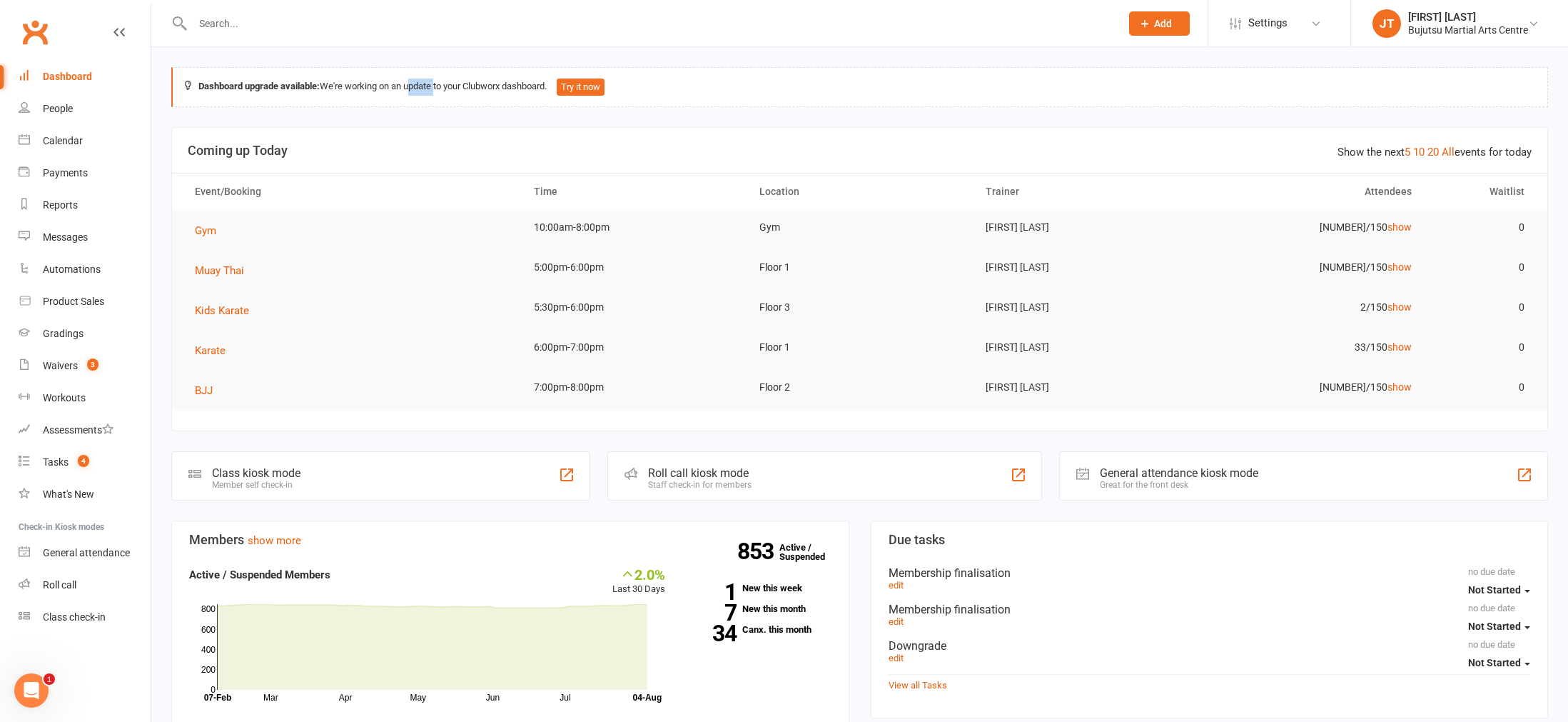 click on "Dashboard upgrade available:  We're working on an update to your Clubworx dashboard. Try it now" at bounding box center [859, 87] 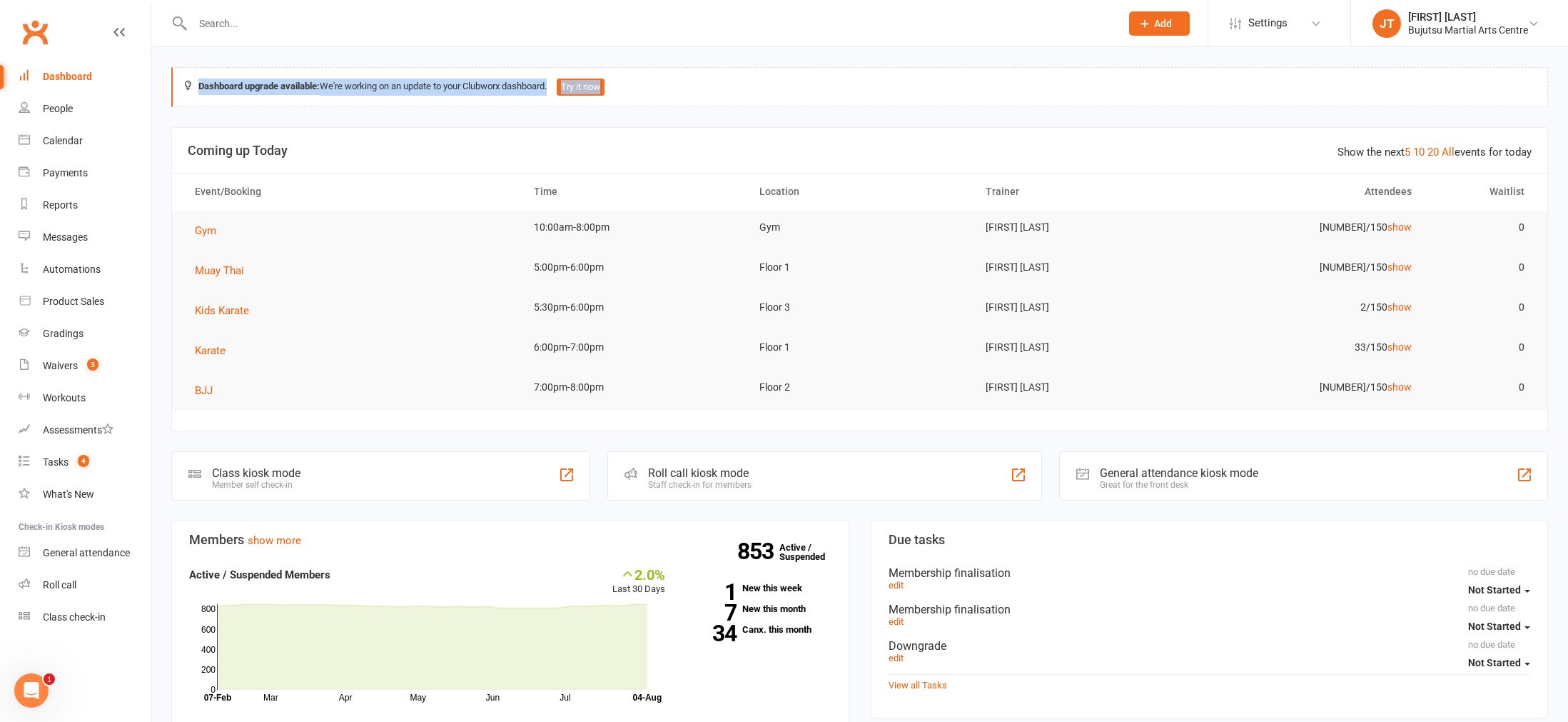 click on "Dashboard upgrade available:  We're working on an update to your Clubworx dashboard. Try it now" at bounding box center [859, 87] 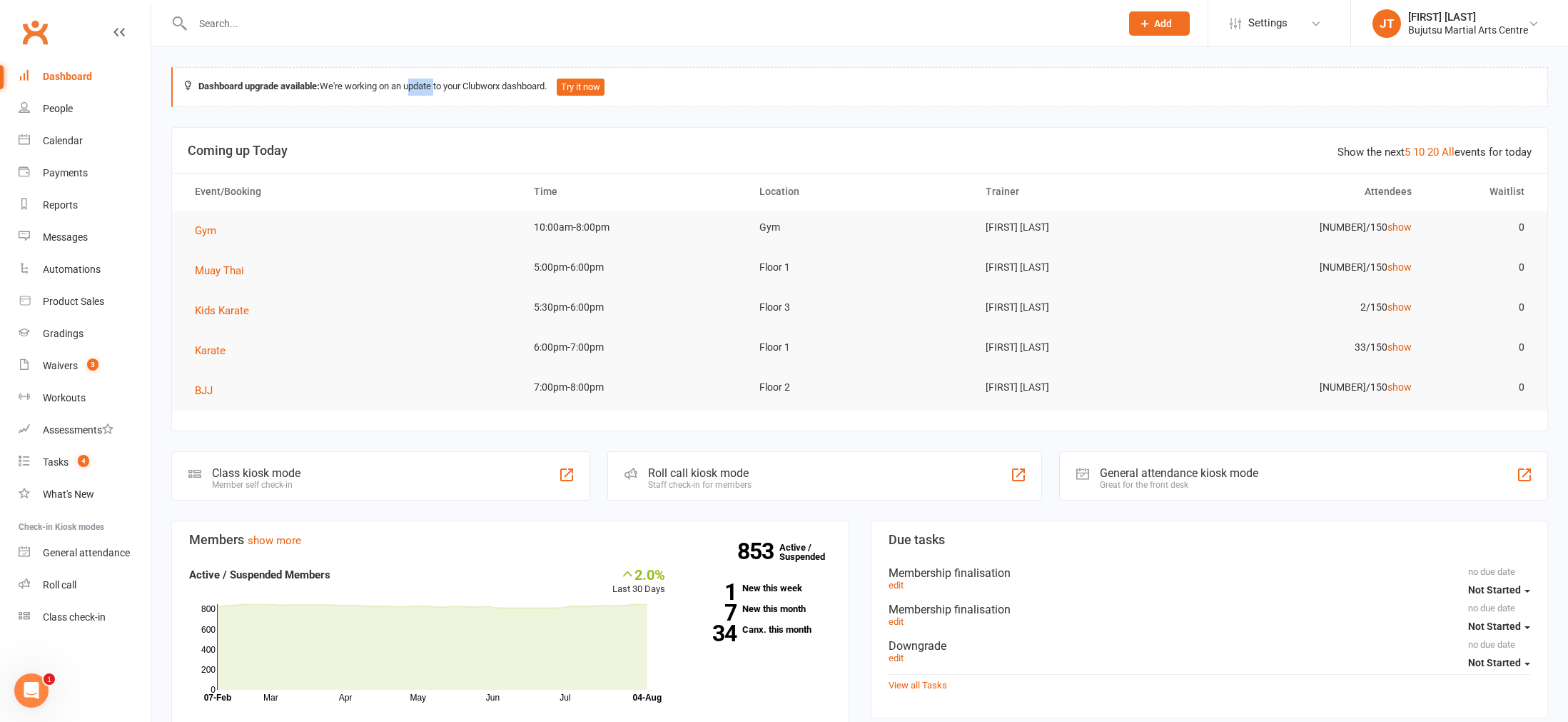 click on "Dashboard upgrade available:  We're working on an update to your Clubworx dashboard. Try it now" at bounding box center [859, 87] 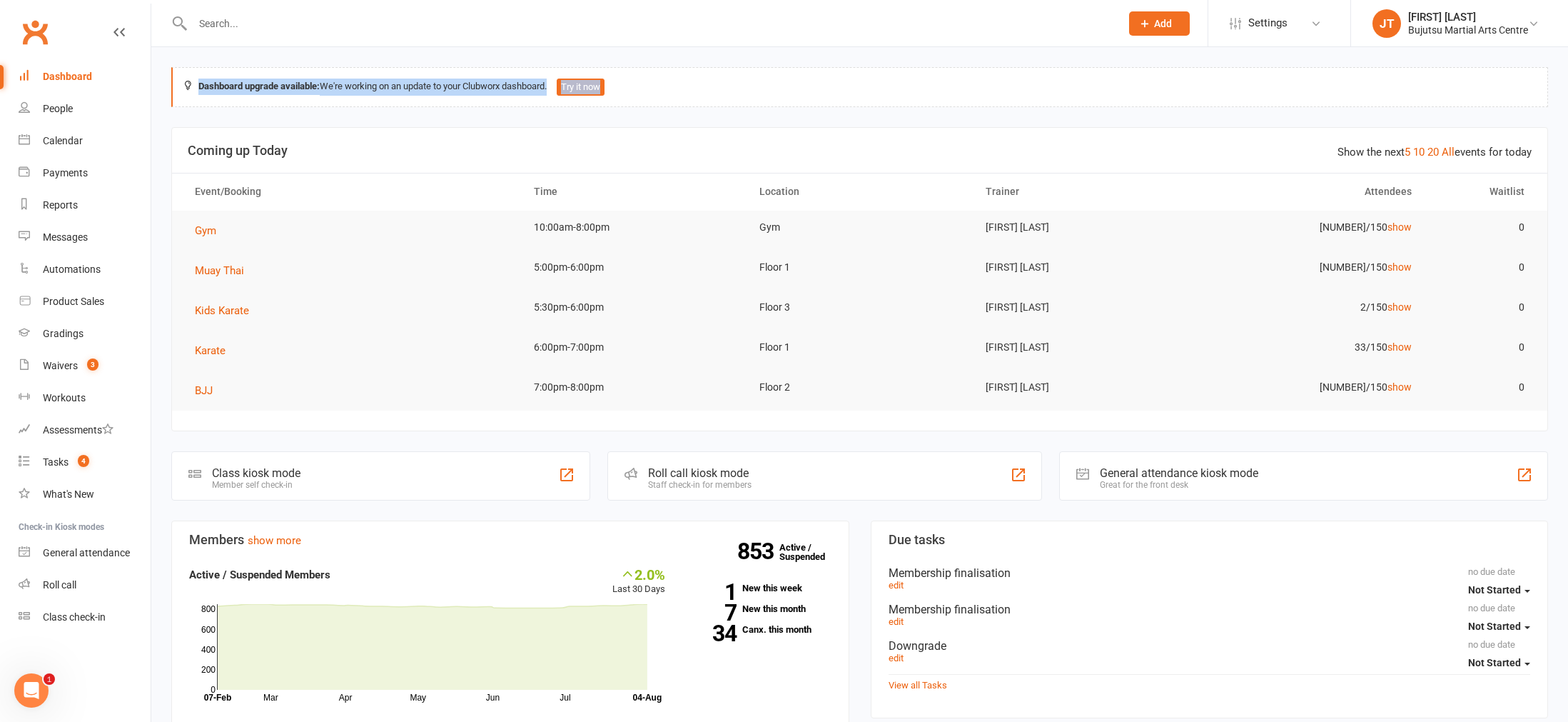 click on "Dashboard upgrade available:  We're working on an update to your Clubworx dashboard. Try it now" at bounding box center [859, 87] 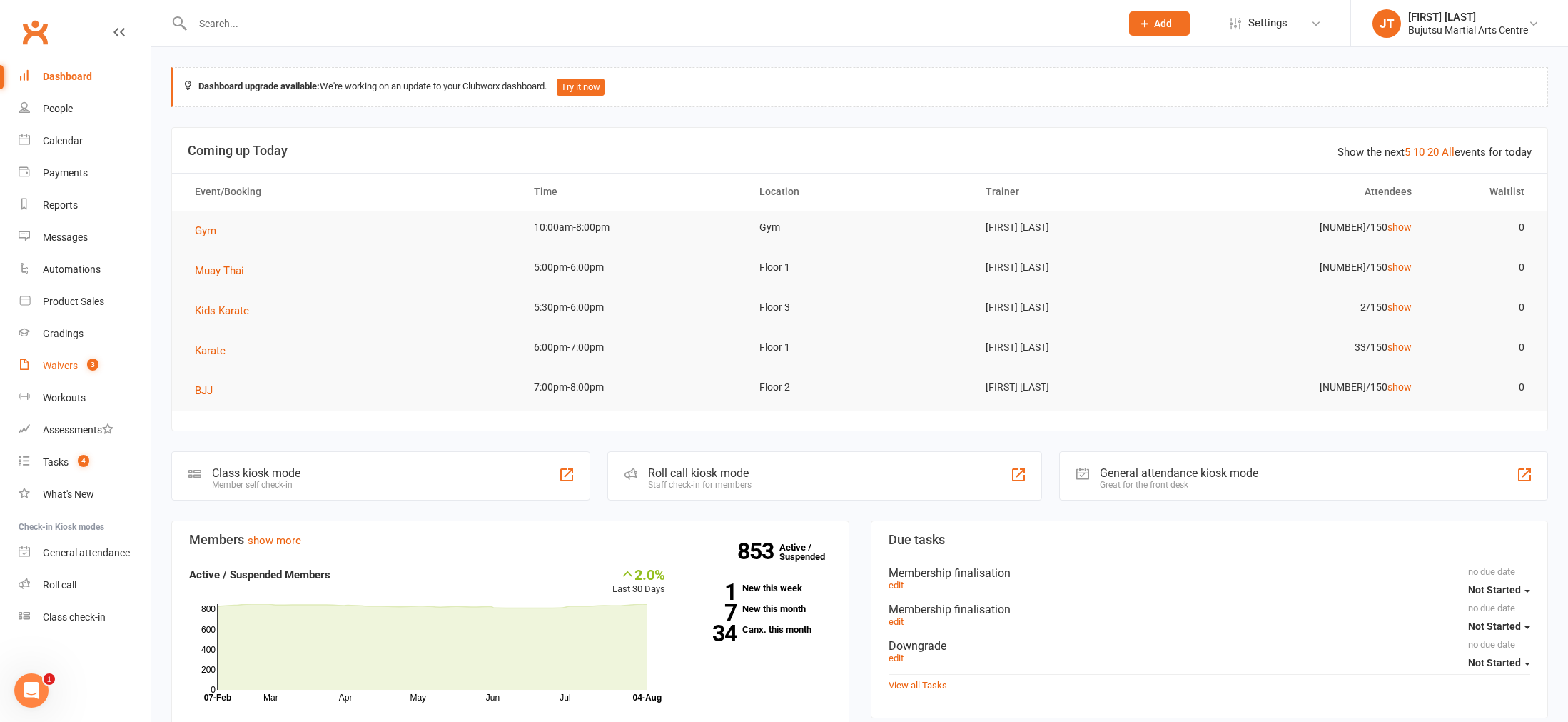 click on "Waivers   3" at bounding box center [84, 366] 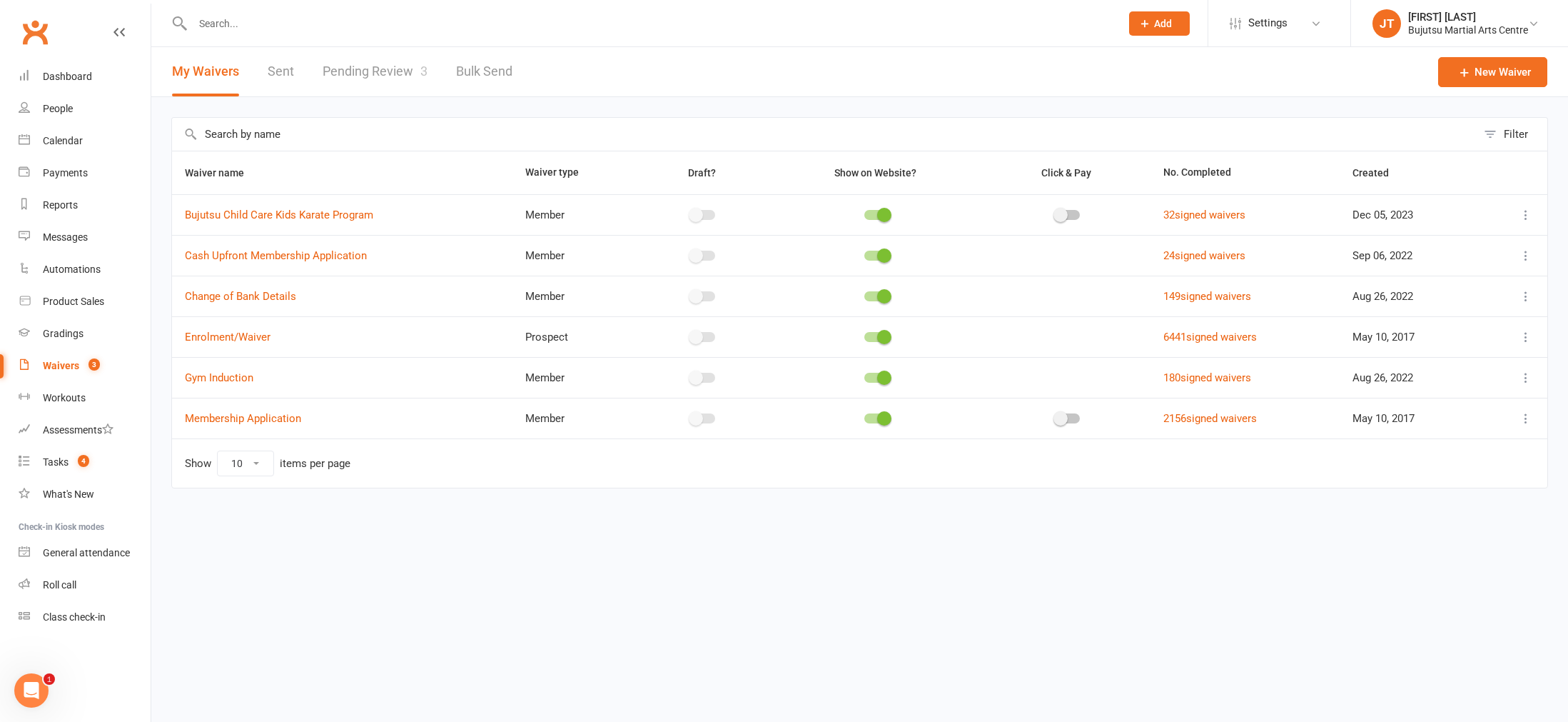 click on "Pending Review 3" at bounding box center [375, 71] 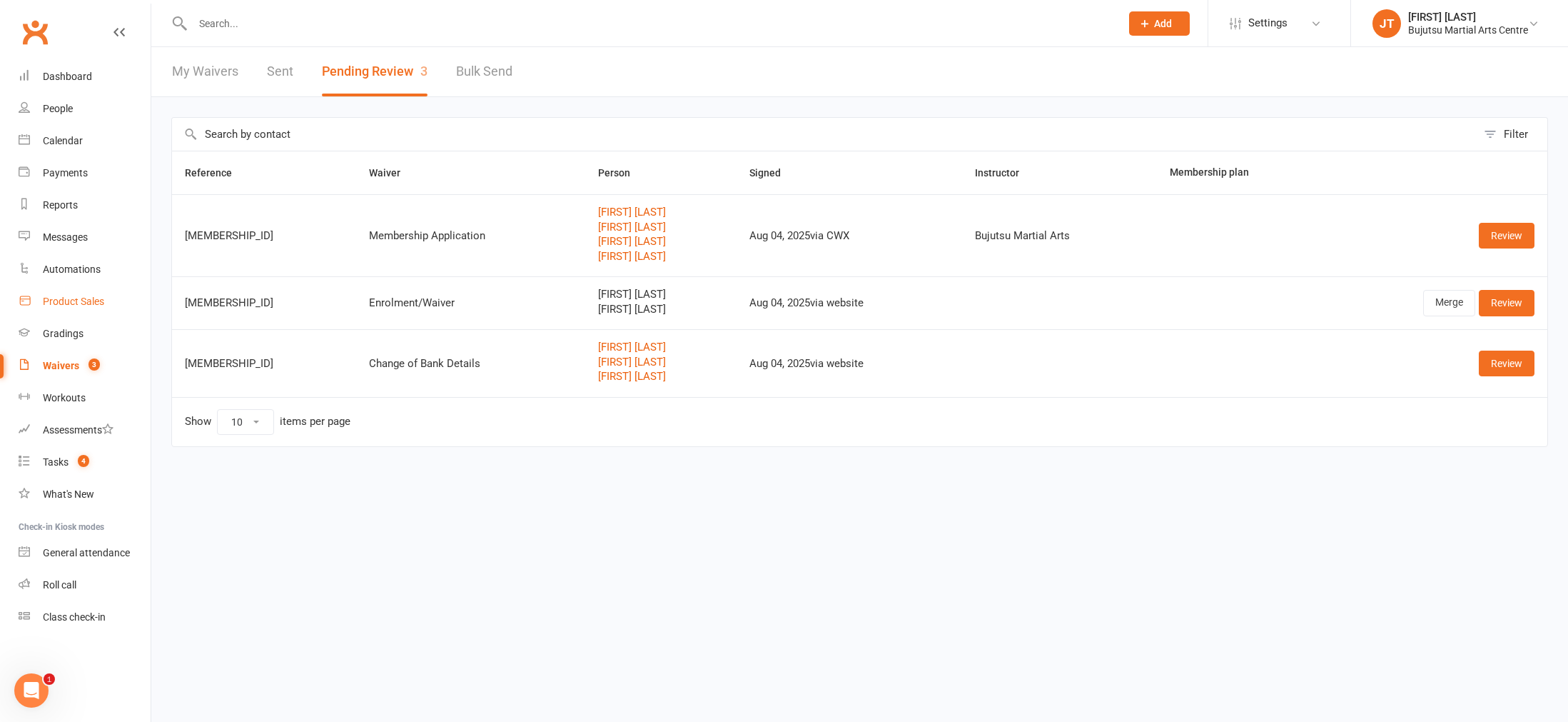 click on "Product Sales" at bounding box center (84, 301) 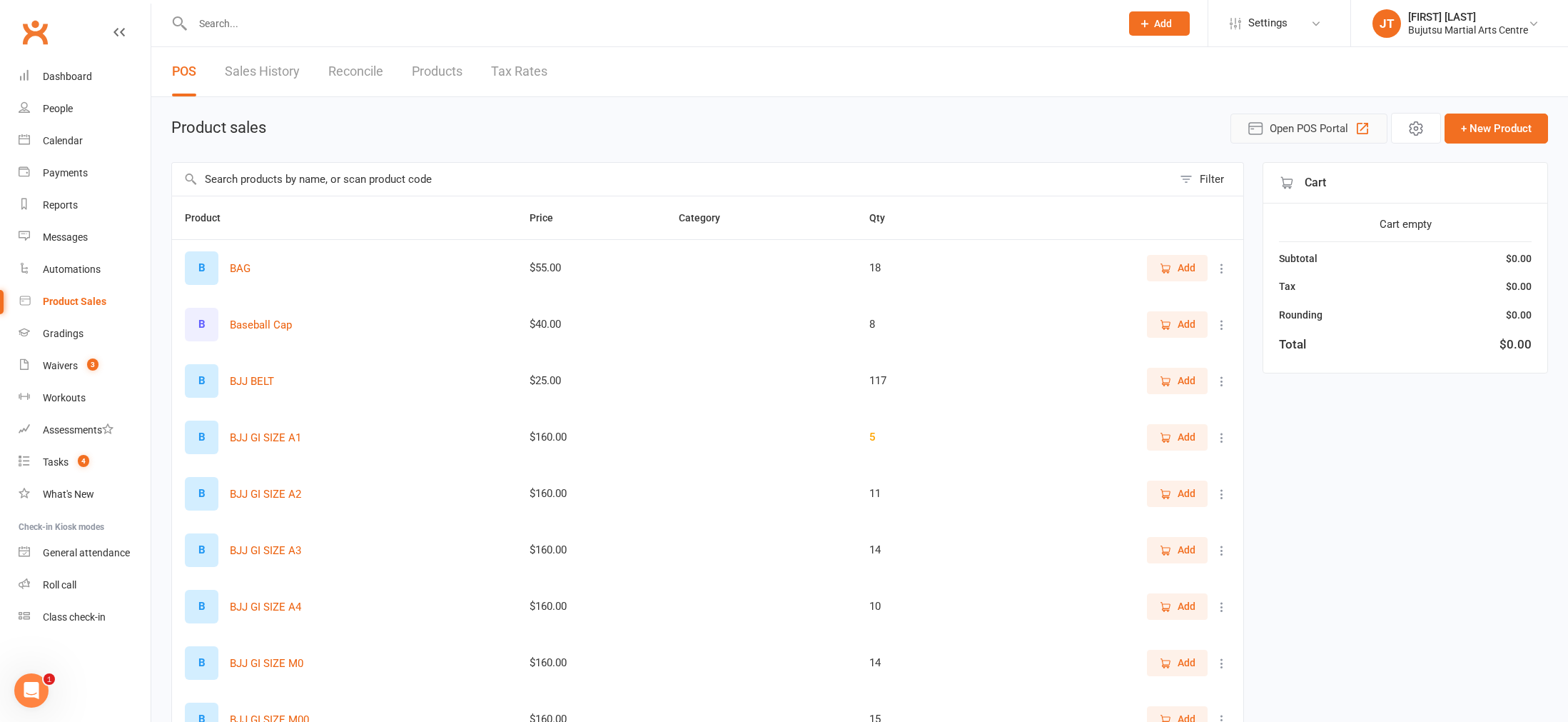 click on "Open POS Portal" at bounding box center [1309, 129] 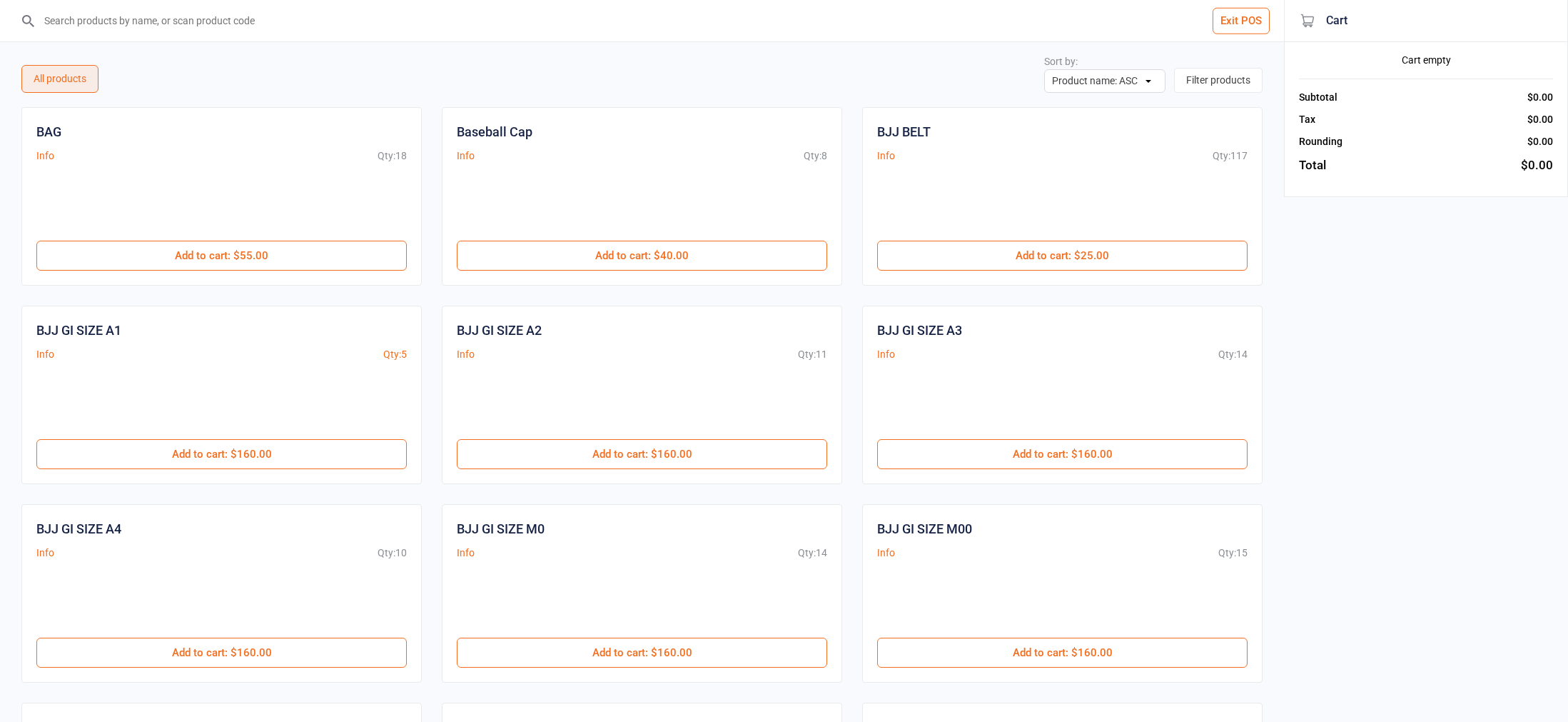 scroll, scrollTop: 0, scrollLeft: 0, axis: both 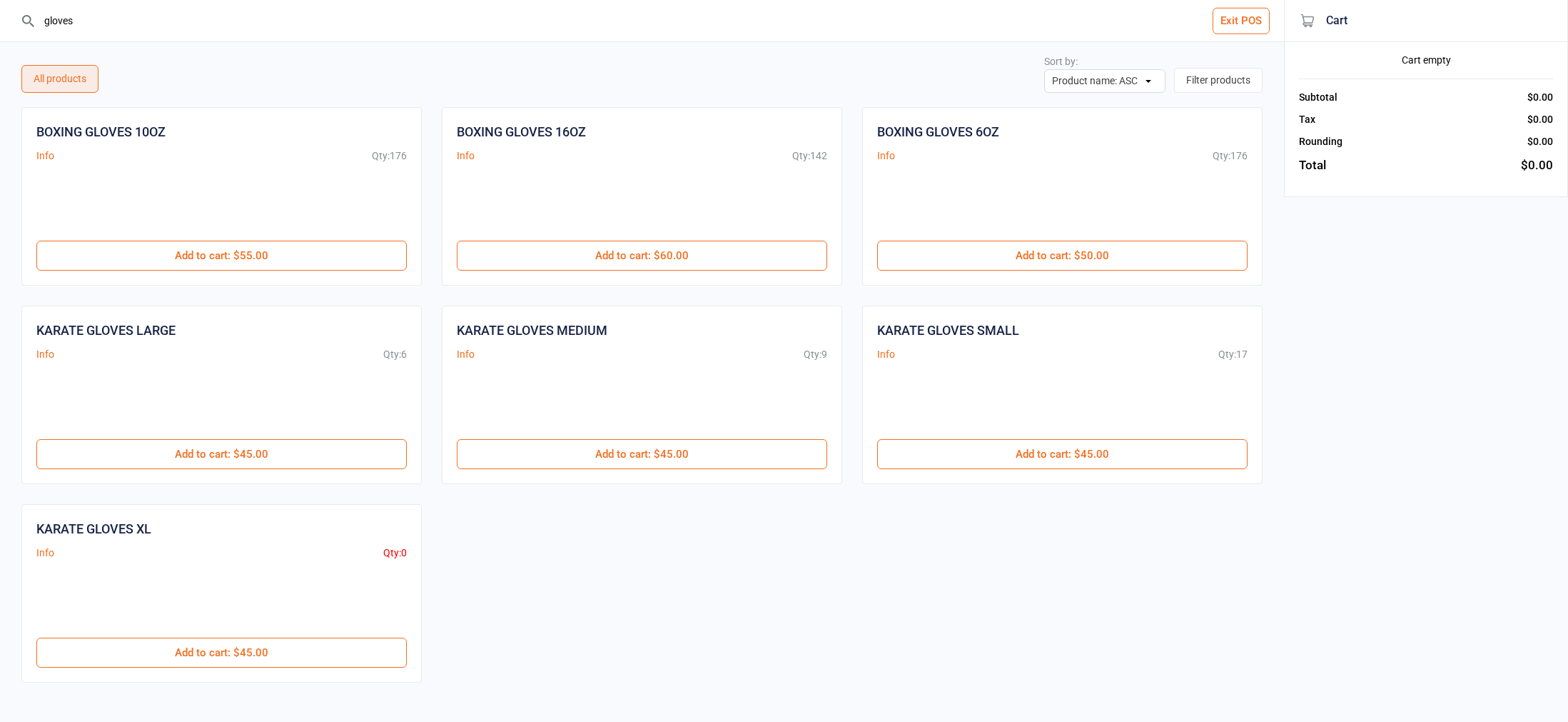 type on "gloves" 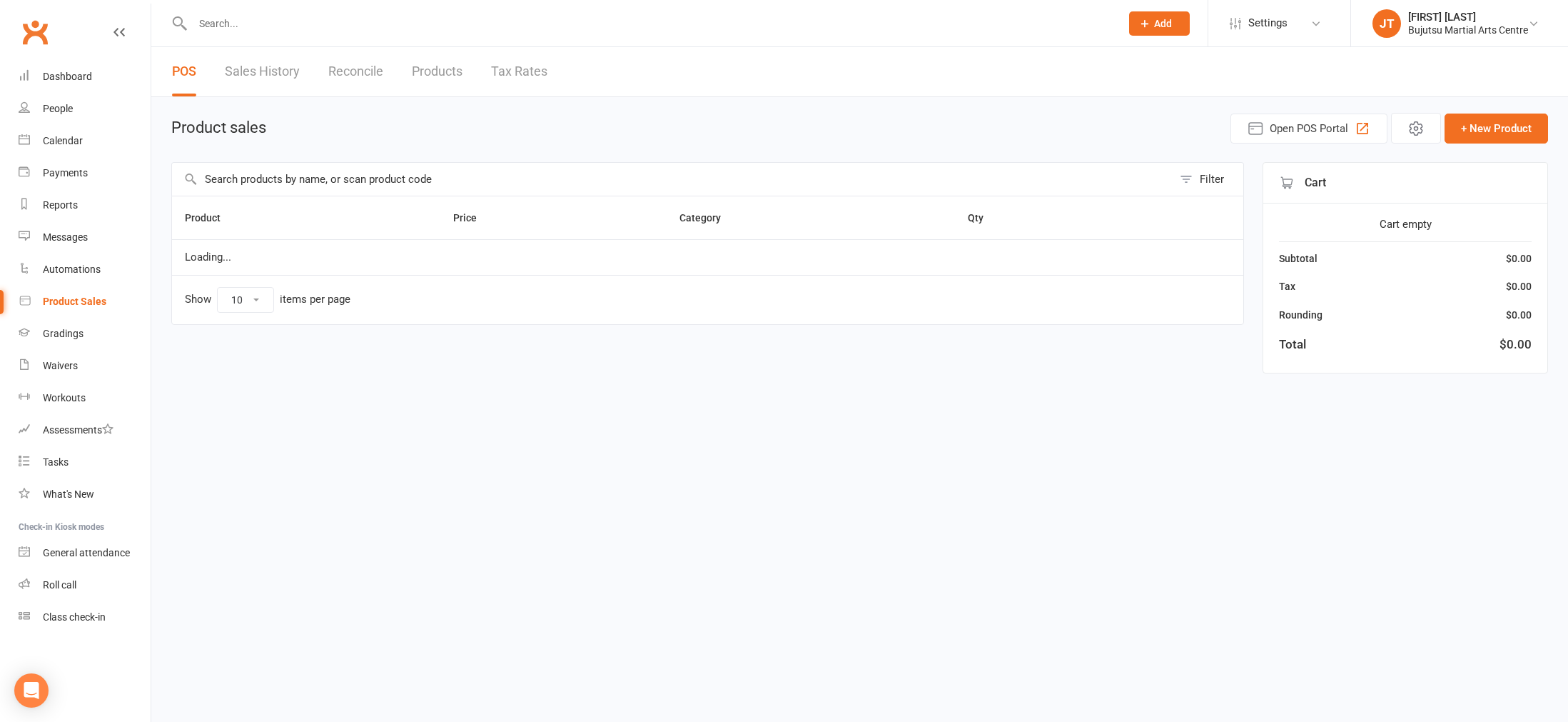 scroll, scrollTop: 0, scrollLeft: 0, axis: both 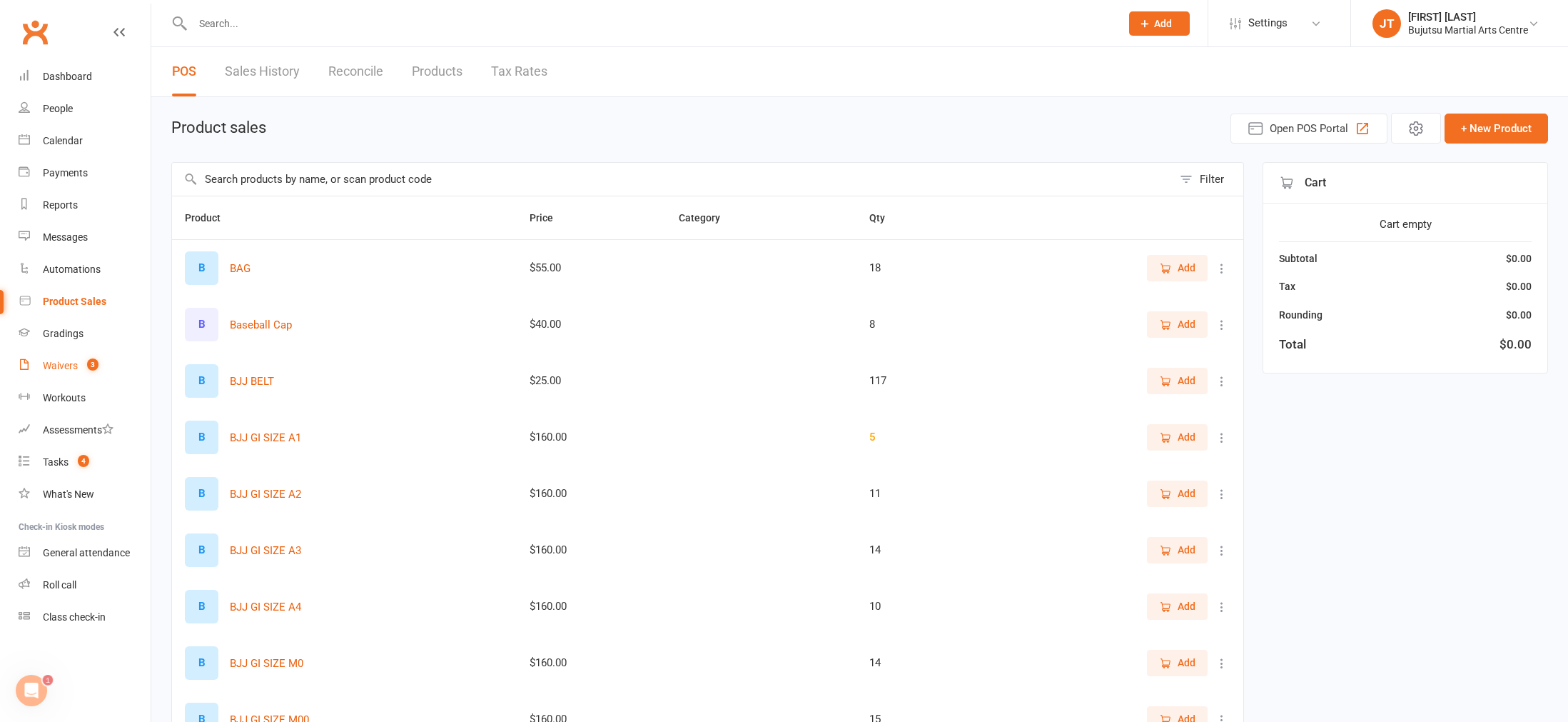 click on "3" at bounding box center (93, 364) 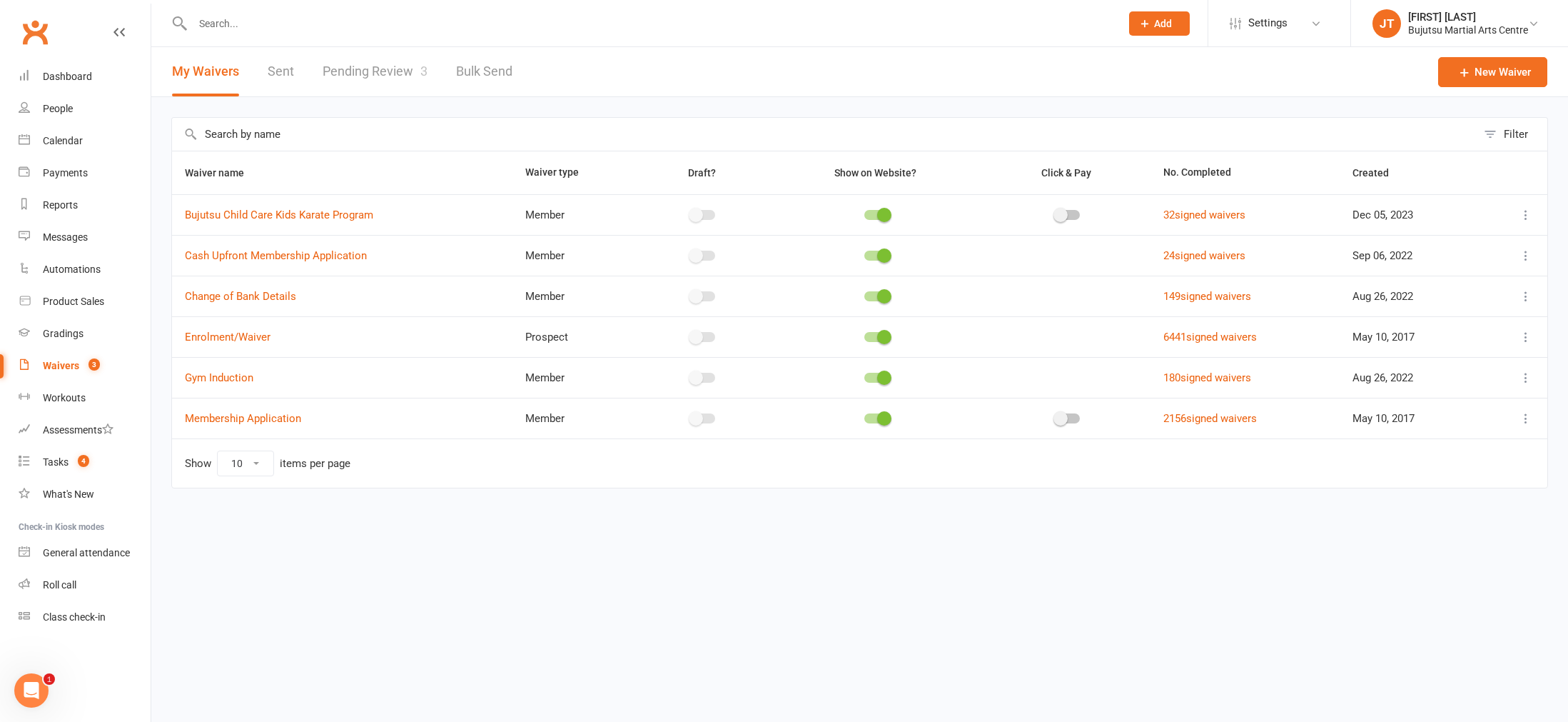 click on "Pending Review 3" at bounding box center (375, 71) 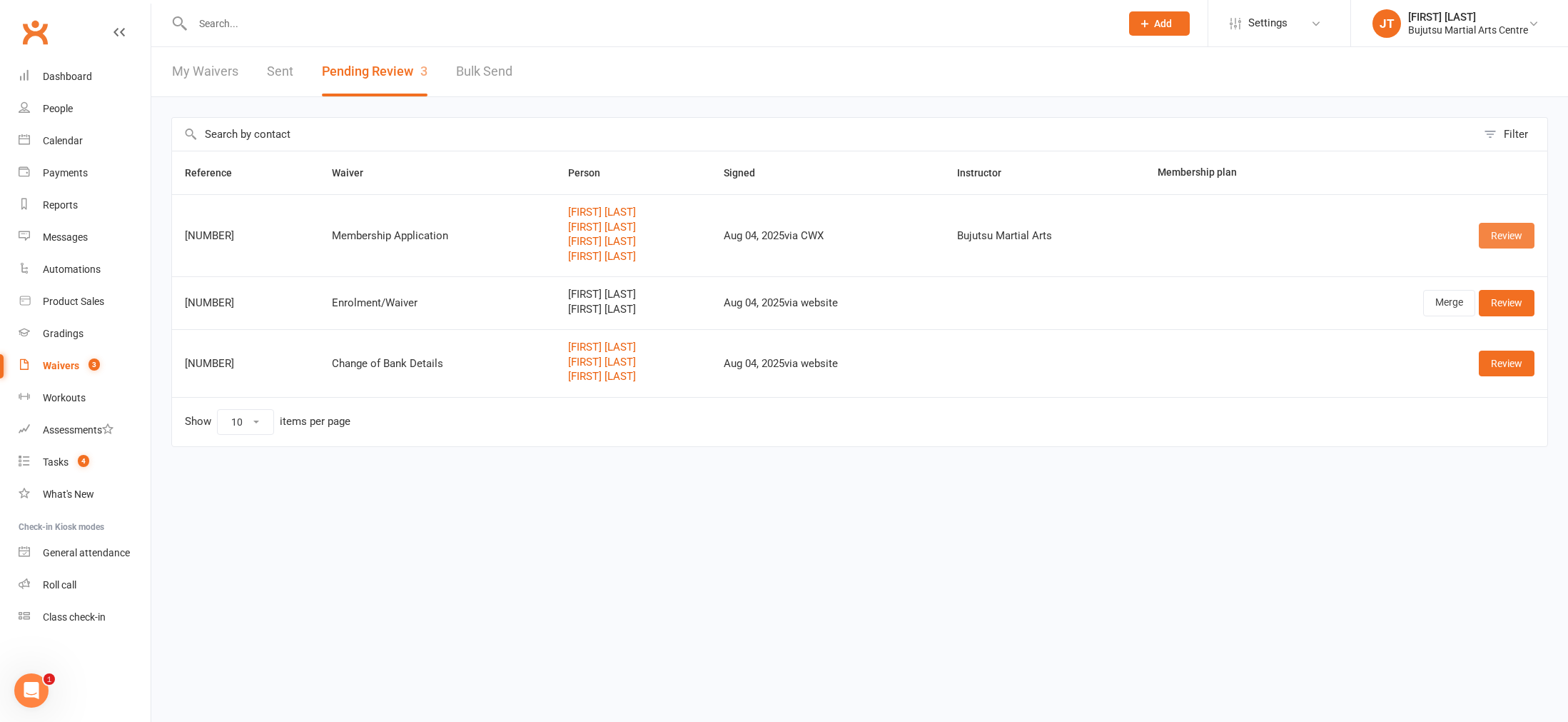 click on "Review" at bounding box center [1507, 236] 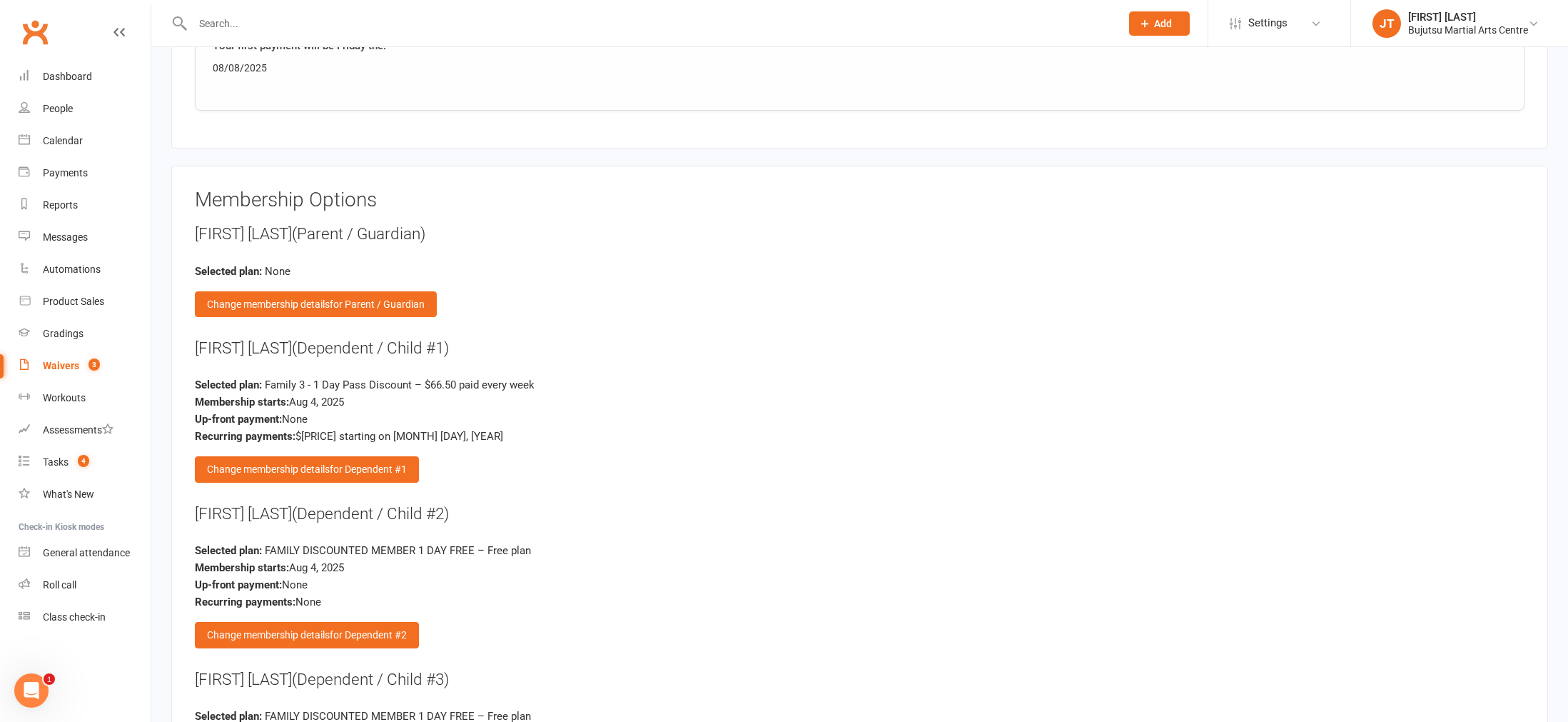 scroll, scrollTop: 2766, scrollLeft: 0, axis: vertical 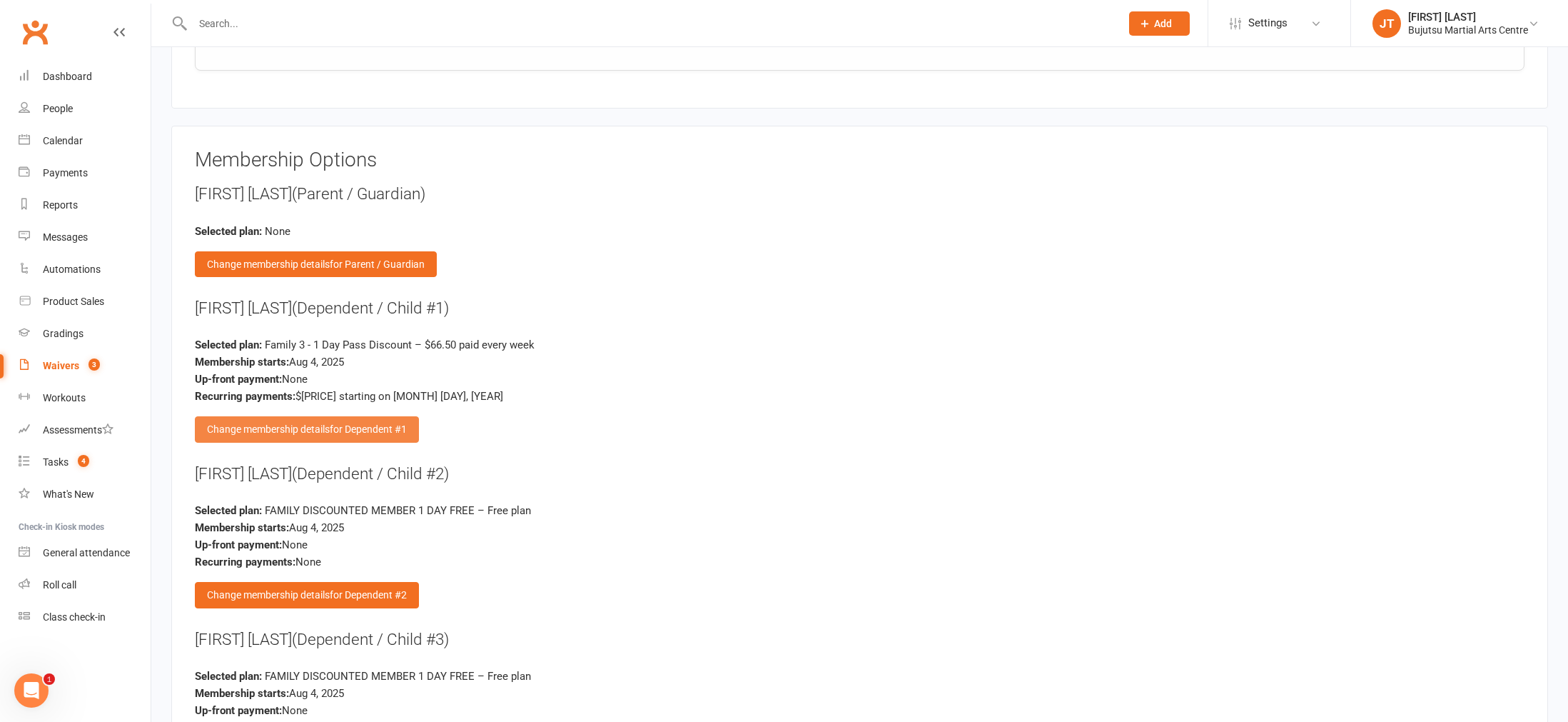 click on "Change membership details  for Dependent #1" at bounding box center [307, 429] 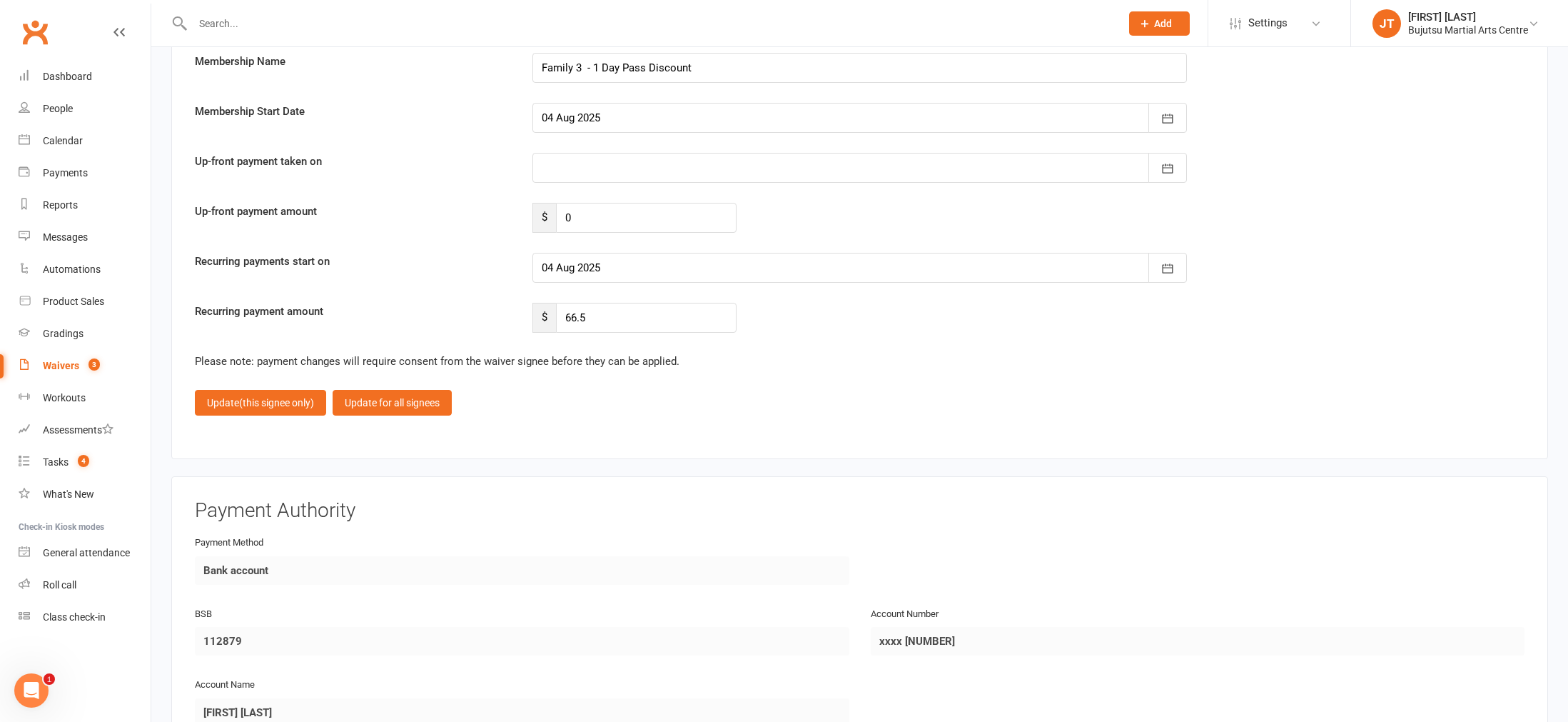 scroll, scrollTop: 4948, scrollLeft: 0, axis: vertical 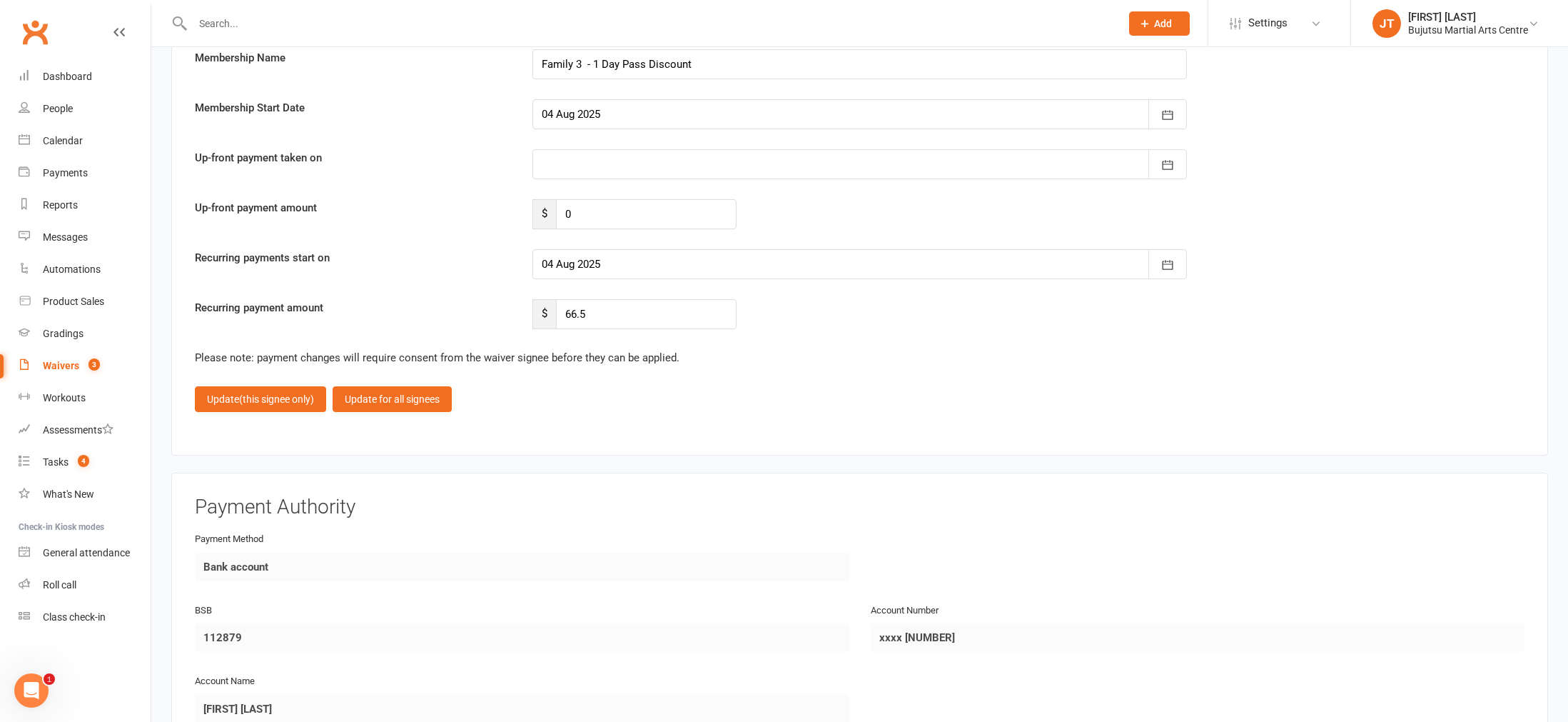 click at bounding box center [859, 264] 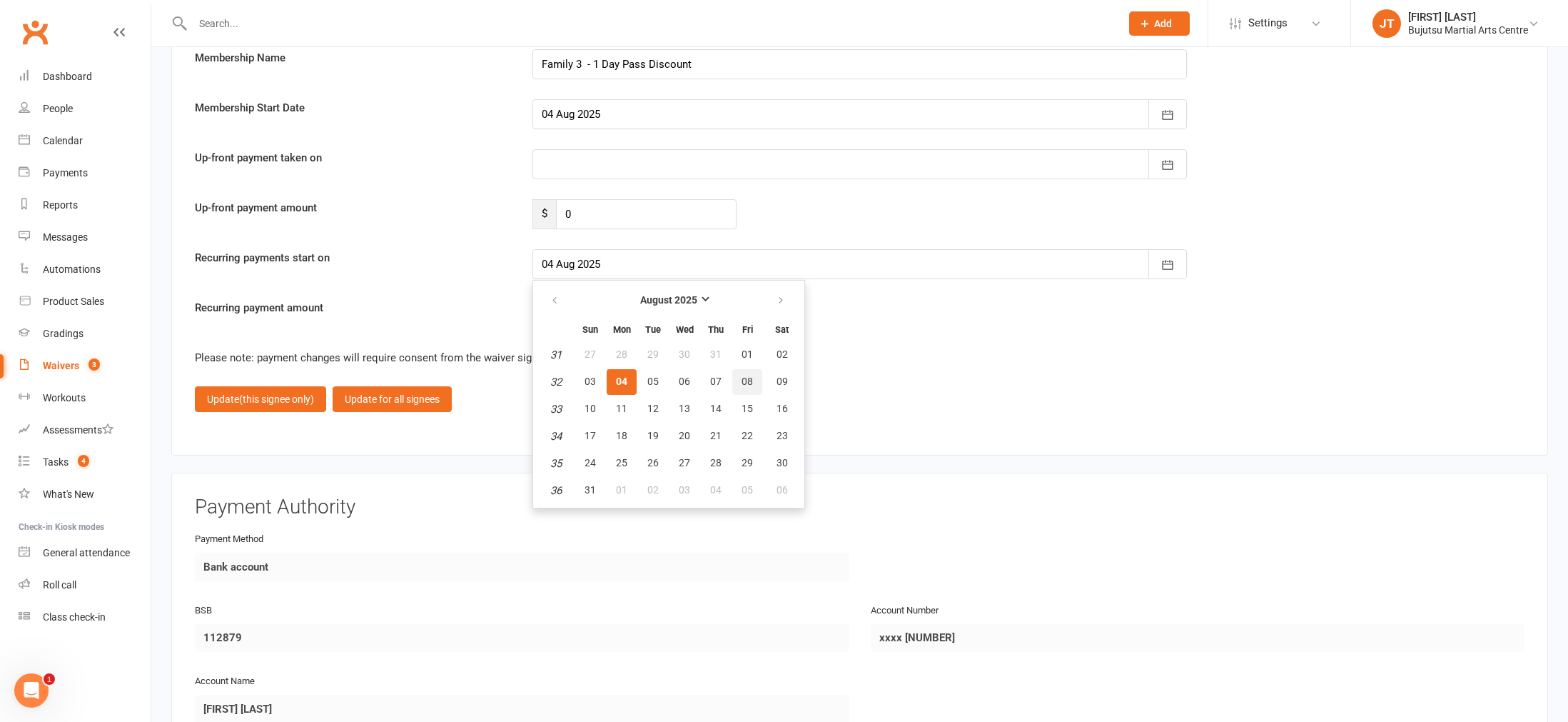 click on "08" at bounding box center (747, 382) 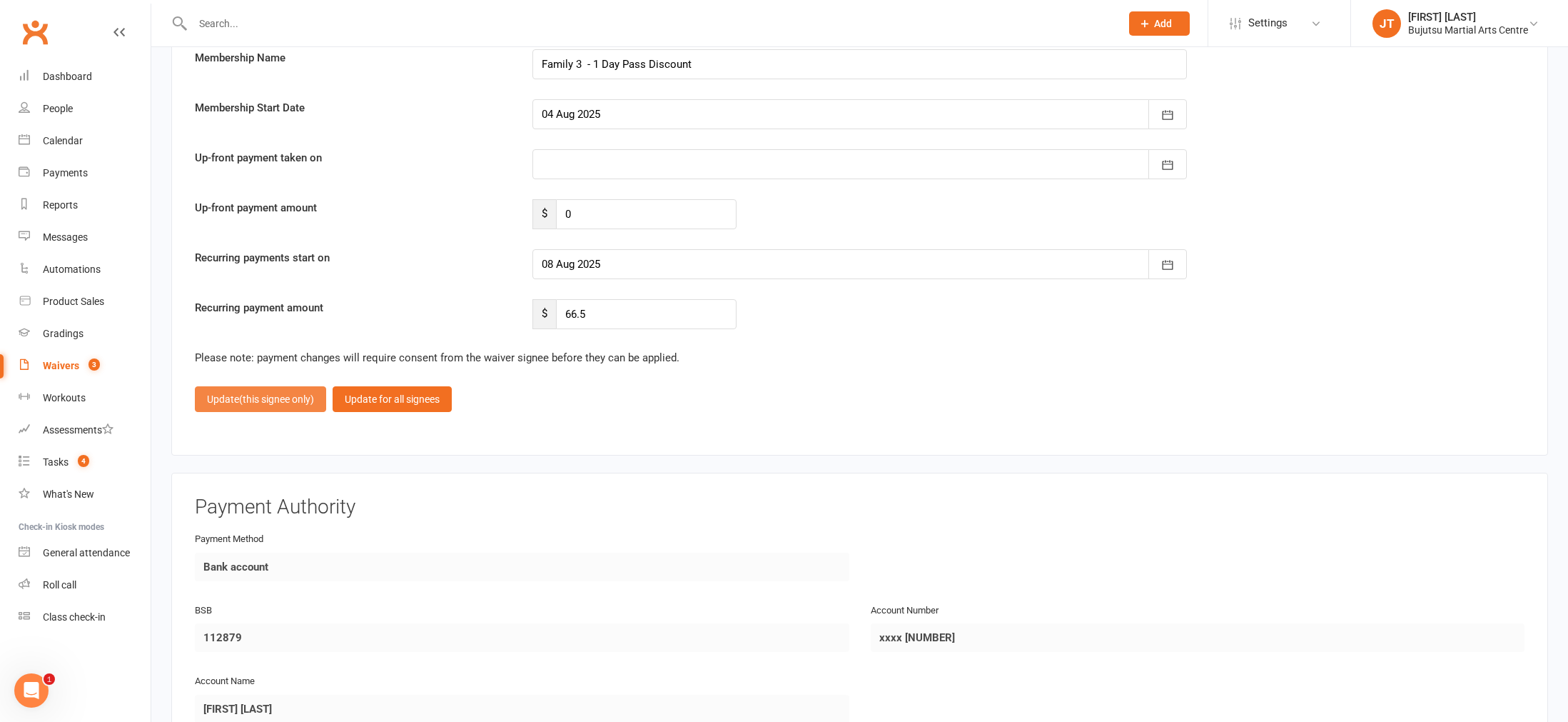 click on "(this signee only)" at bounding box center [276, 399] 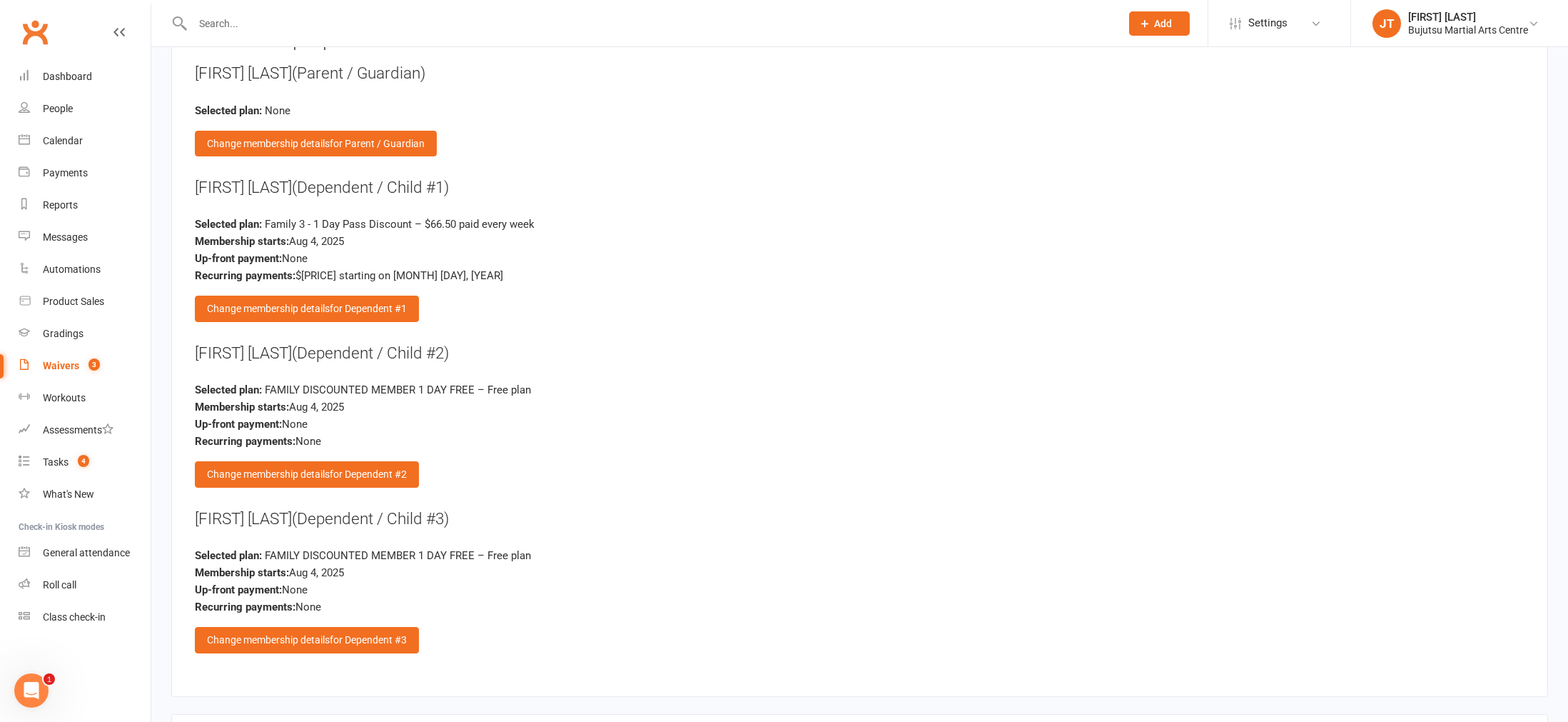 scroll, scrollTop: 2884, scrollLeft: 0, axis: vertical 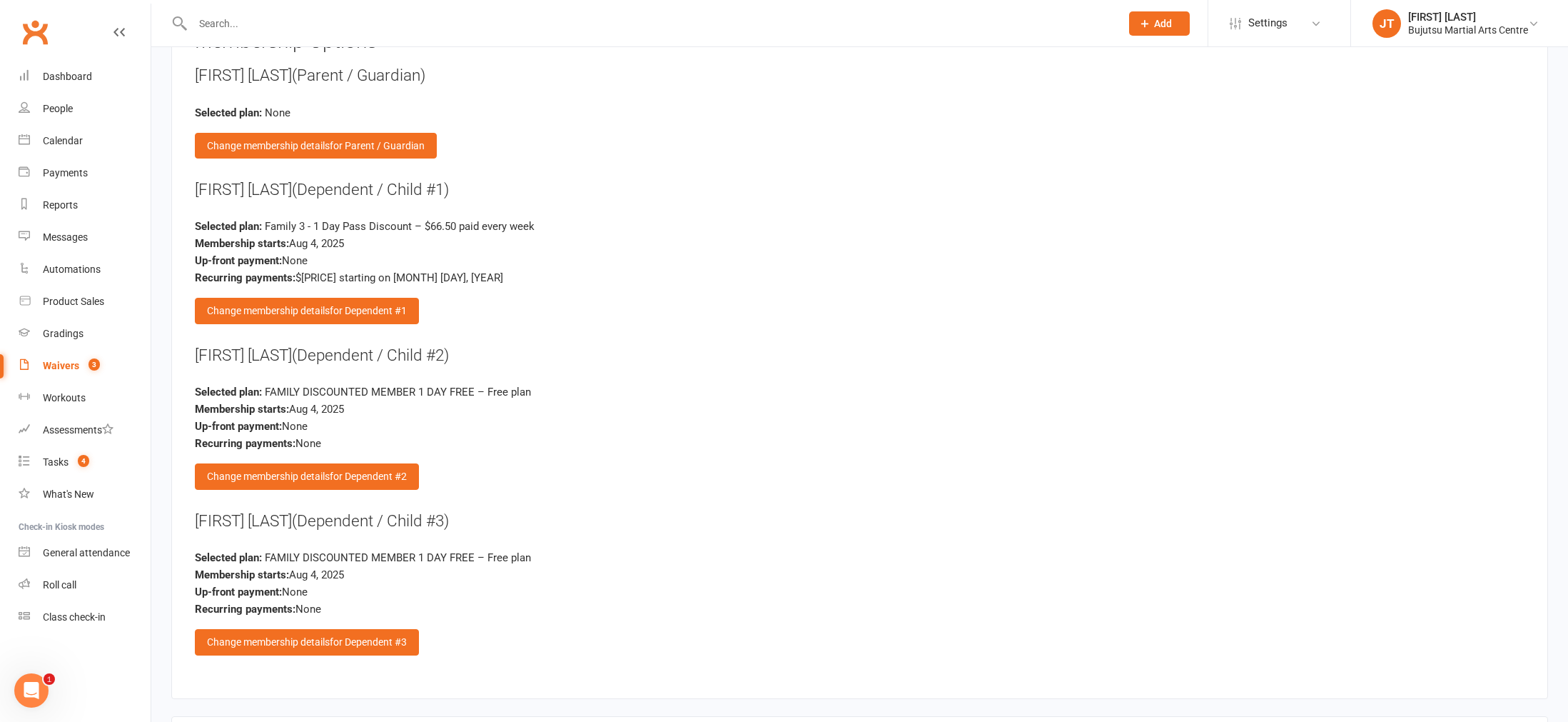 drag, startPoint x: 399, startPoint y: 262, endPoint x: 445, endPoint y: 275, distance: 47.80167 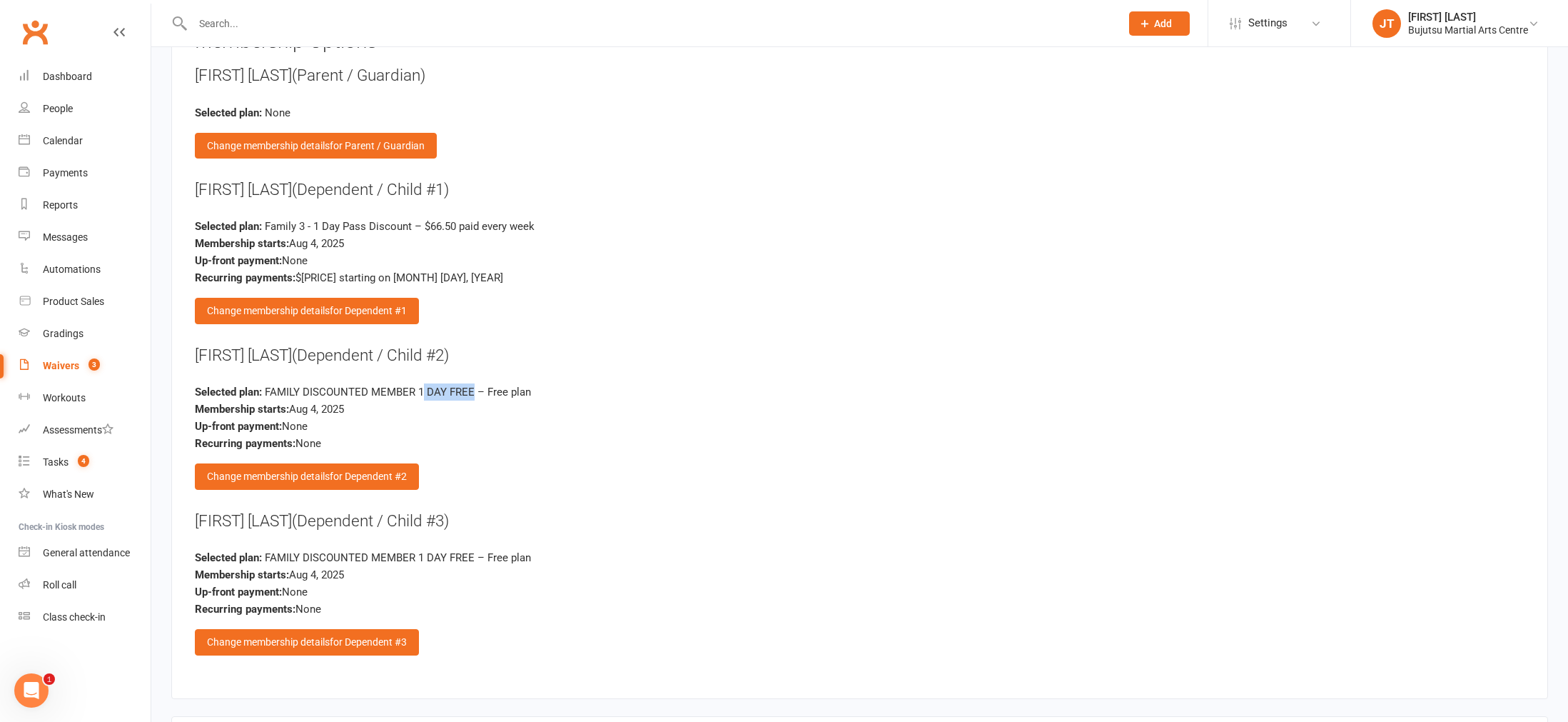drag, startPoint x: 462, startPoint y: 383, endPoint x: 475, endPoint y: 383, distance: 13 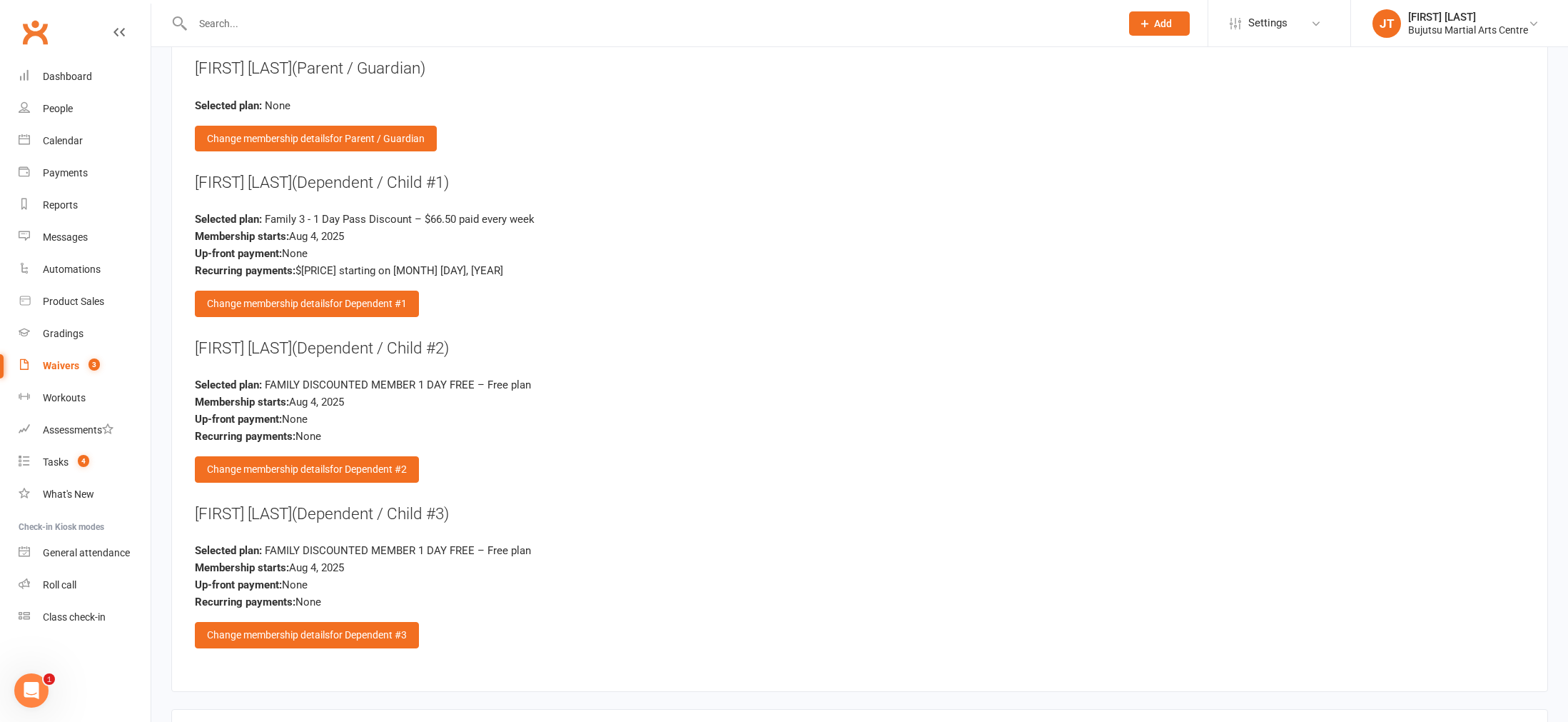 click on "FAMILY DISCOUNTED MEMBER 1 DAY FREE – Free plan" at bounding box center (398, 551) 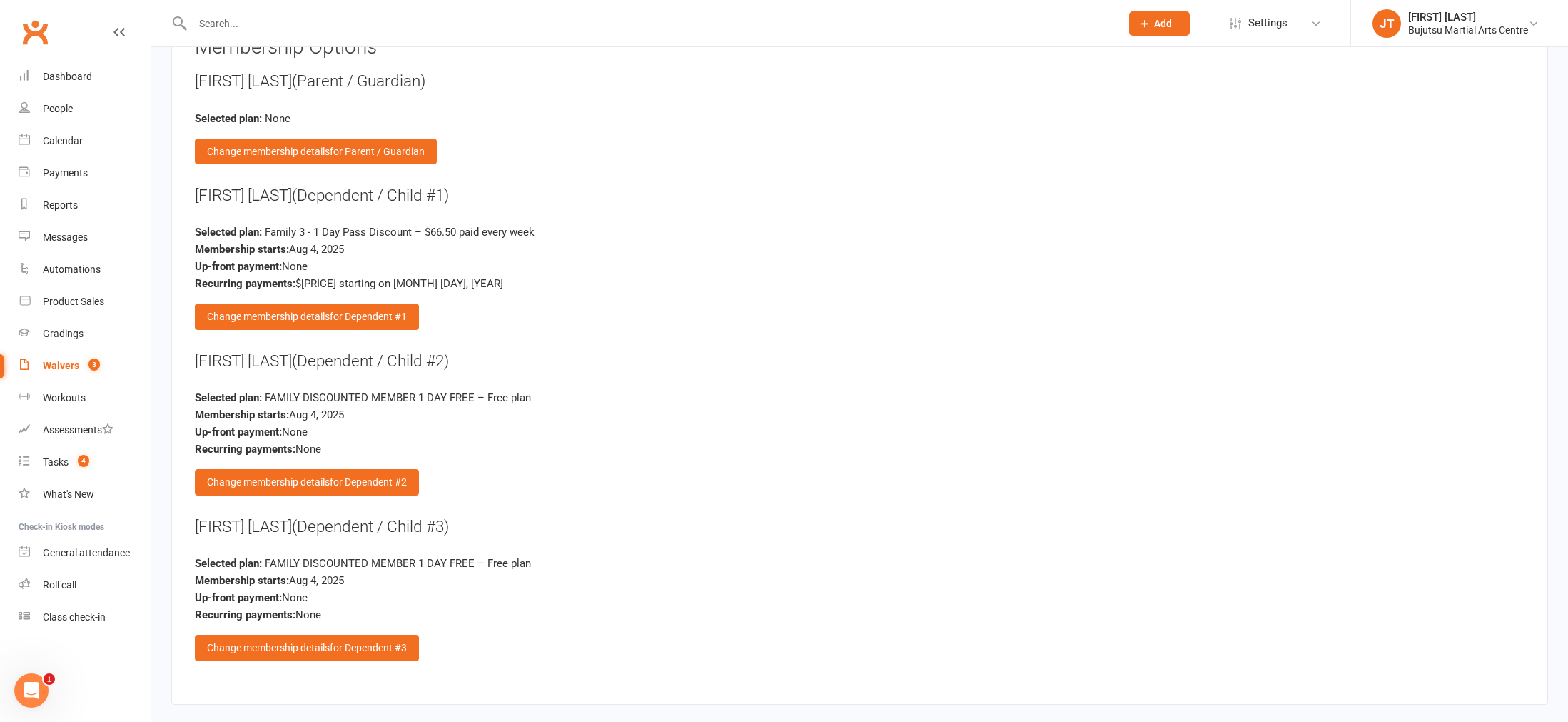 scroll, scrollTop: 2877, scrollLeft: 0, axis: vertical 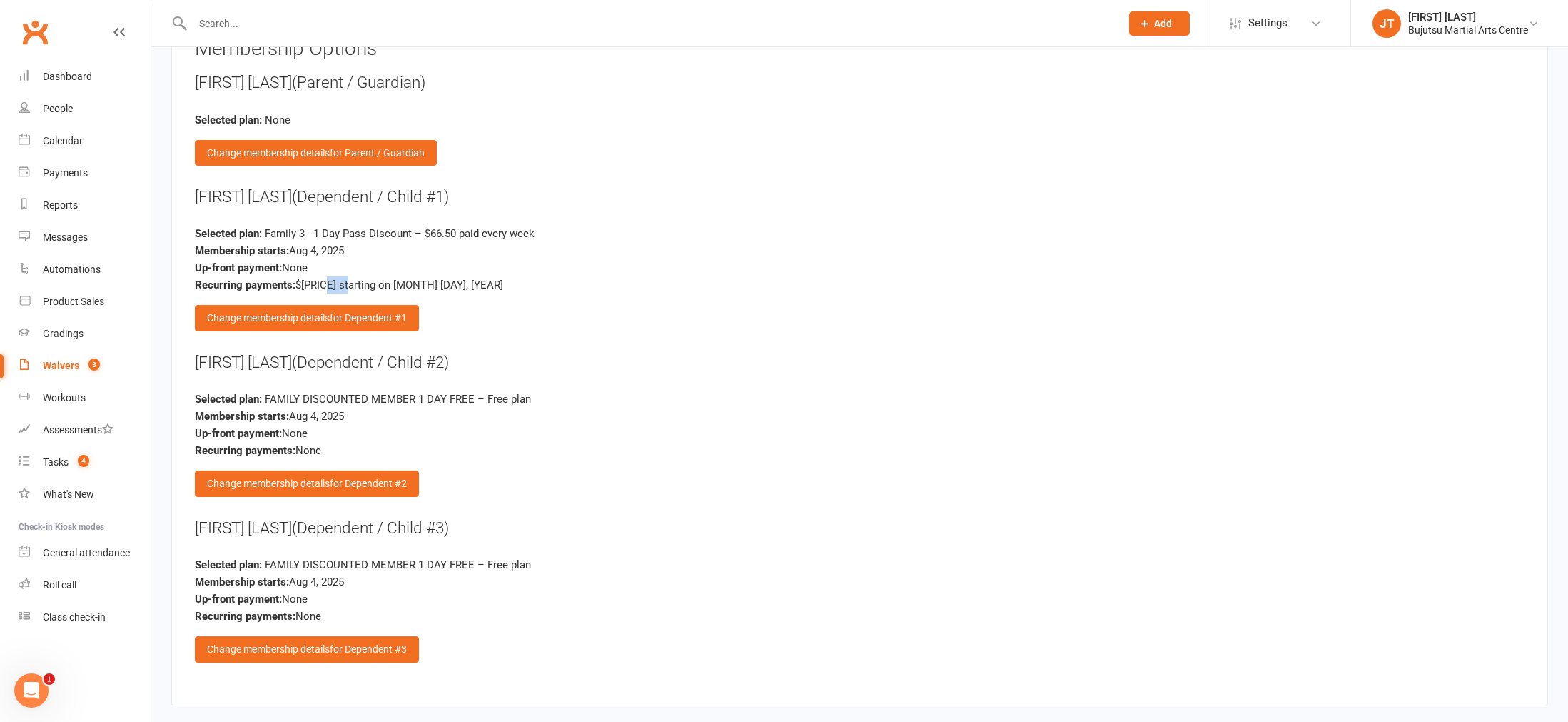 drag, startPoint x: 349, startPoint y: 274, endPoint x: 373, endPoint y: 276, distance: 24.08319 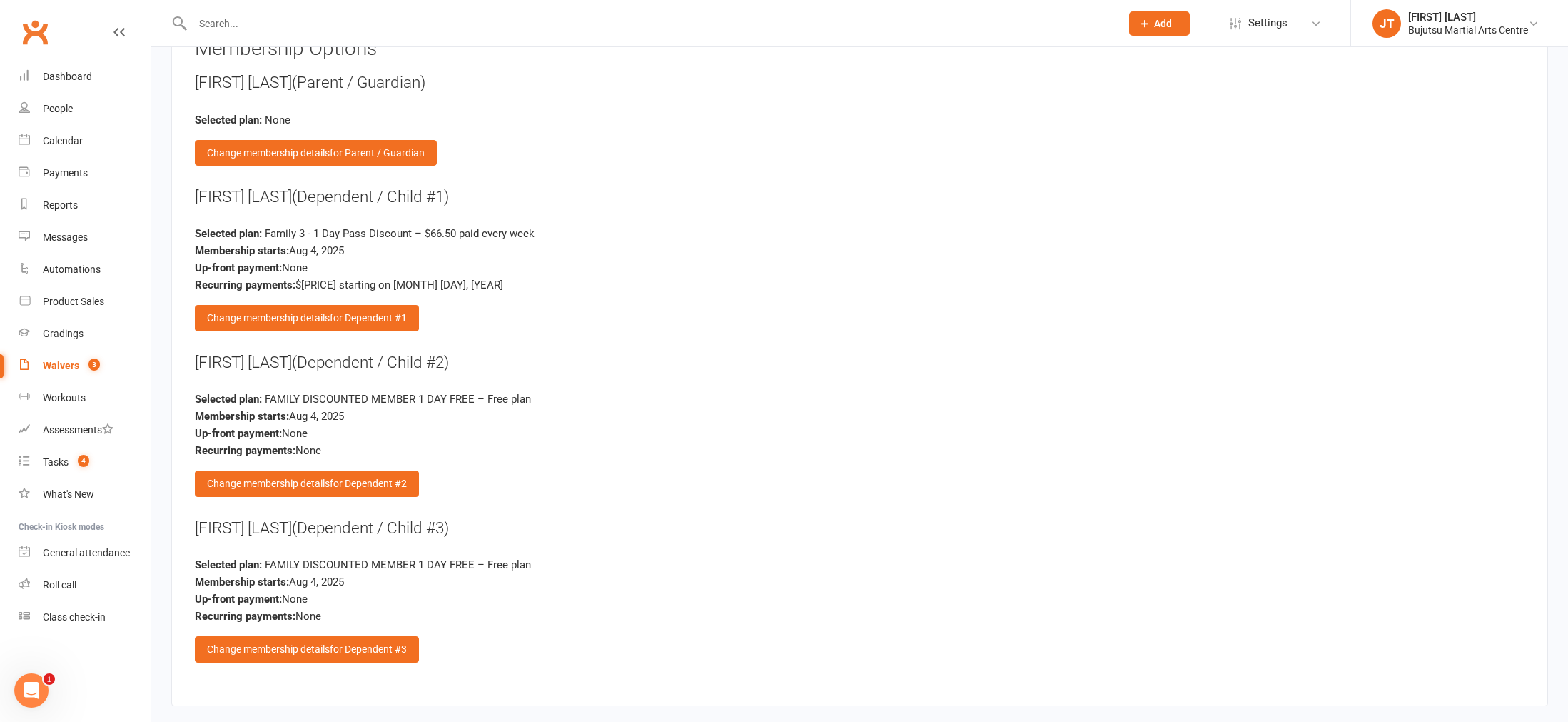 click on "Recurring payments:  $[PRICE] starting on [MONTH] [DAY], [YEAR]" at bounding box center (859, 285) 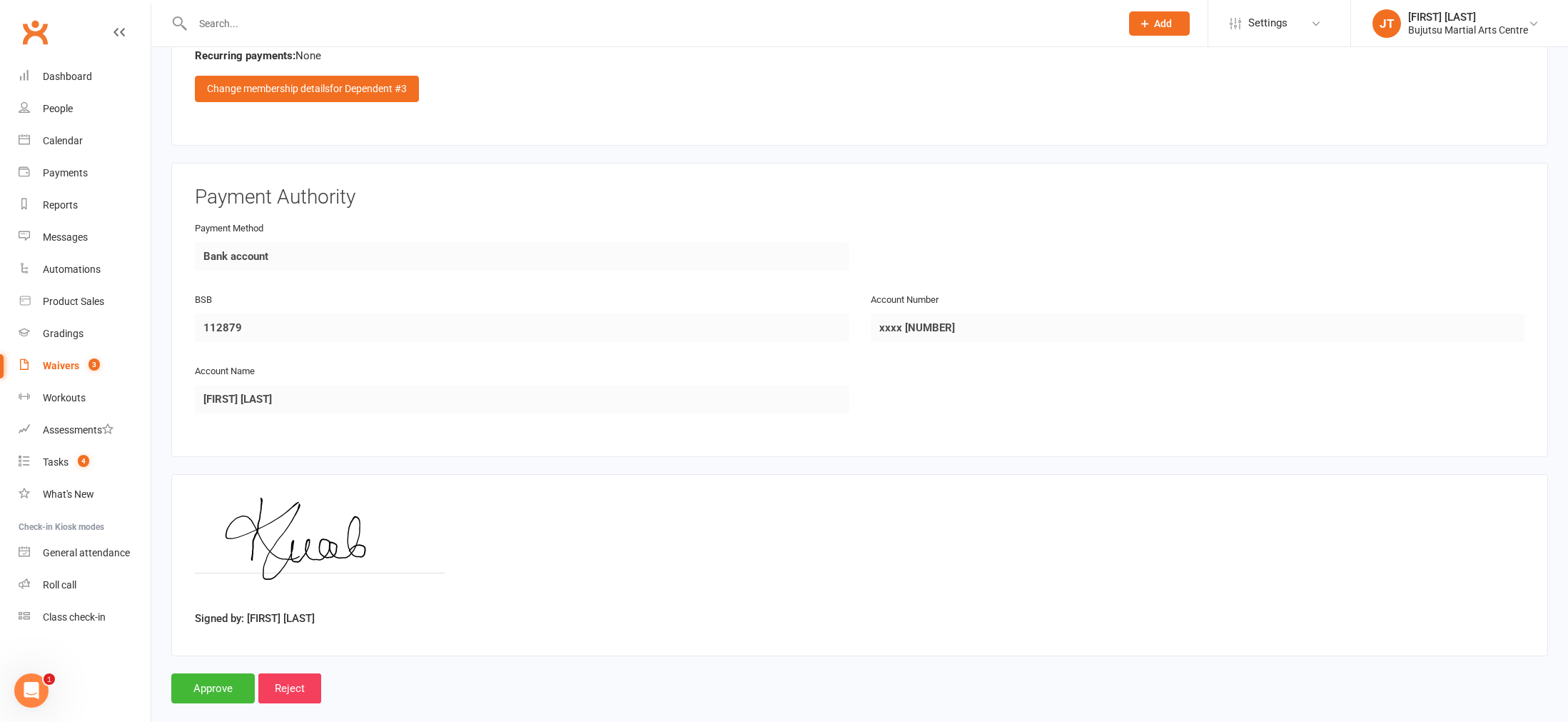 scroll, scrollTop: 3451, scrollLeft: 0, axis: vertical 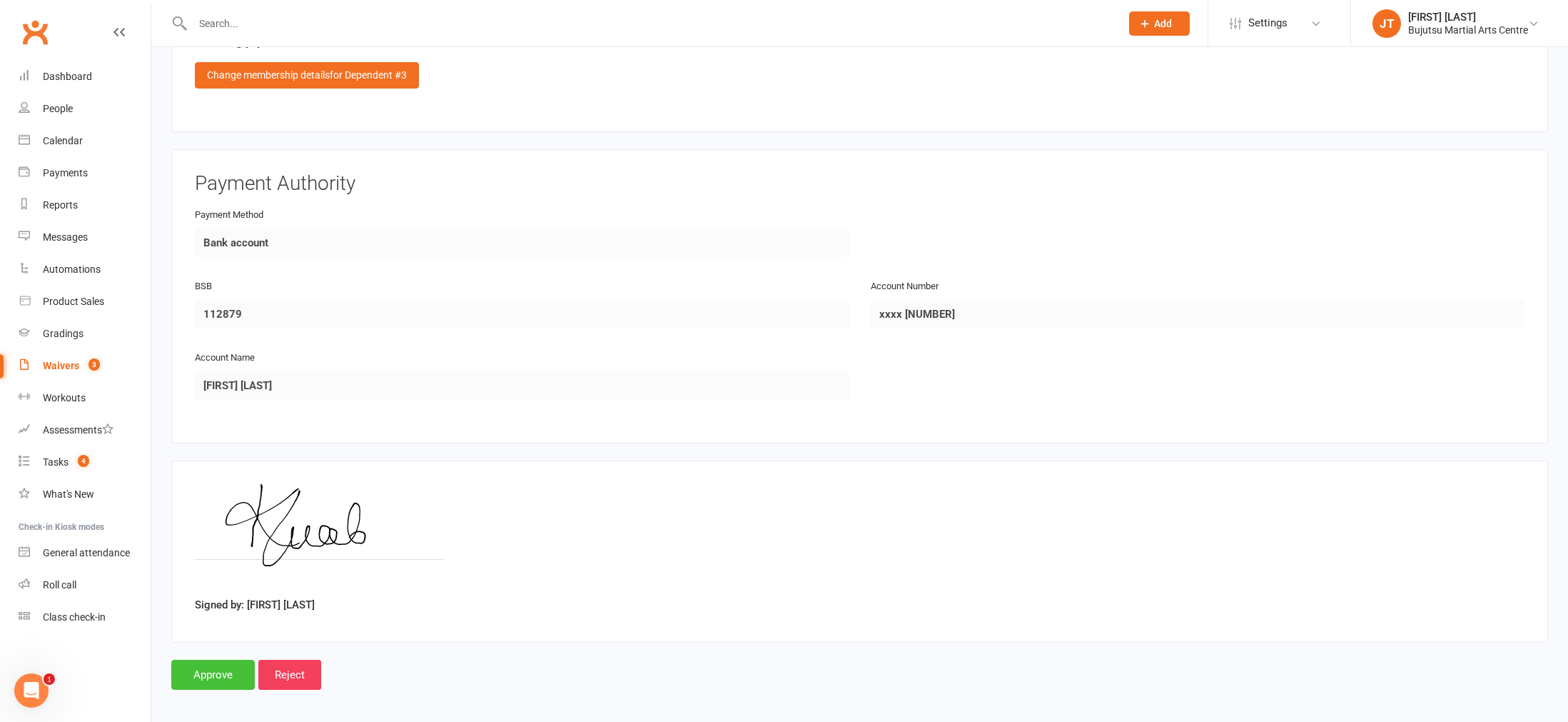 drag, startPoint x: 236, startPoint y: 685, endPoint x: 233, endPoint y: 674, distance: 11.401754 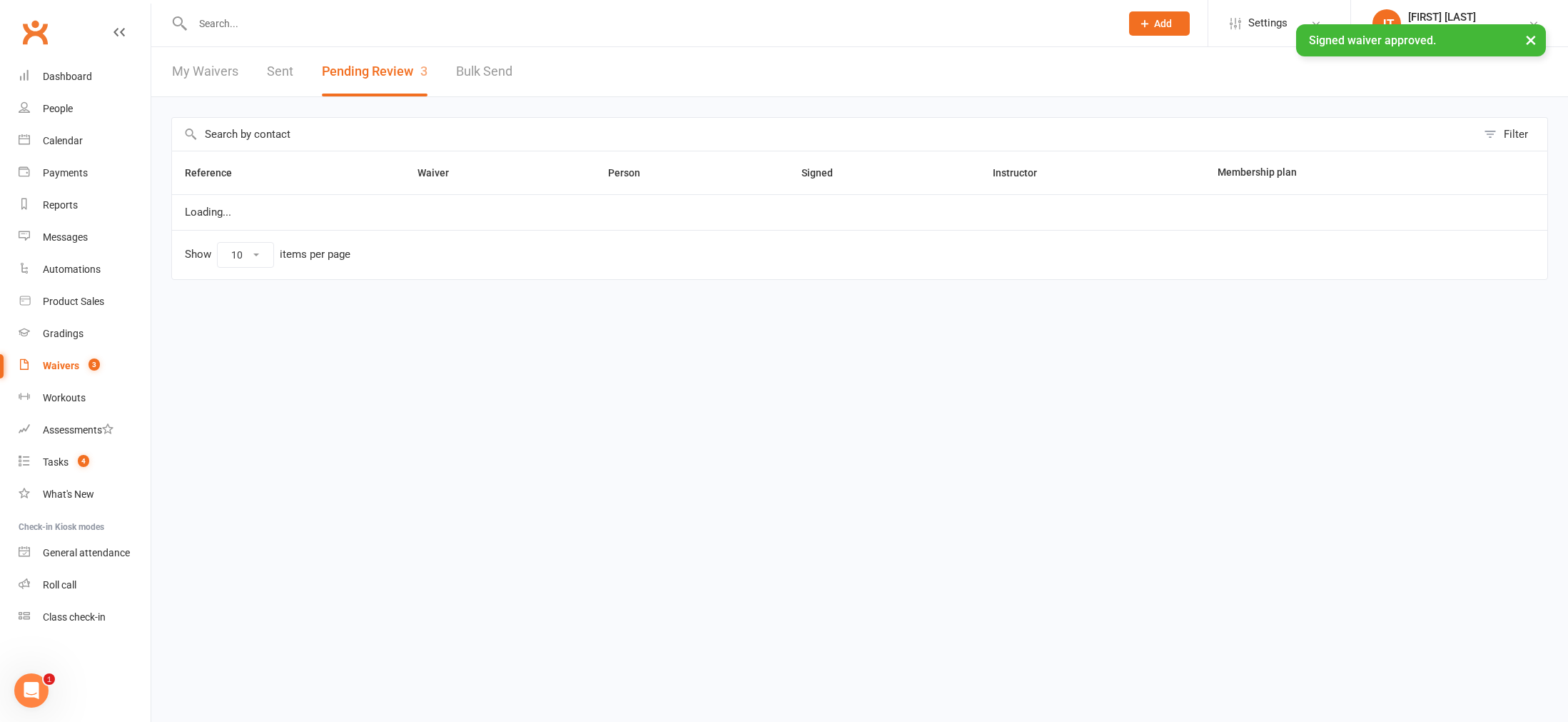 scroll, scrollTop: 0, scrollLeft: 0, axis: both 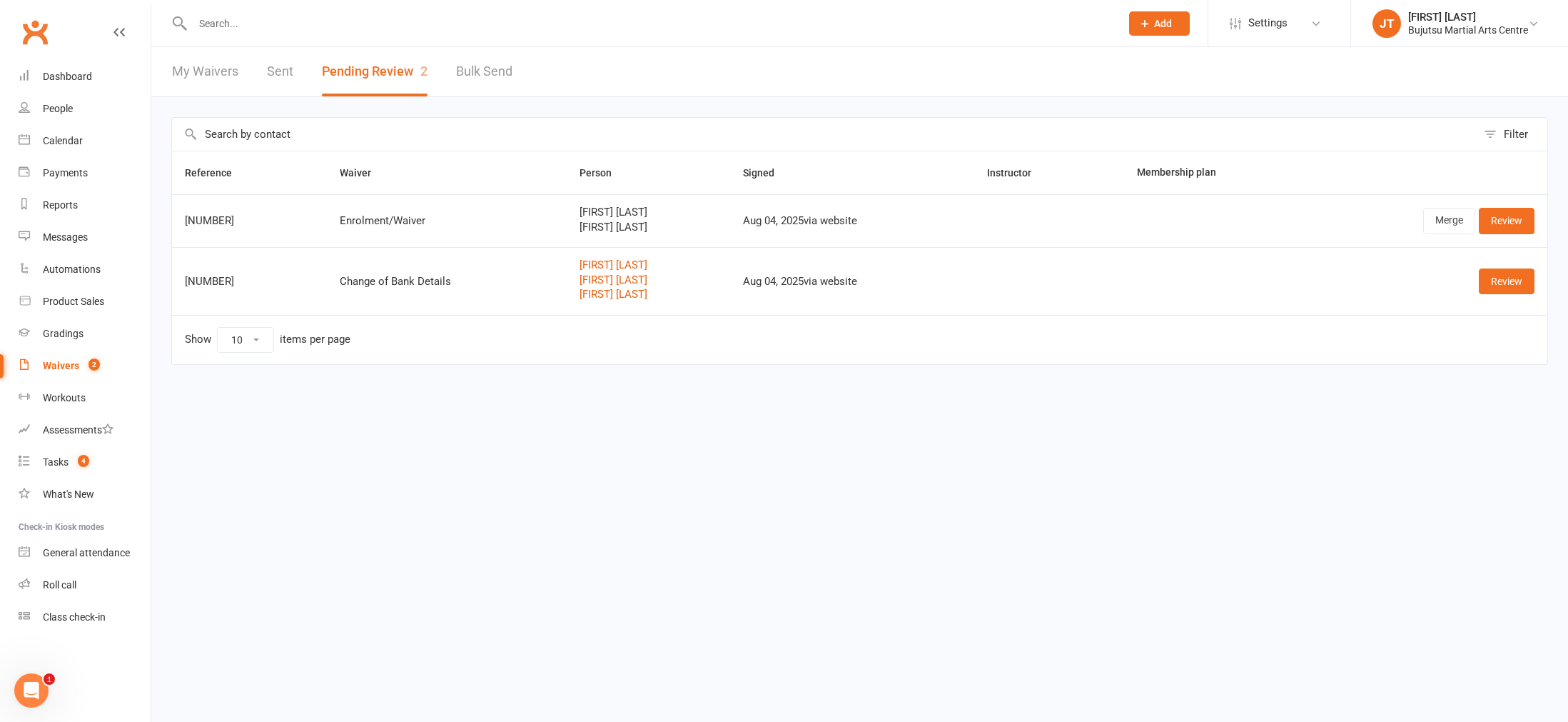 click at bounding box center (649, 24) 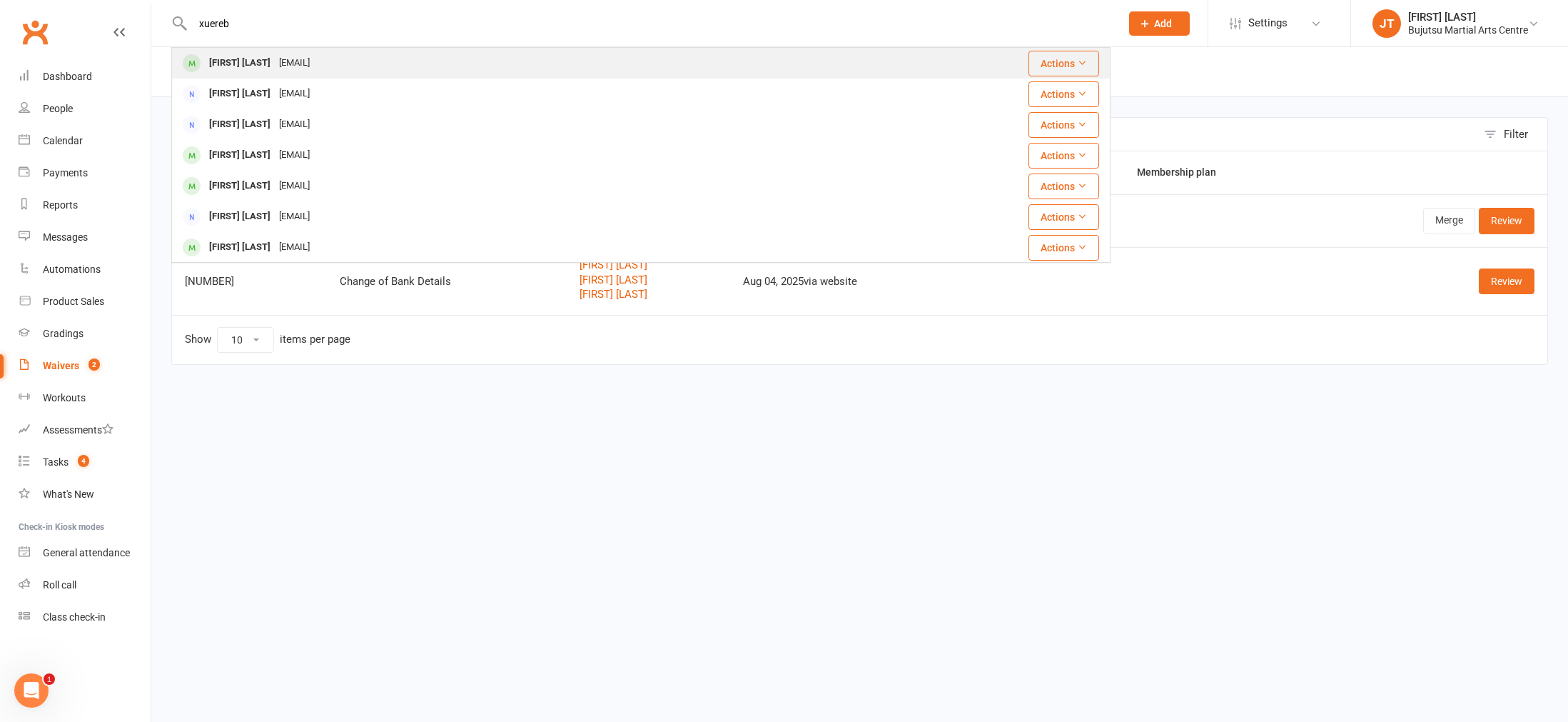 type on "xuereb" 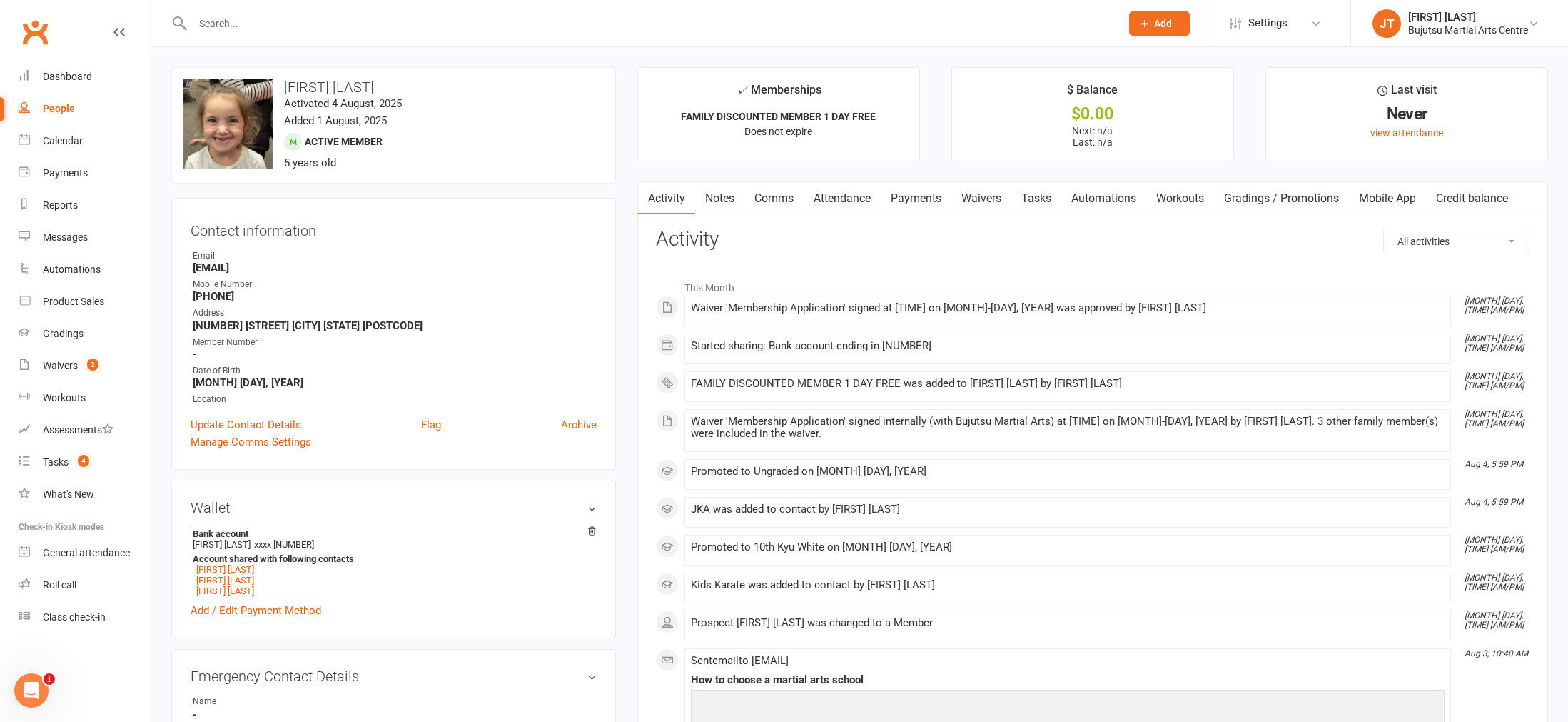 click at bounding box center (649, 24) 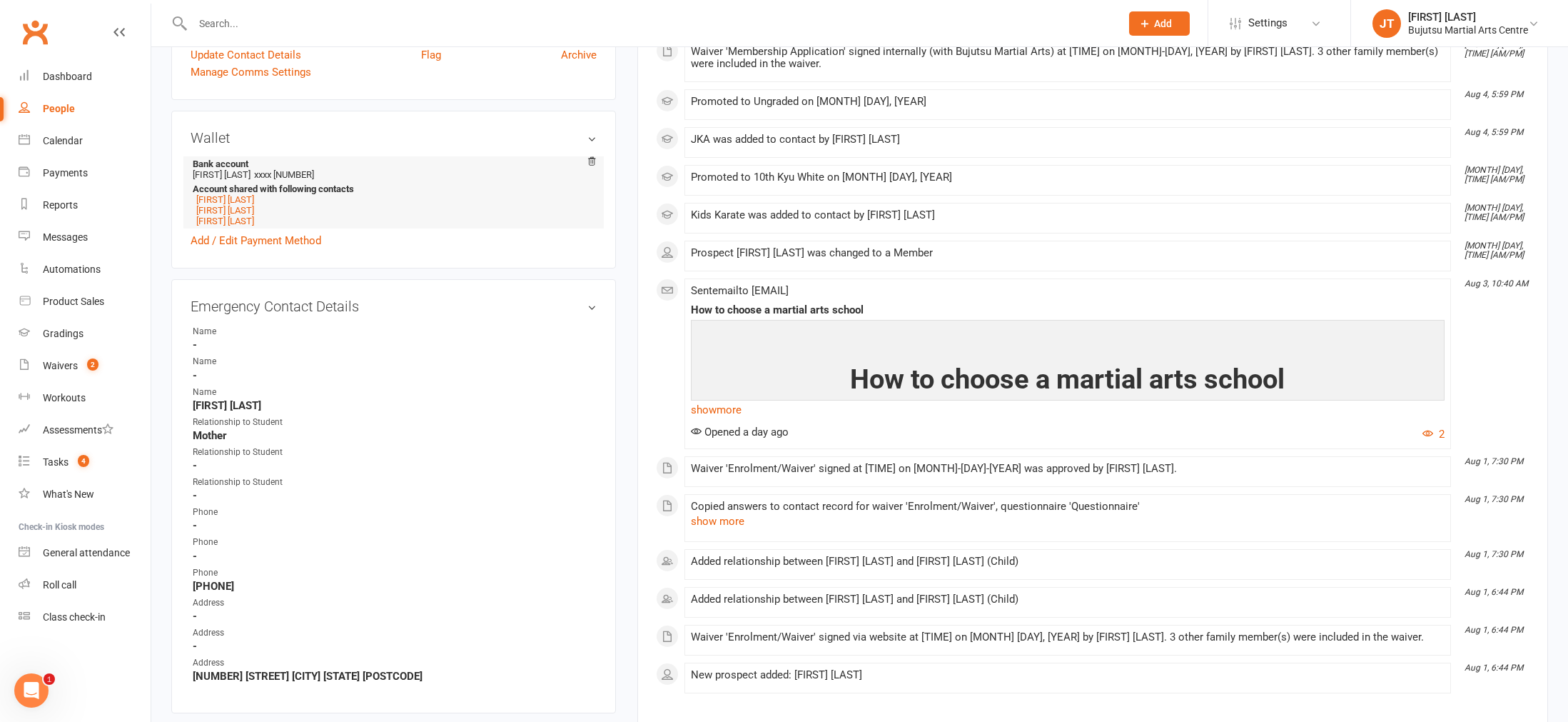 scroll, scrollTop: 382, scrollLeft: 0, axis: vertical 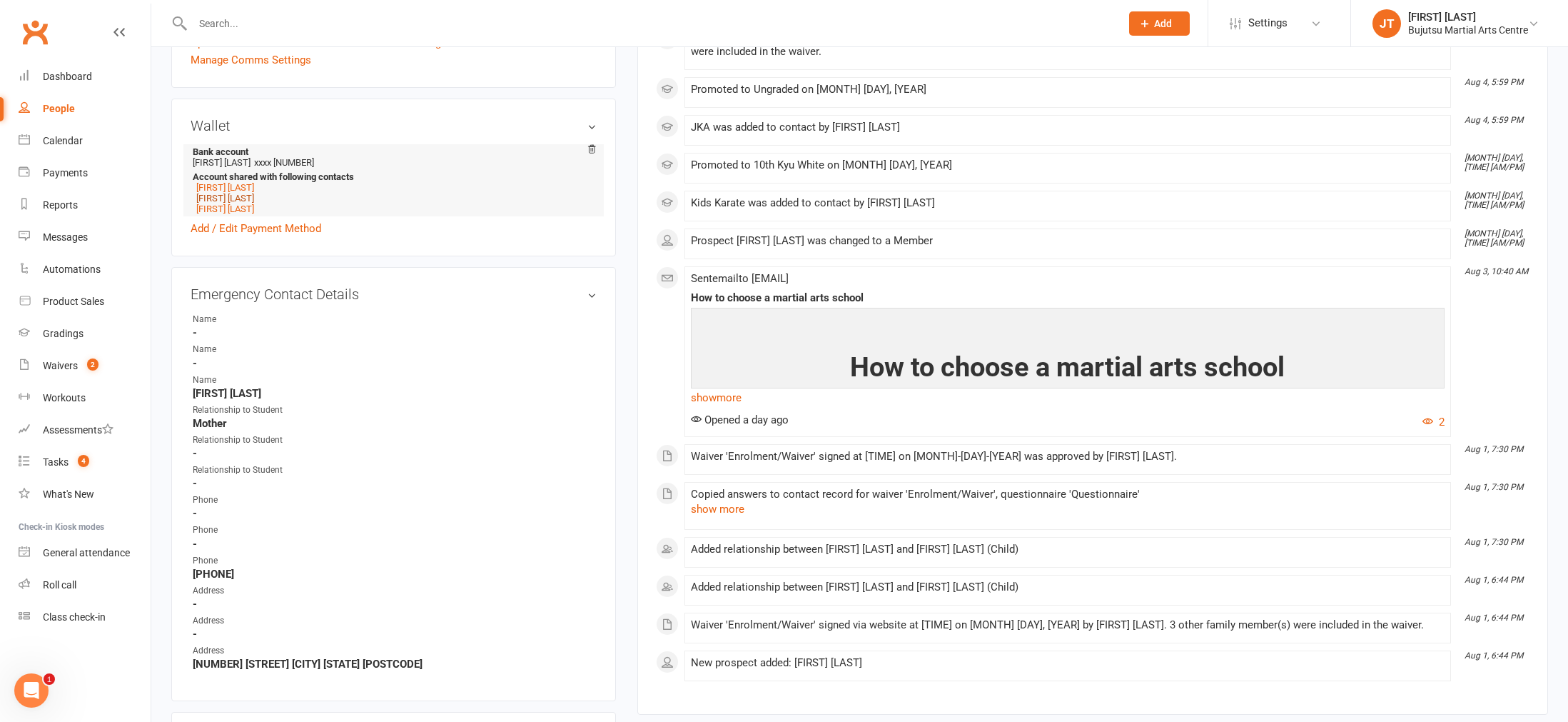 click on "[FIRST] [LAST]" at bounding box center [225, 198] 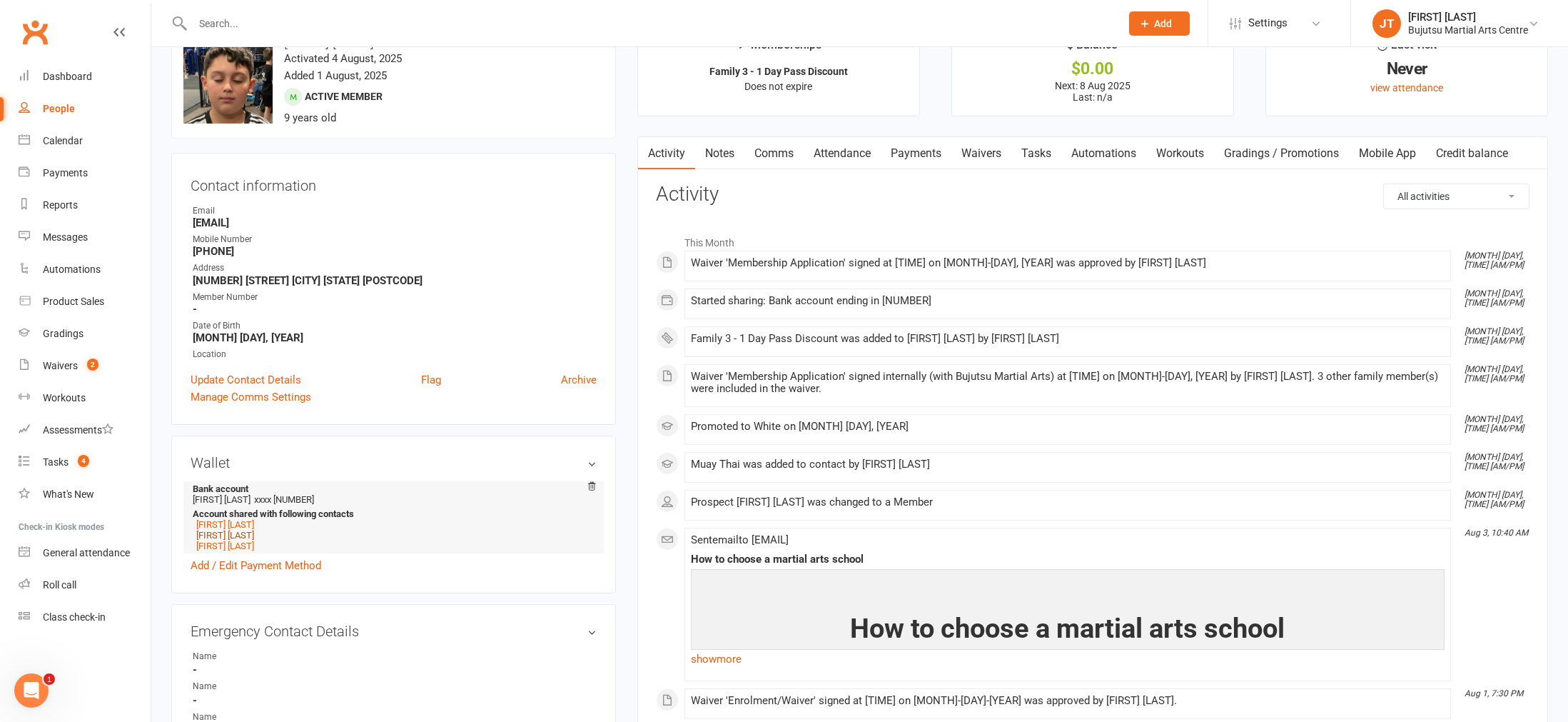 scroll, scrollTop: 44, scrollLeft: 0, axis: vertical 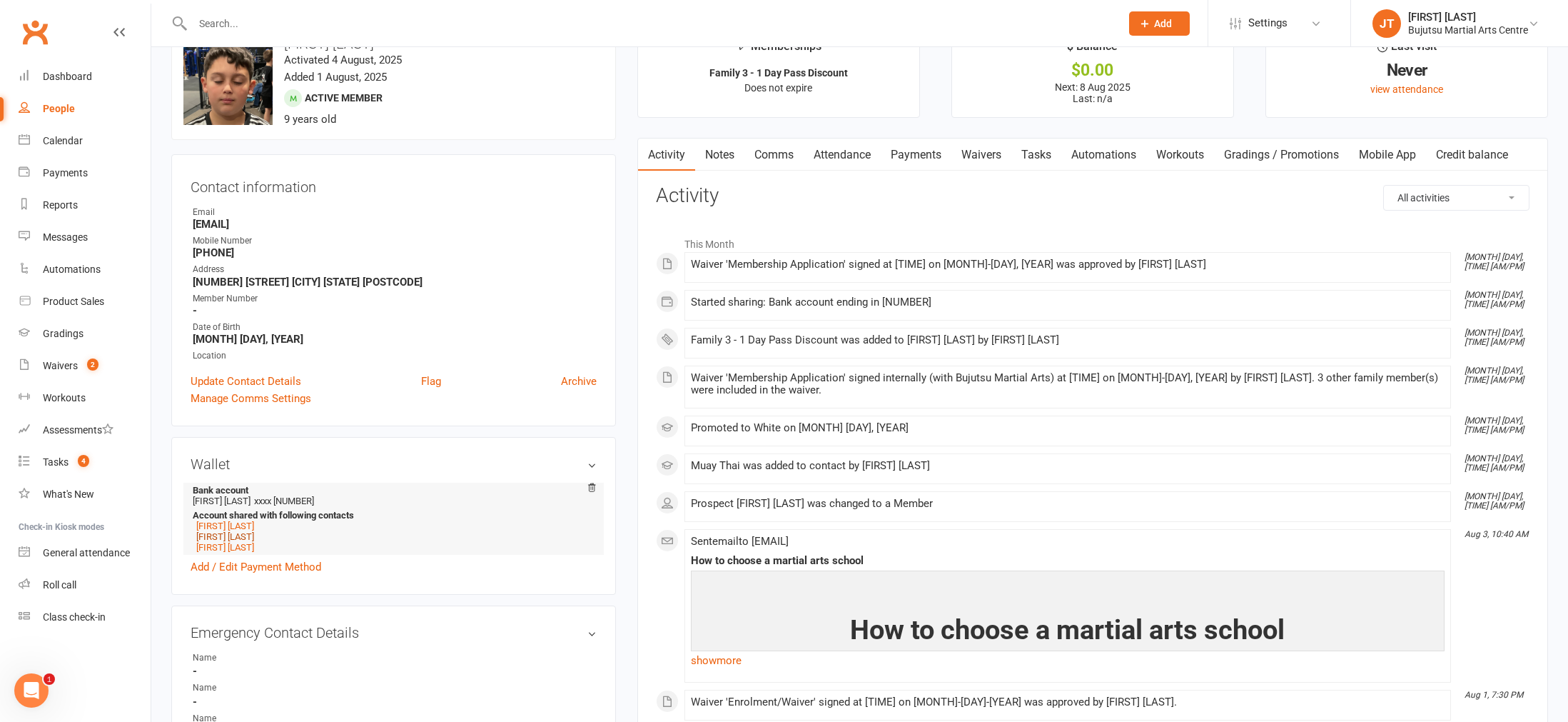 click on "[FIRST] [LAST]" at bounding box center (225, 536) 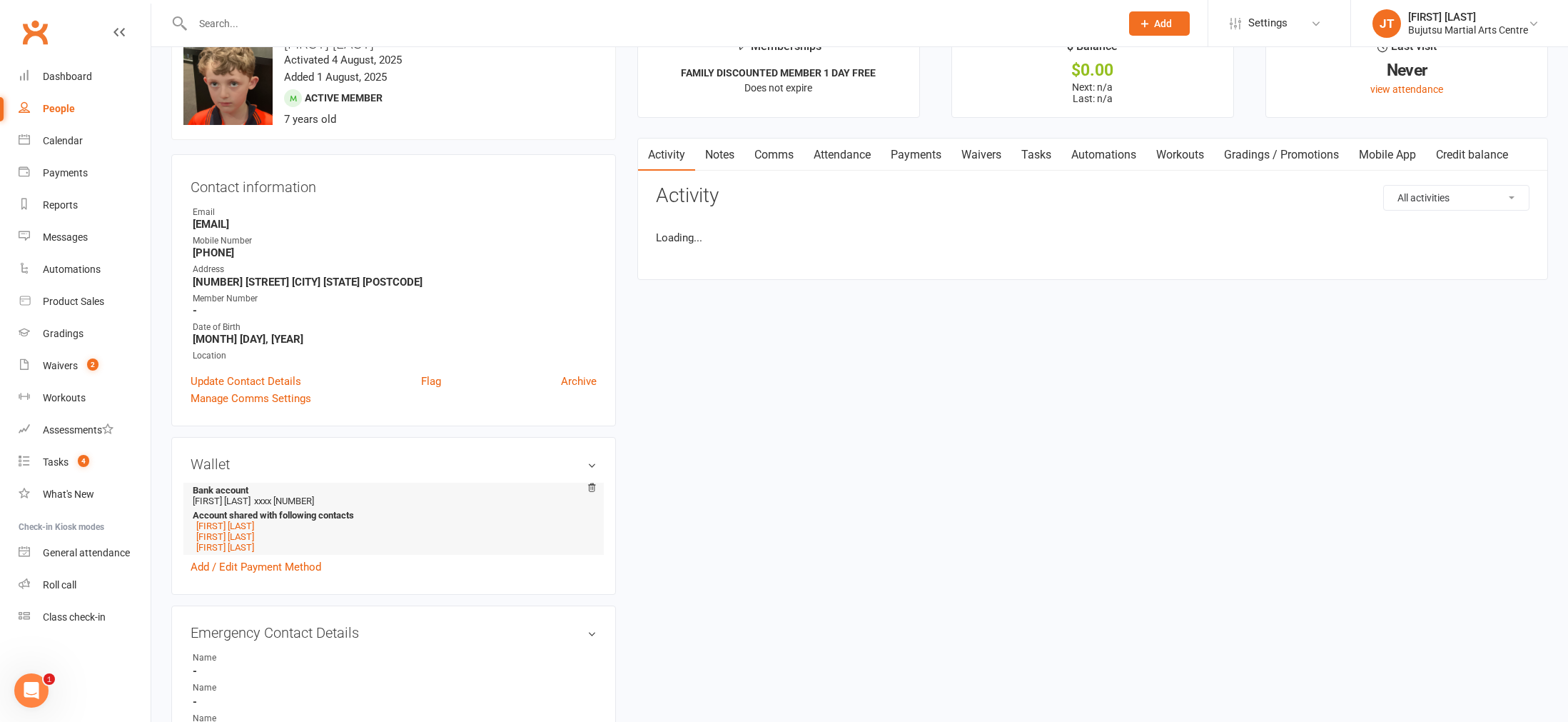 scroll, scrollTop: 0, scrollLeft: 0, axis: both 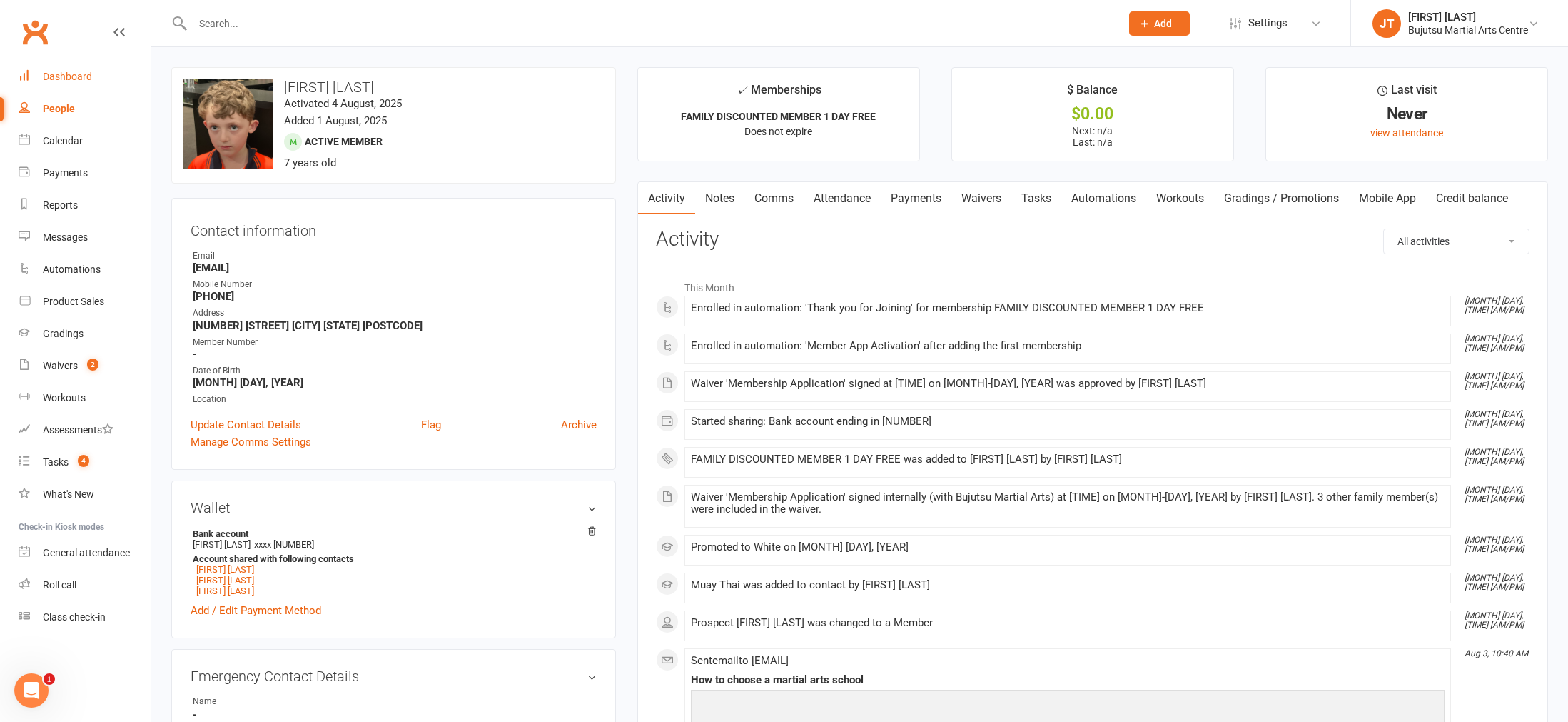 click on "Dashboard" at bounding box center (67, 76) 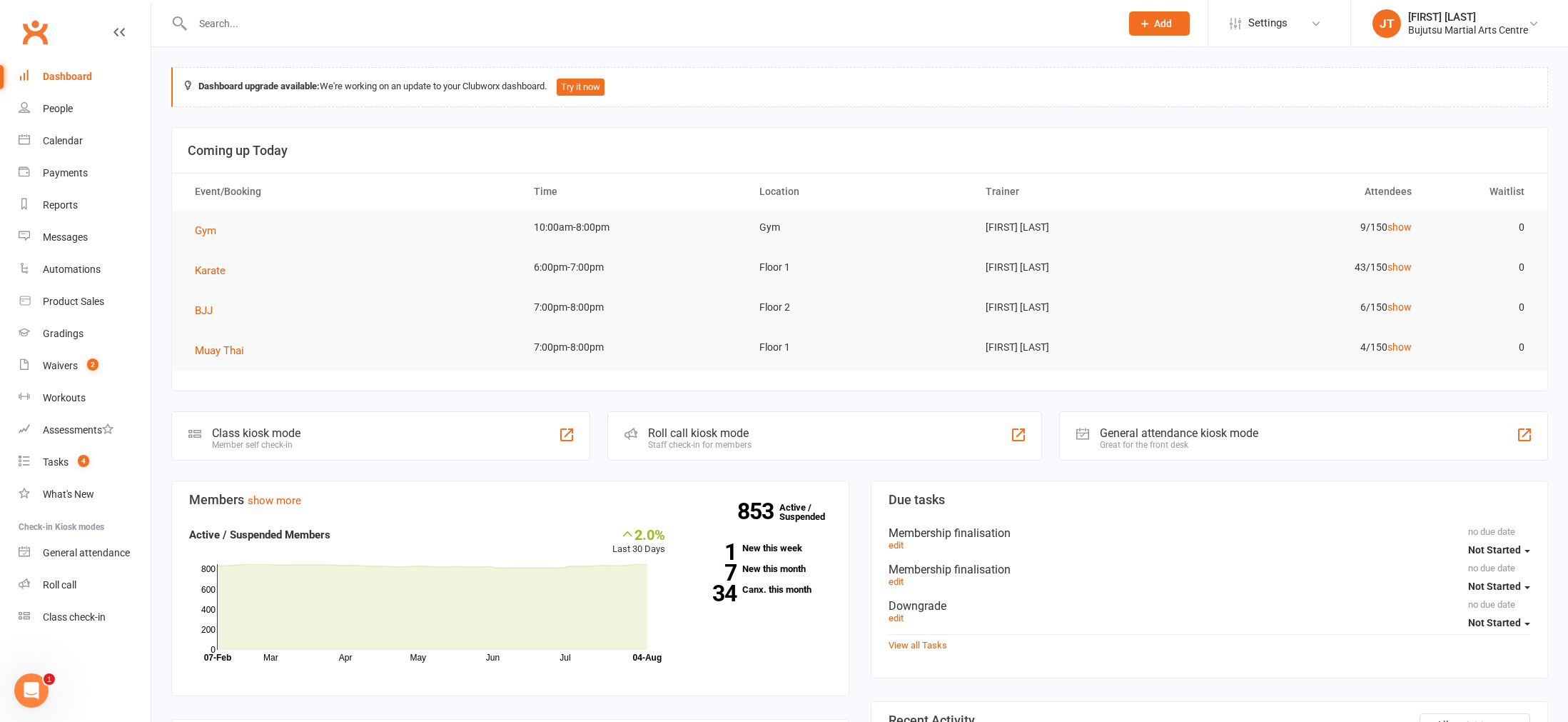 scroll, scrollTop: 6, scrollLeft: 0, axis: vertical 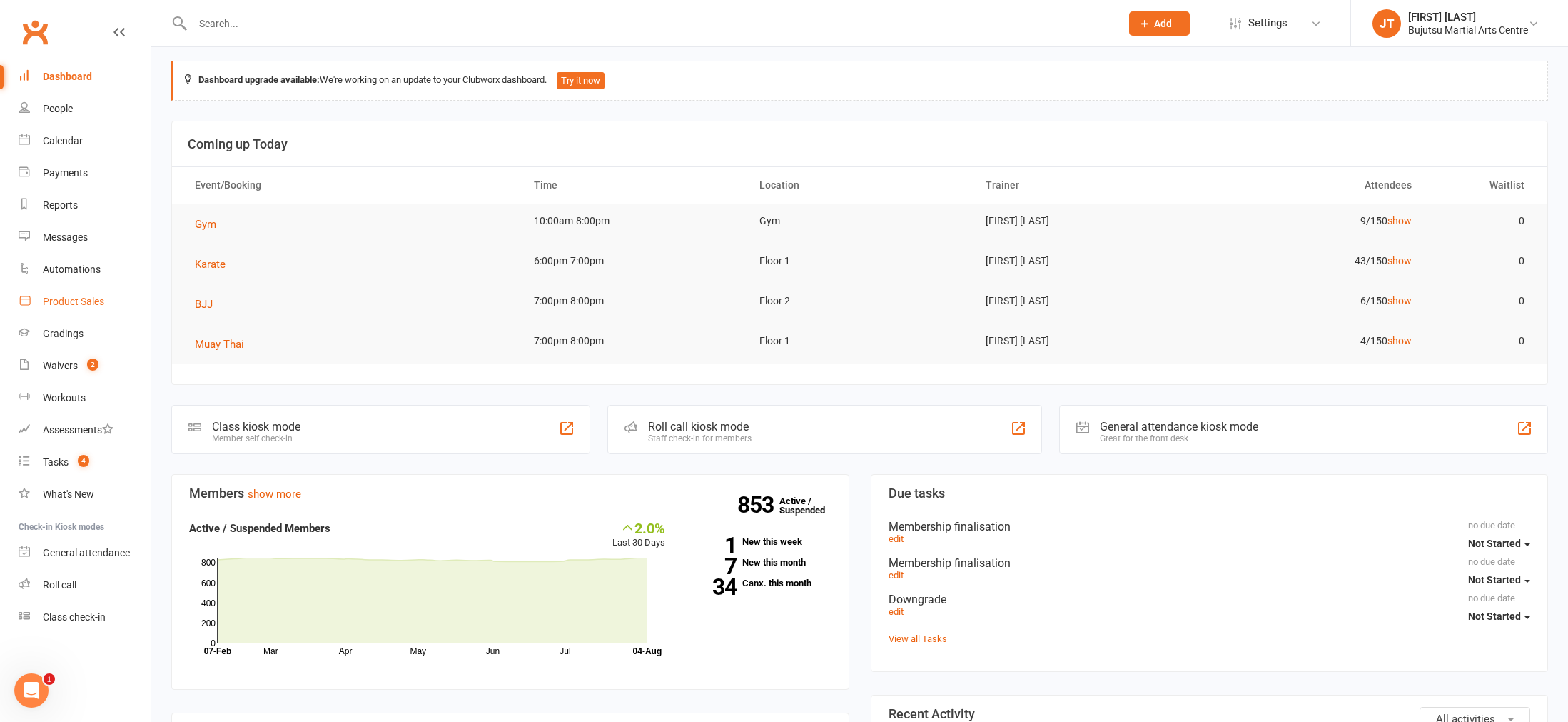 click on "Product Sales" at bounding box center [74, 301] 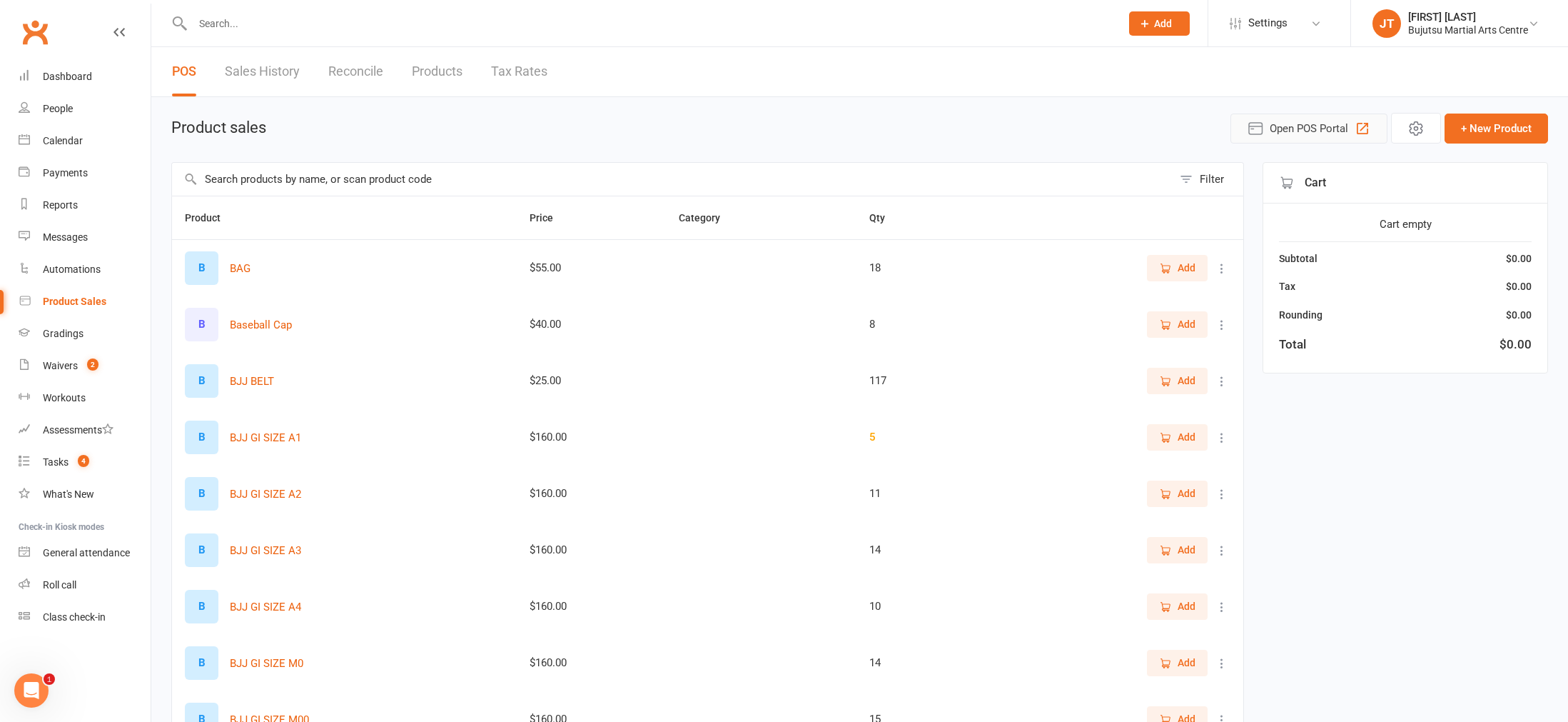 click on "Open POS Portal" at bounding box center (1309, 129) 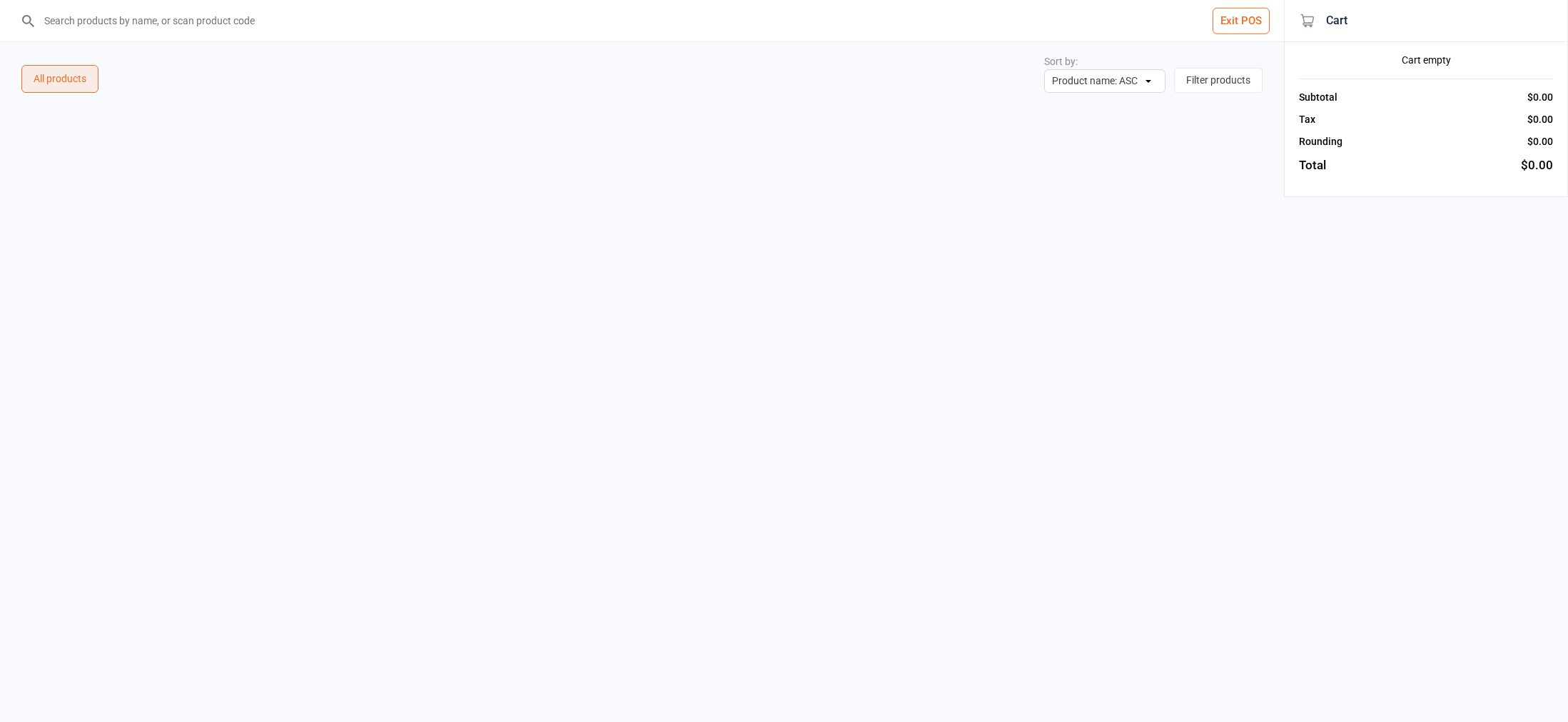 scroll, scrollTop: 0, scrollLeft: 0, axis: both 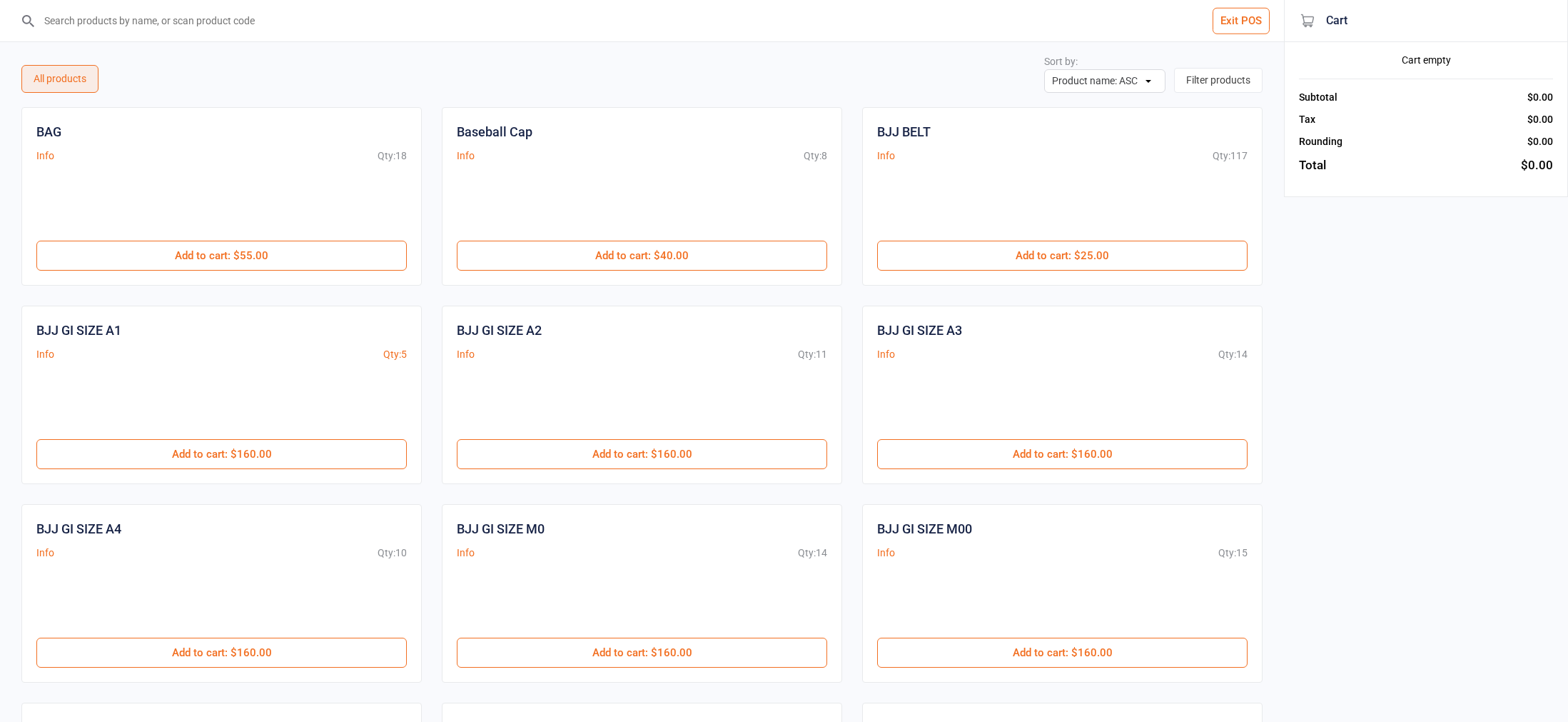 click at bounding box center (650, 21) 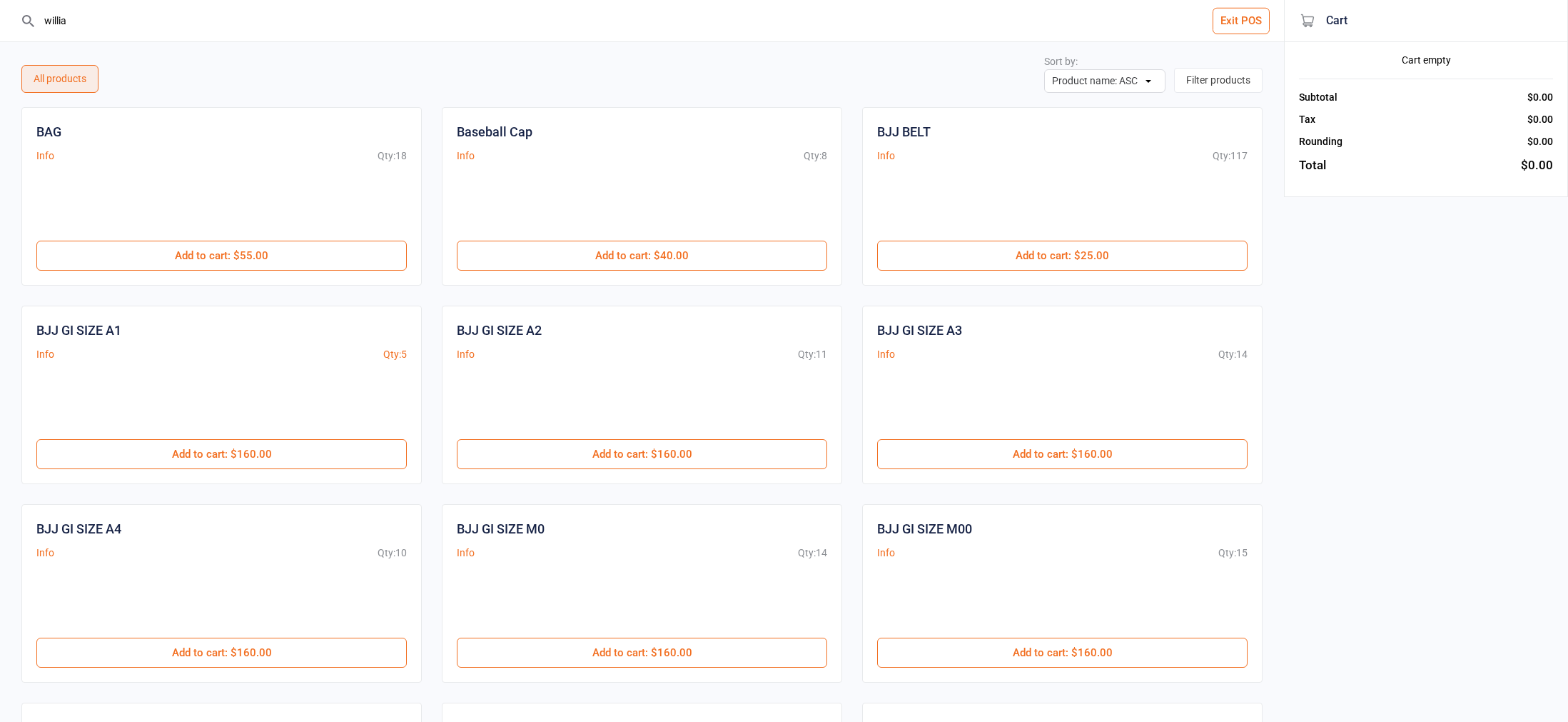 type on "william" 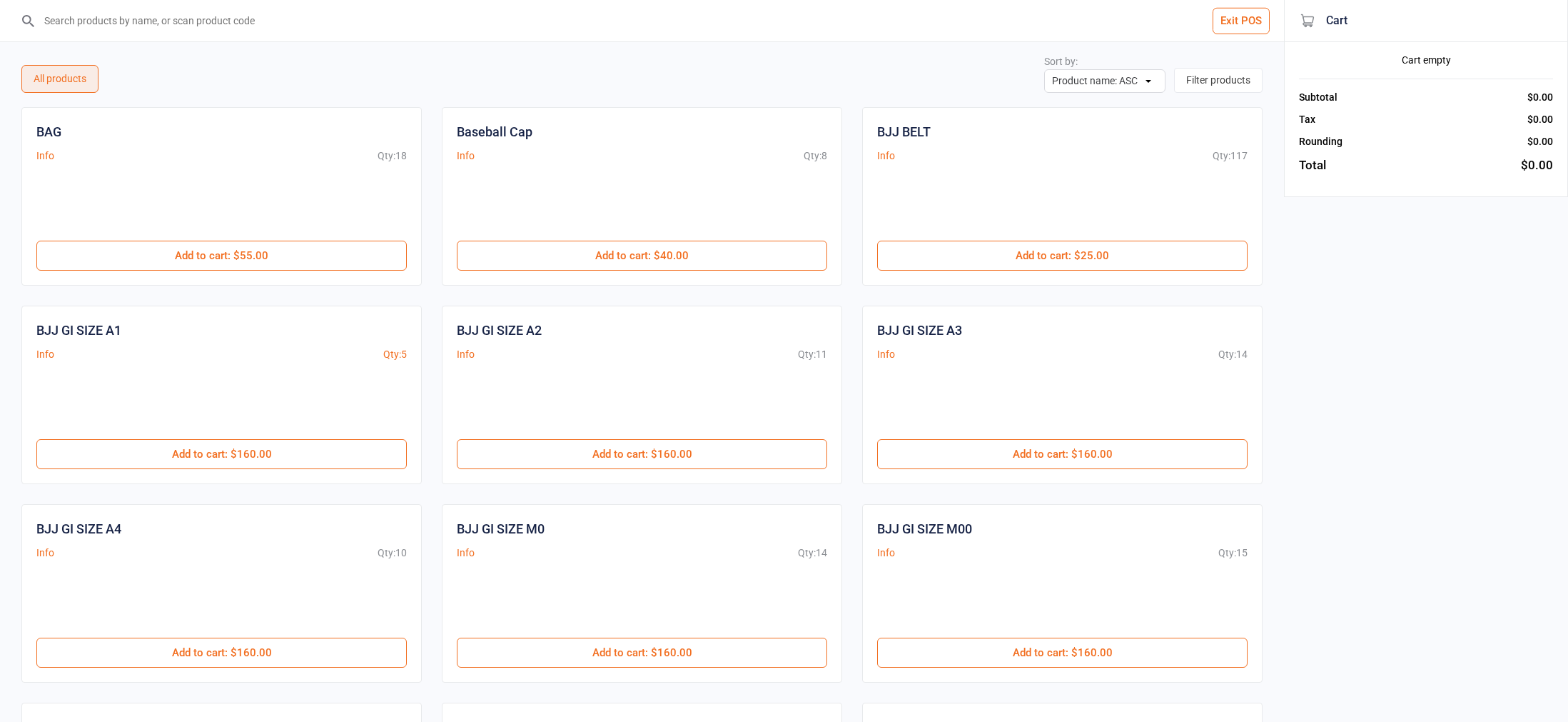 click at bounding box center [650, 21] 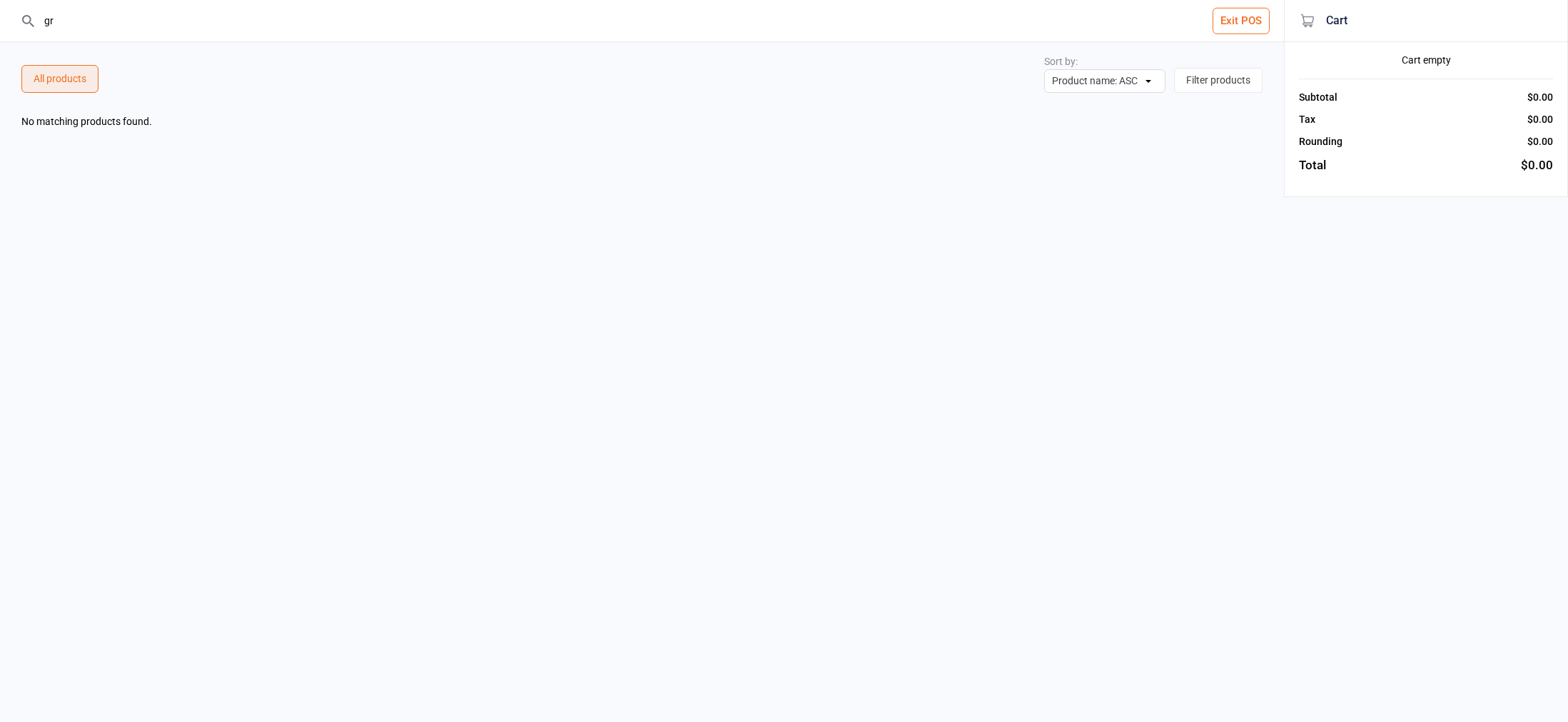 type on "g" 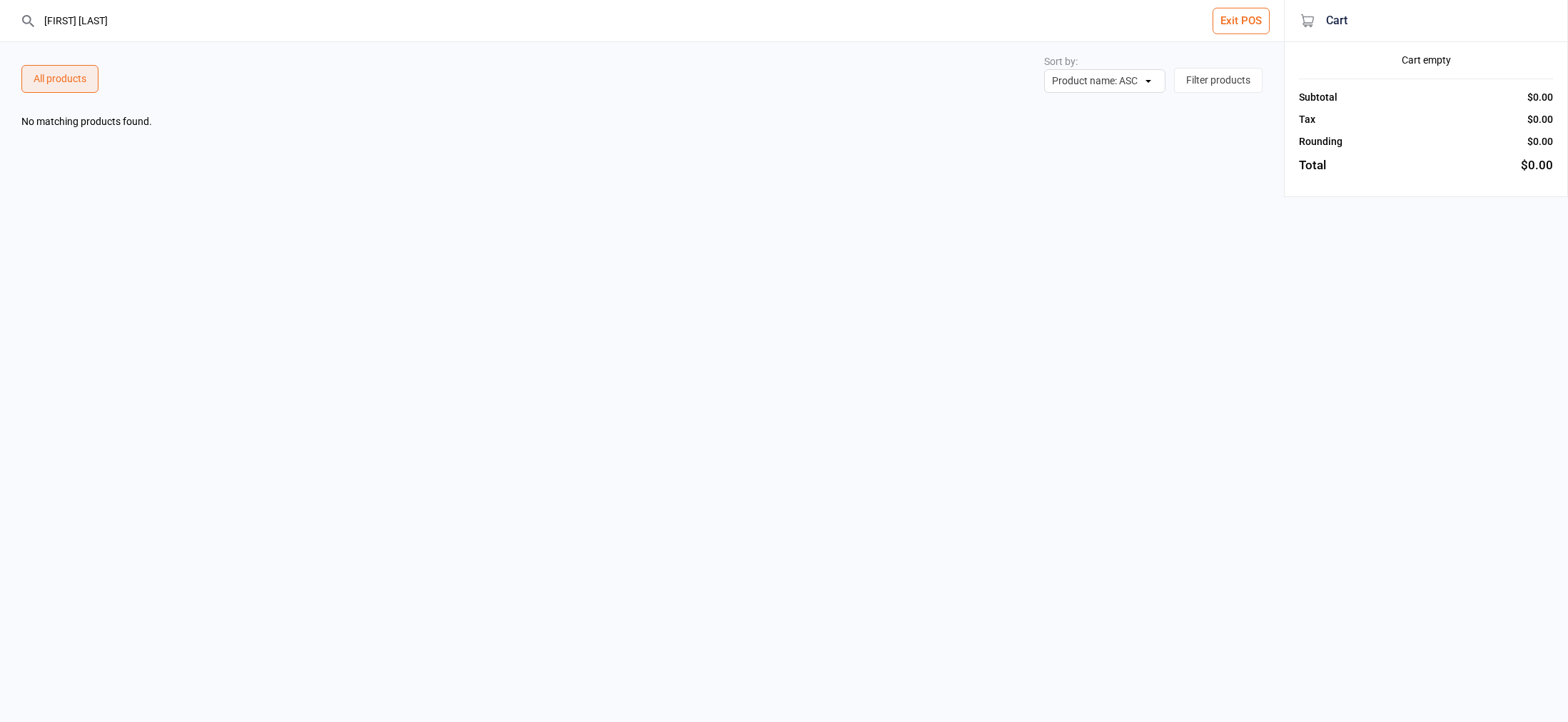 type on "william" 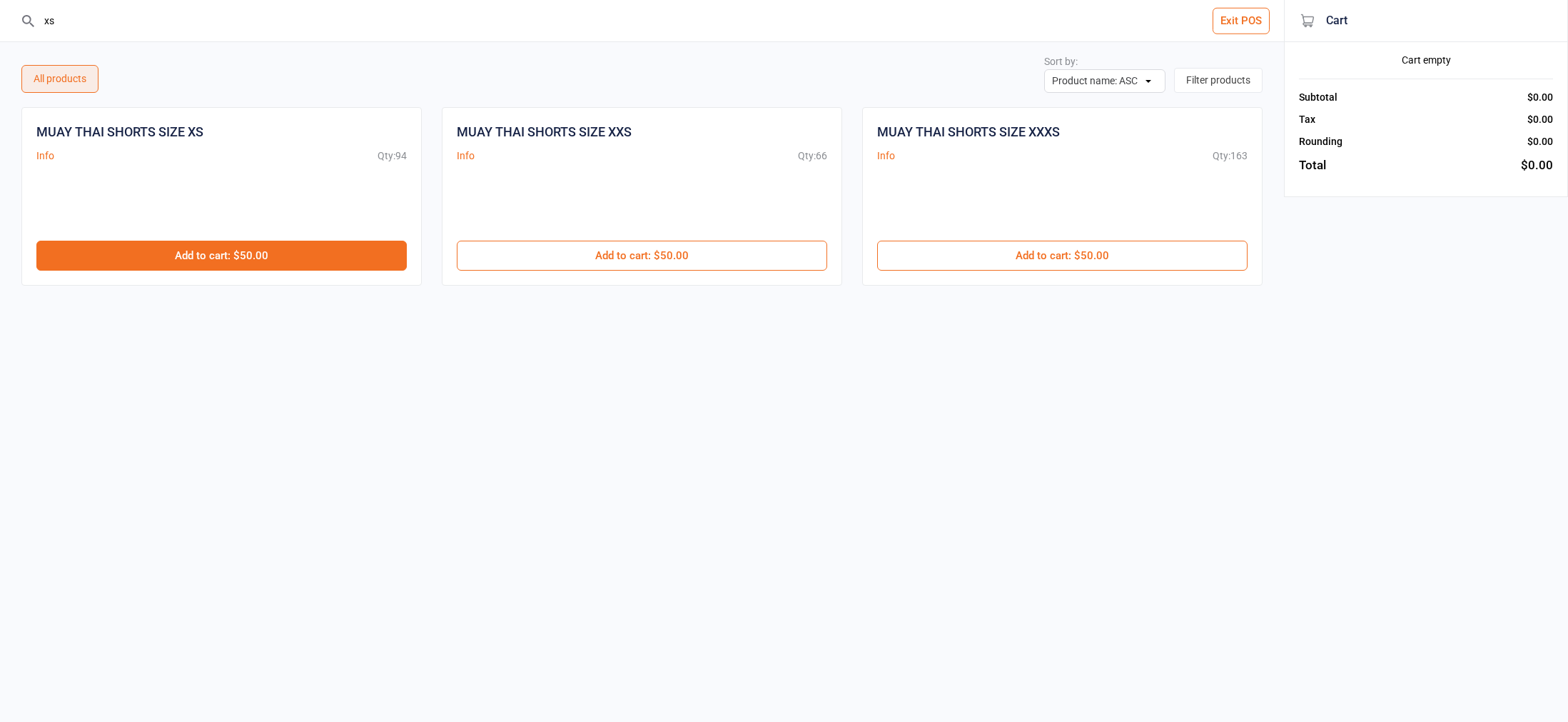type on "xs" 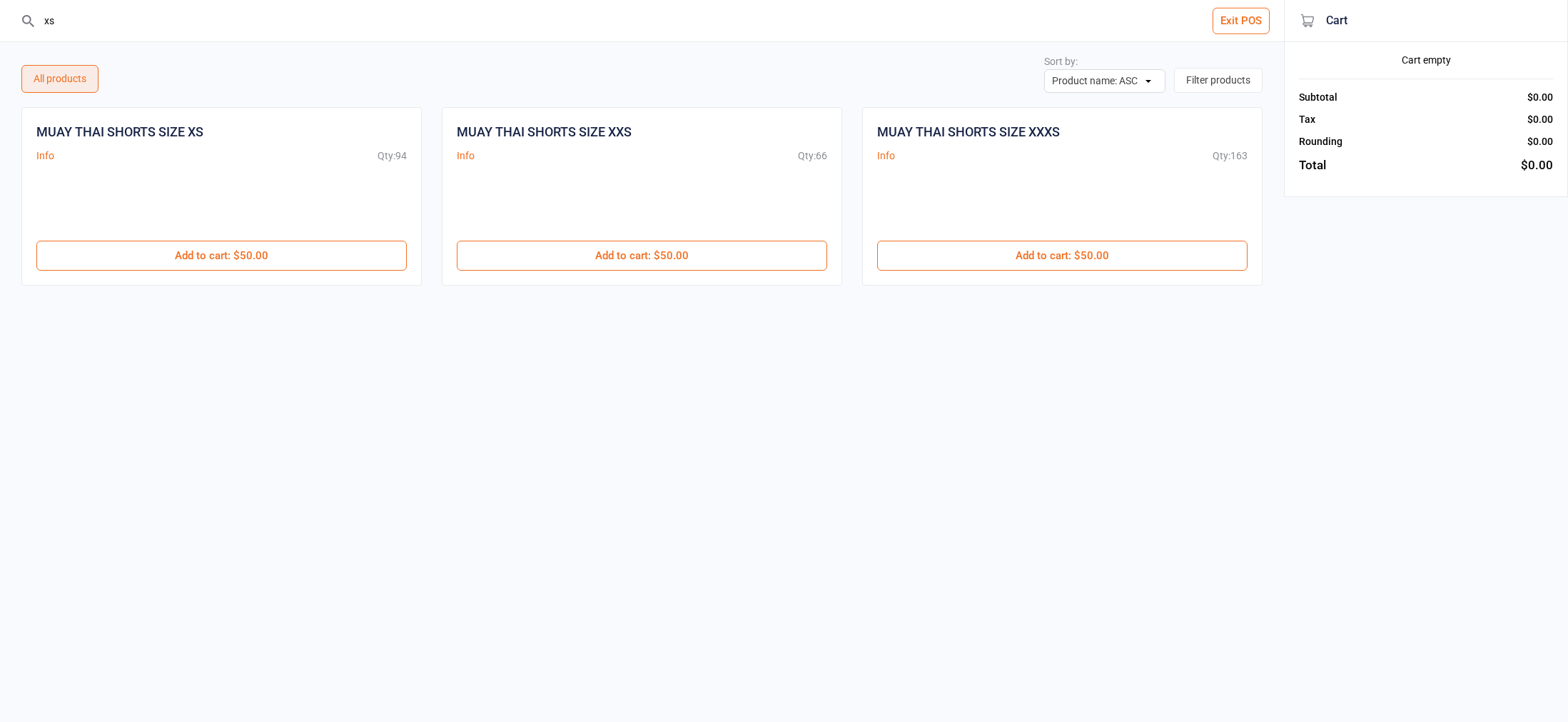 drag, startPoint x: 253, startPoint y: 254, endPoint x: 250, endPoint y: 239, distance: 15.297059 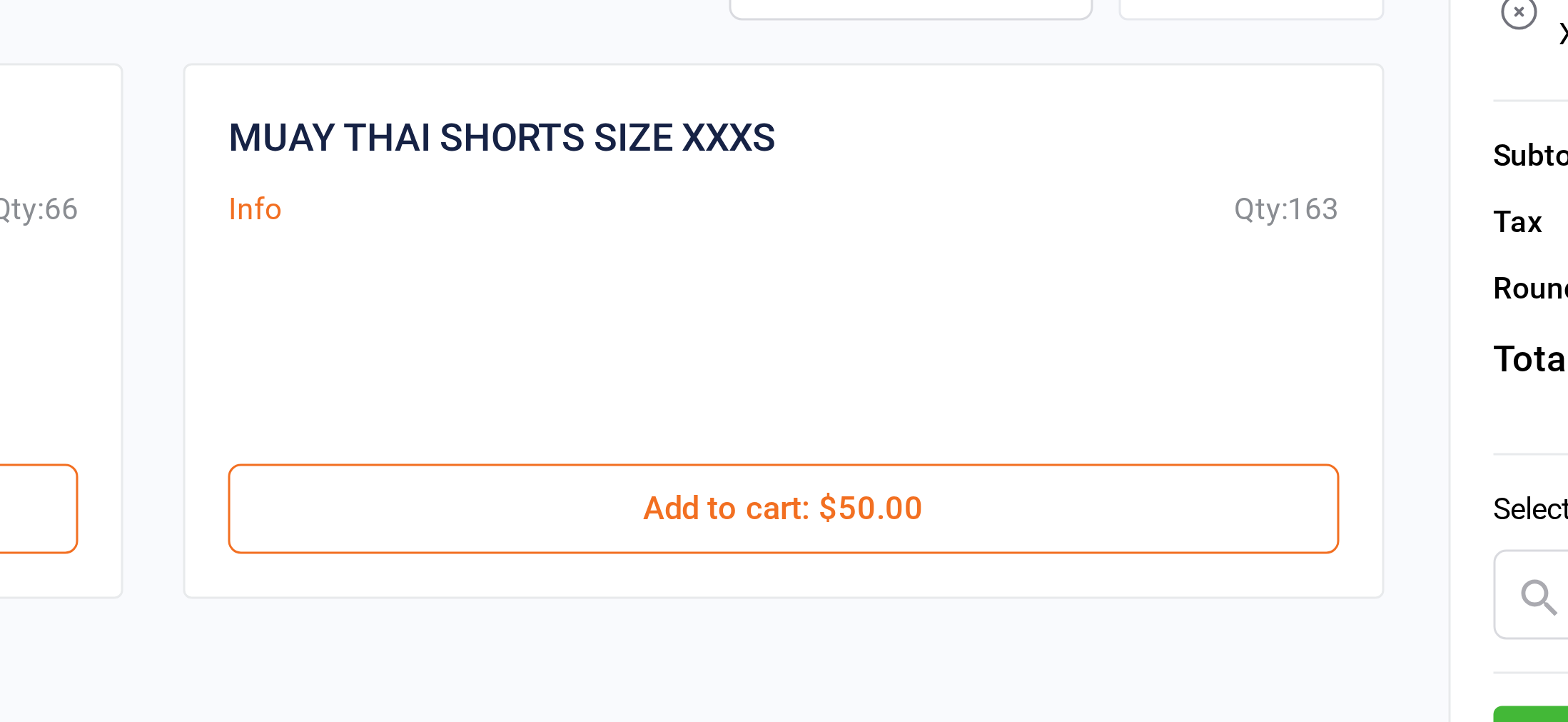 click at bounding box center [1062, 206] 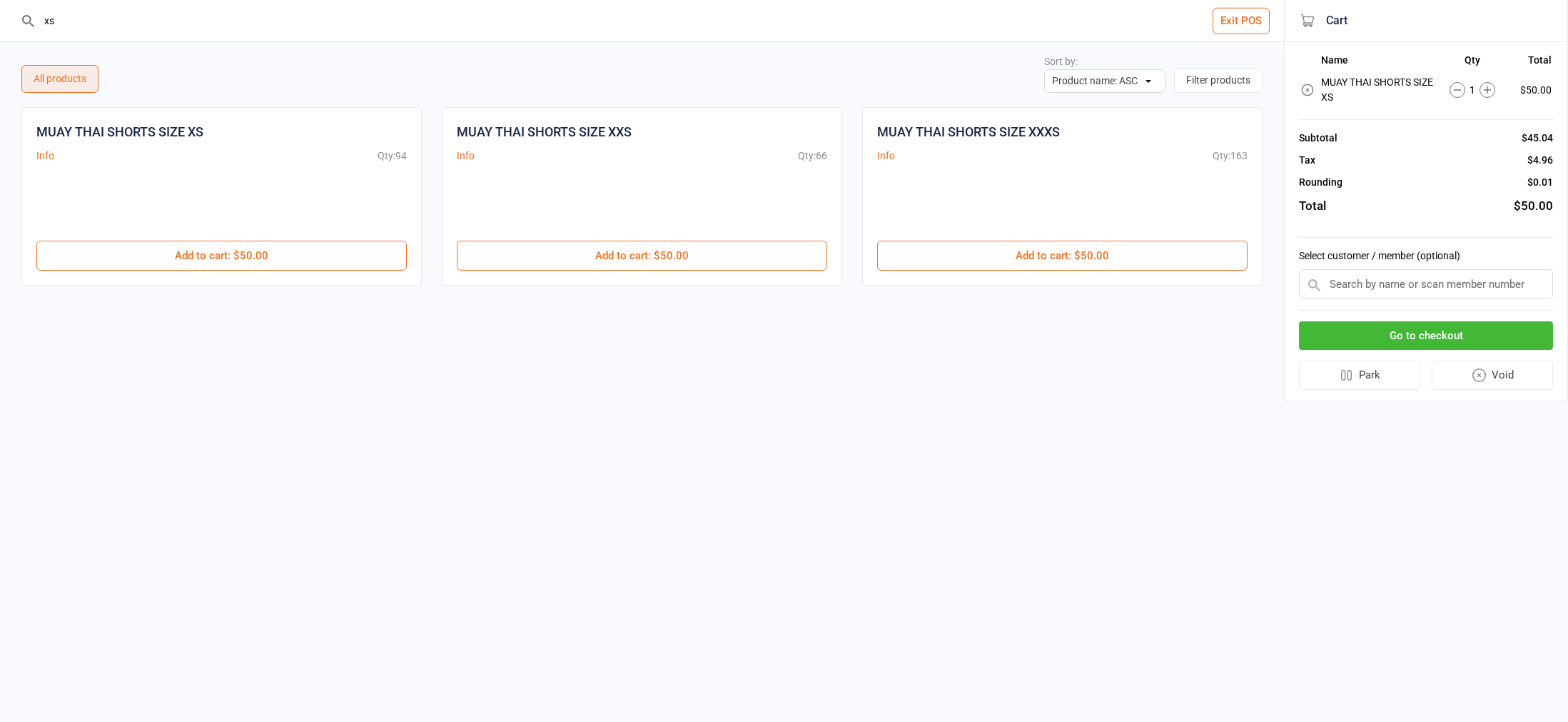 click on "Select customer / member (optional)" at bounding box center [1426, 274] 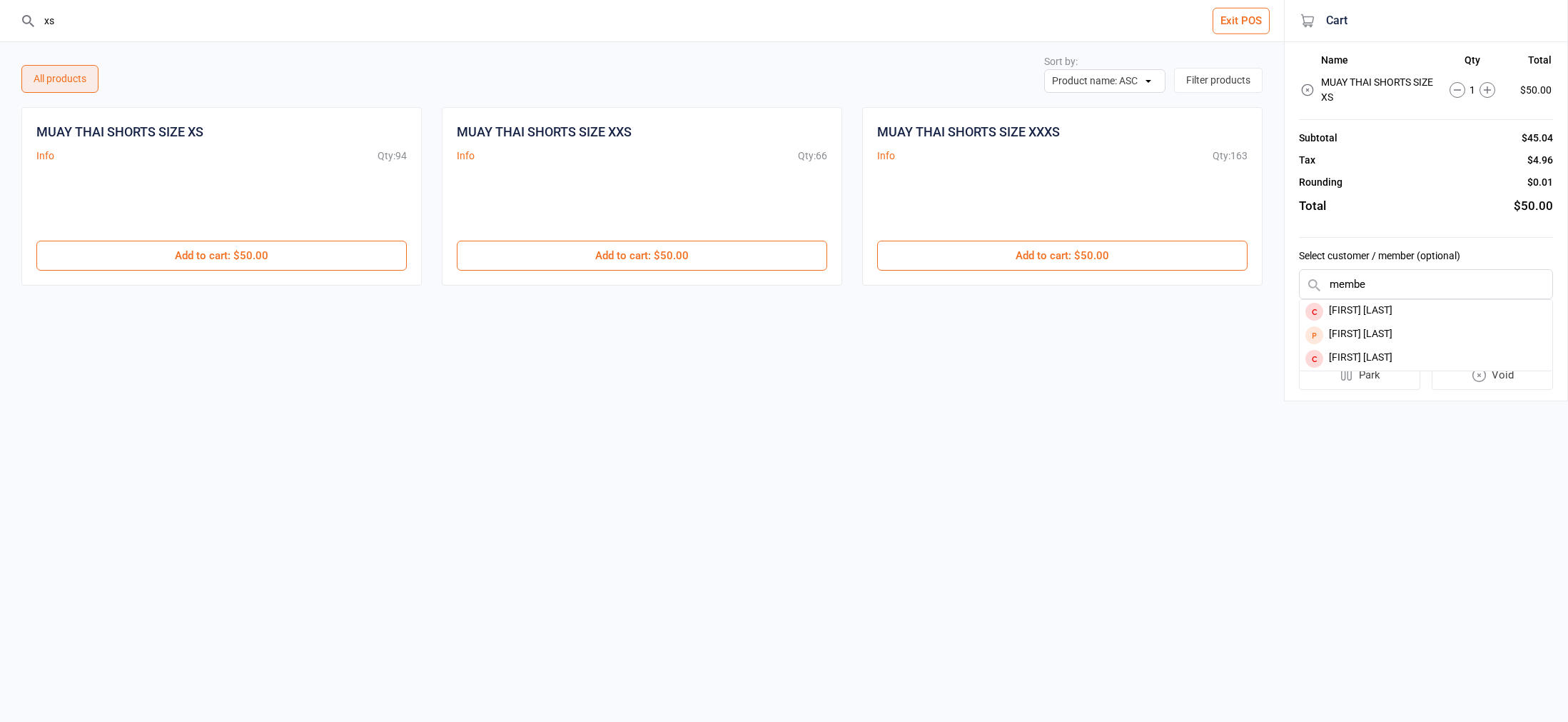 type on "memb" 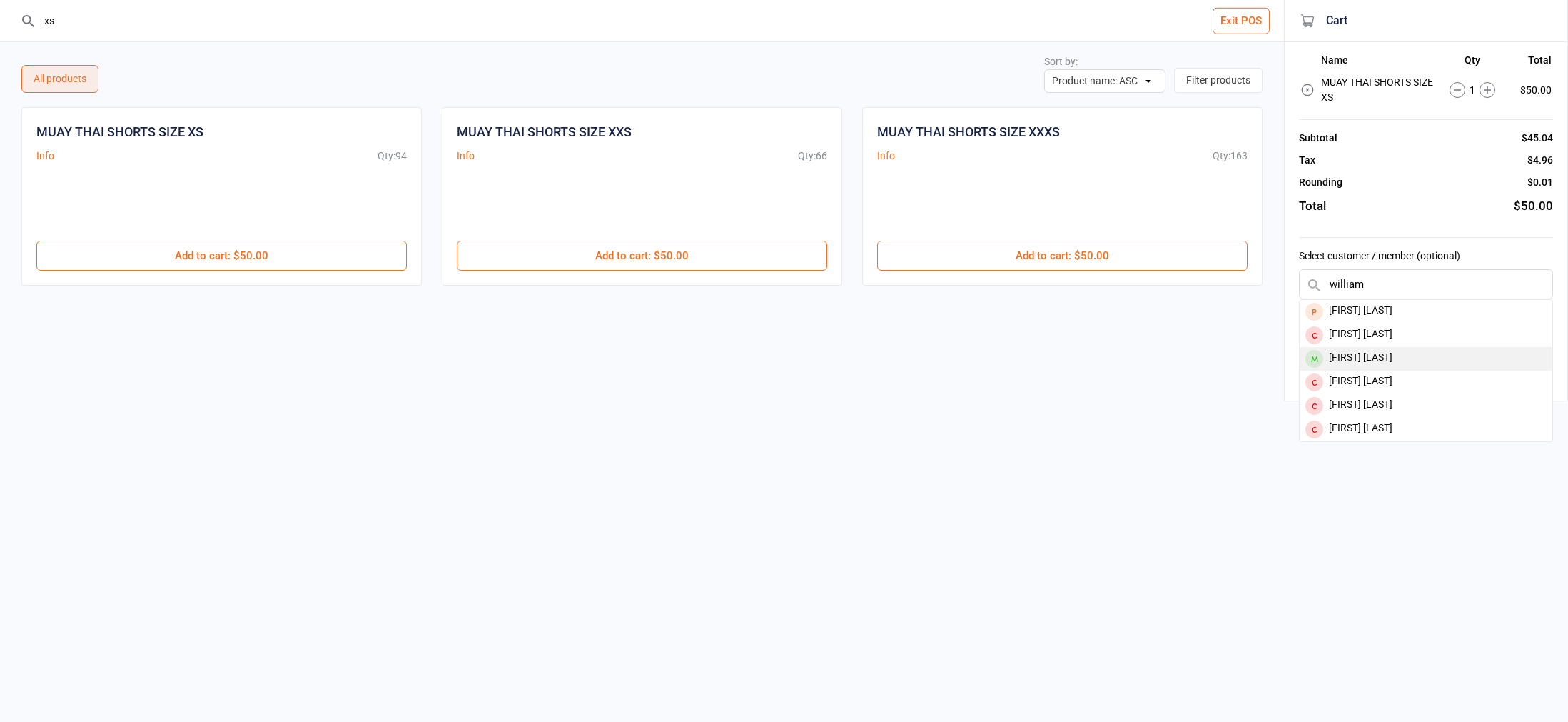 type on "william" 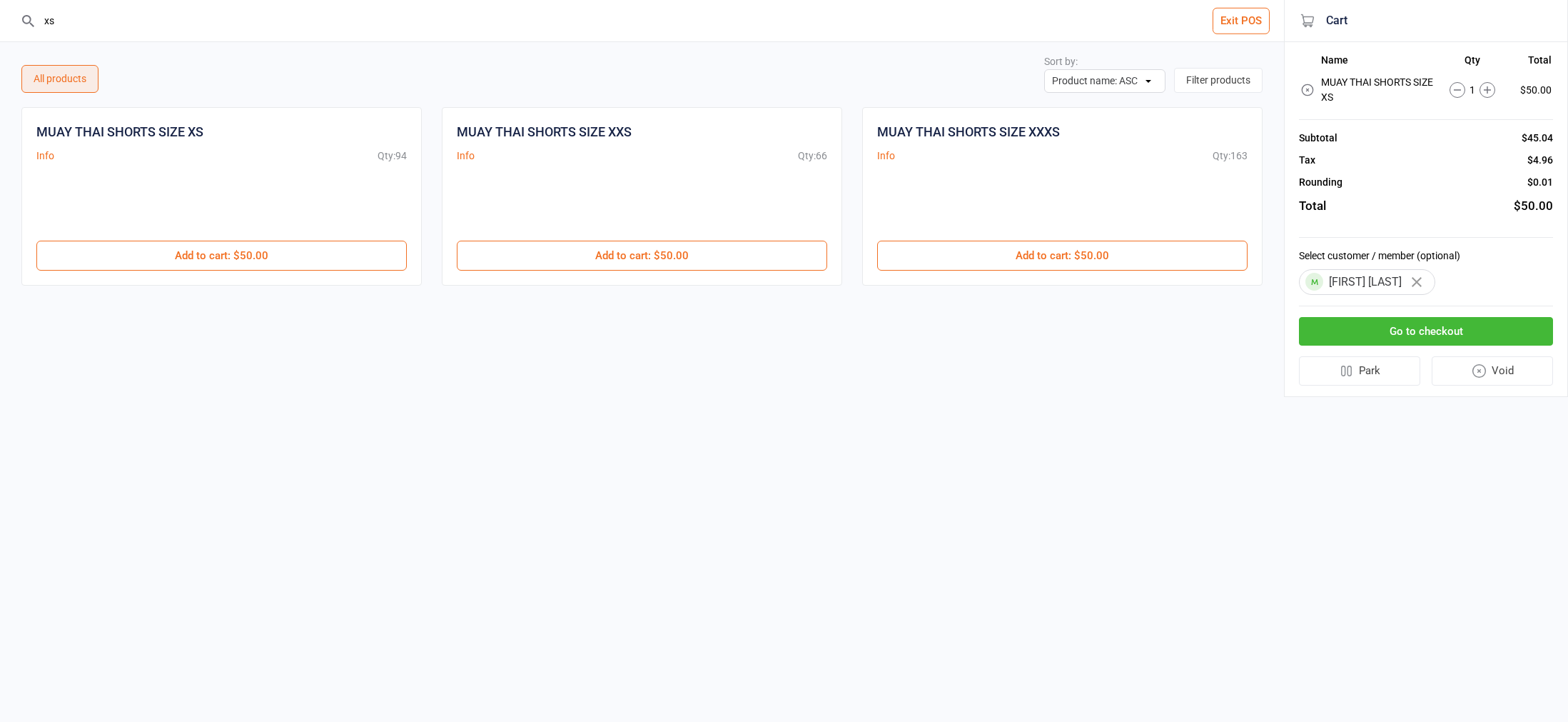 drag, startPoint x: 144, startPoint y: 13, endPoint x: -6, endPoint y: 11, distance: 150.01333 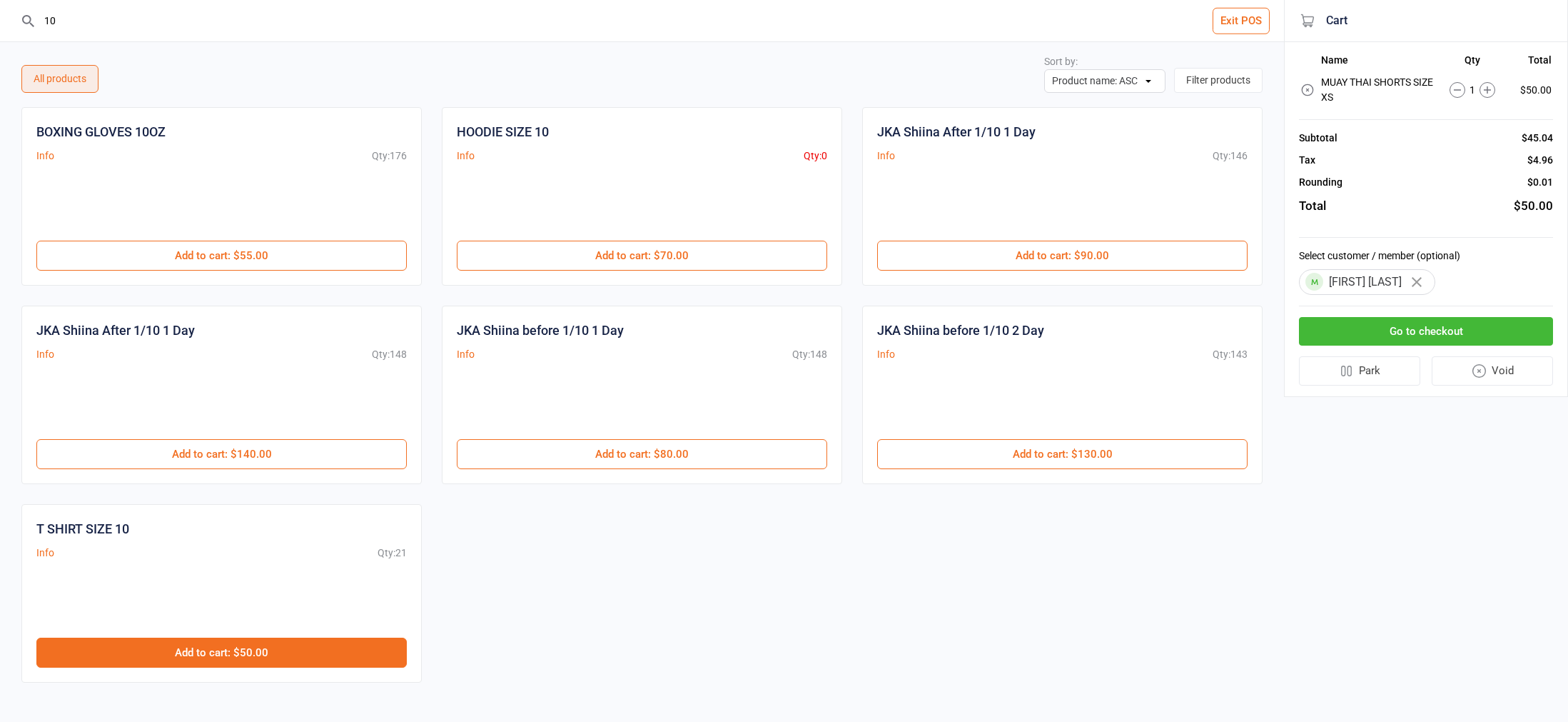 type on "10" 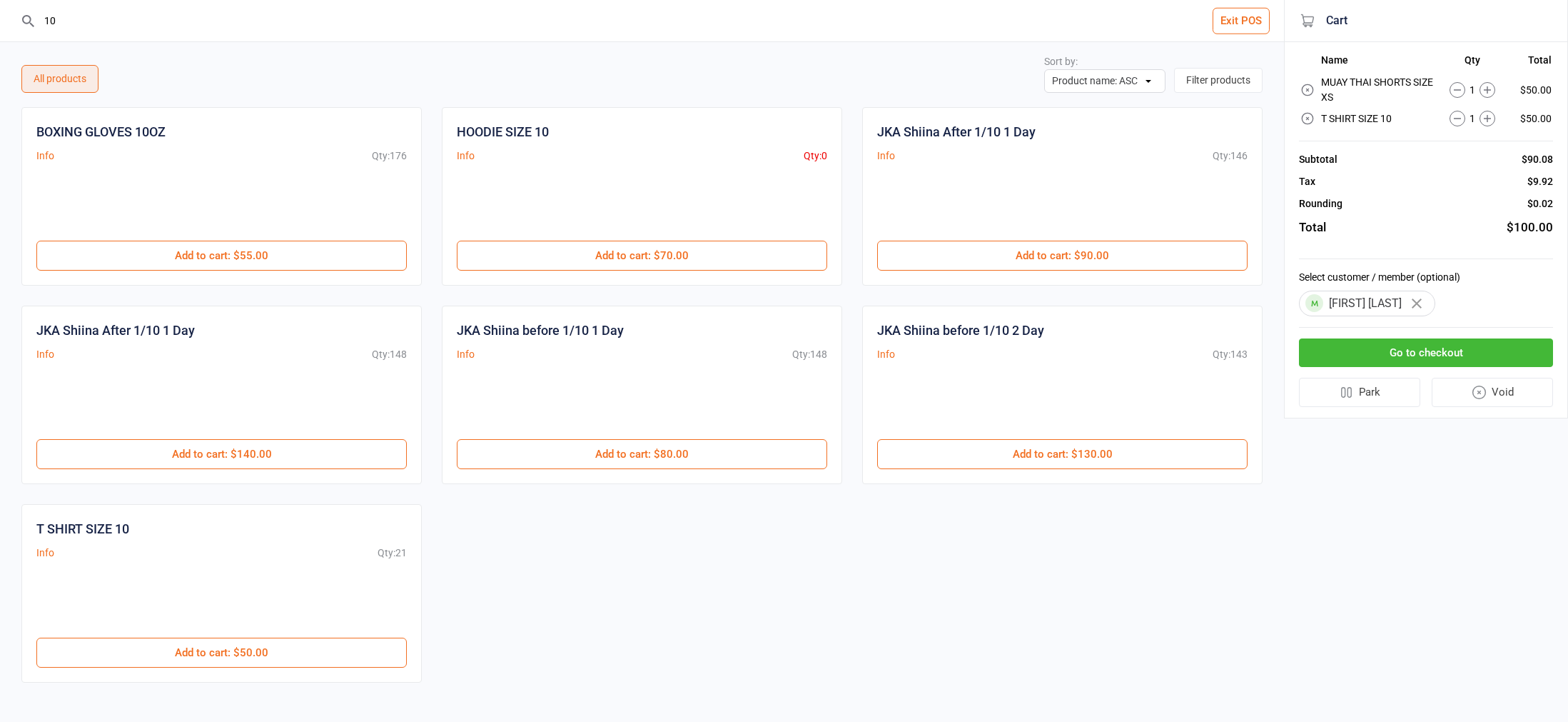 click on "10 Exit POS All products Sort by: Product name: ASC Product name: DESC Qty in Stock: ASC Qty in Stock: DESC Price: ASC Price: DESC Filter products BOXING GLOVES 10OZ Info Qty:  176 $55.00 Add to cart :   $55.00 HOODIE SIZE 10 Info Qty:  0 $70.00 Add to cart :   $70.00 JKA Shiina After 1/10 1 Day Info Qty:  146 $90.00 Add to cart :   $90.00 JKA Shiina after 1/10 2 Day Info Qty:  148 $140.00 Add to cart :   $140.00 JKA Shiina before 1/10 1 Day Info Qty:  148 $80.00 Add to cart :   $80.00 JKA Shiina before 1/10 2 Day Info Qty:  143 $130.00 Add to cart :   $130.00 T SHIRT SIZE 10 Info Qty:  21 $50.00 Add to cart :   $50.00 Cart Name Qty Total MUAY THAI SHORTS SIZE XS 1 $50.00 T SHIRT SIZE 10 1 $50.00 Subtotal $90.08 Tax $9.92 Rounding $0.02 Total $100.00 Select customer / member (optional) William Xuereb Go to checkout Park Void" at bounding box center [784, 361] 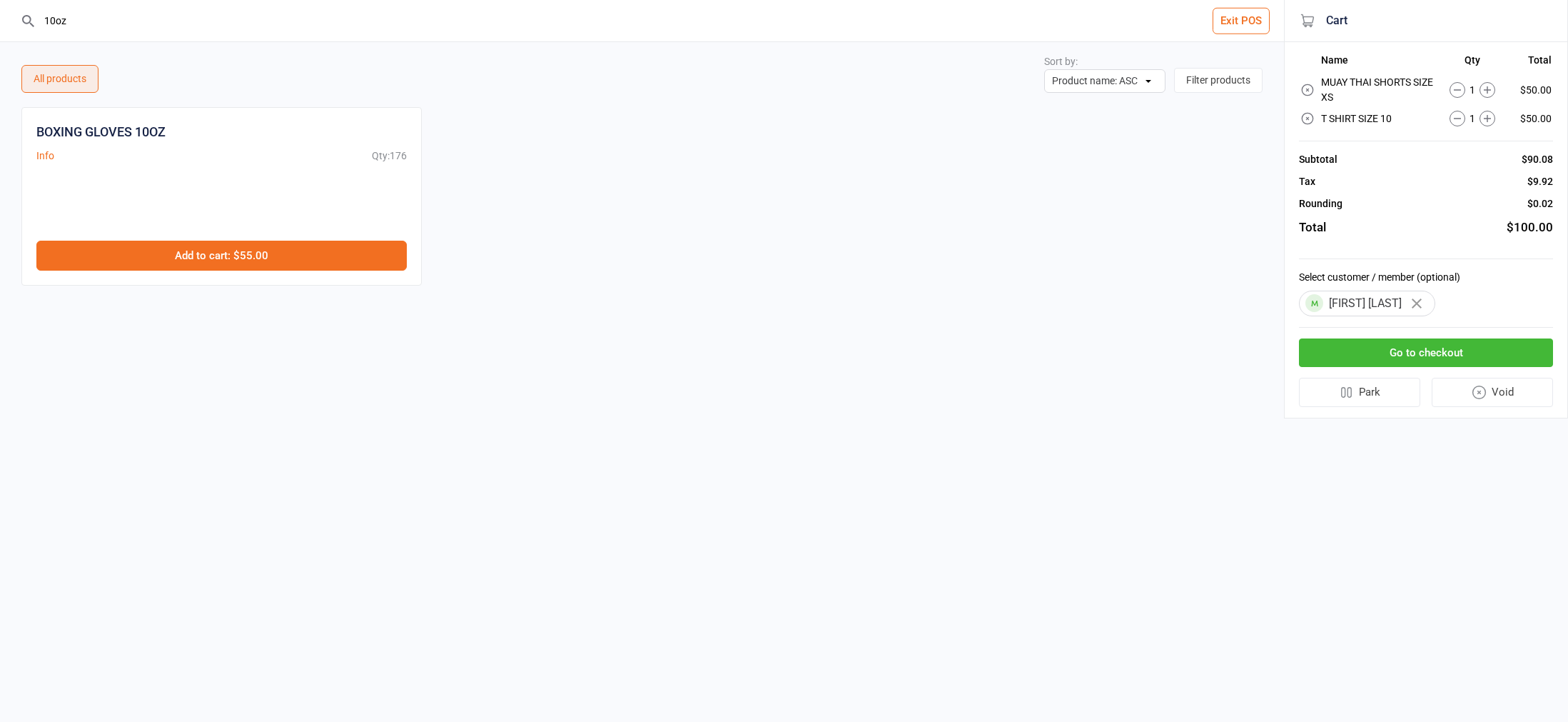 type on "10oz" 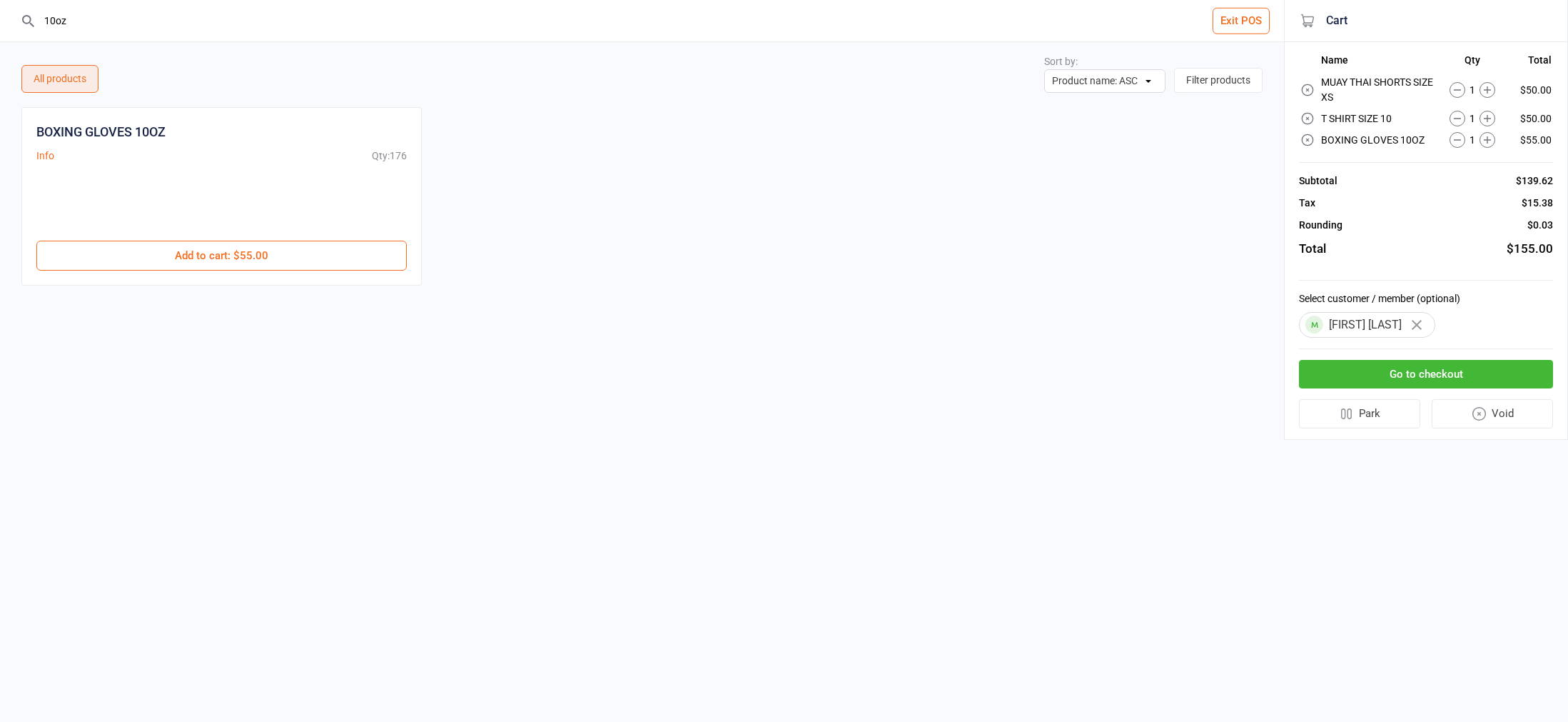 click on "Go to checkout" at bounding box center [1426, 374] 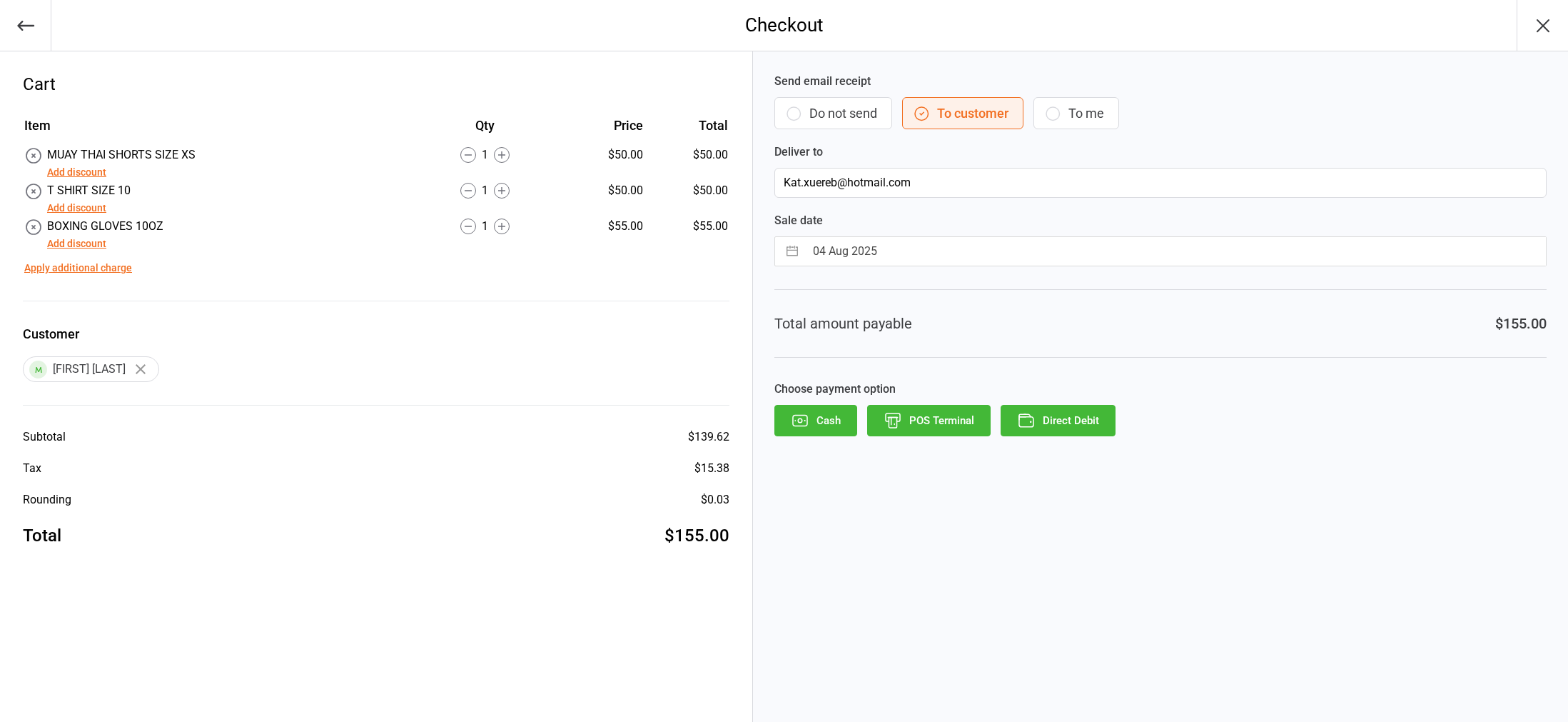 click on "Add discount" at bounding box center [76, 172] 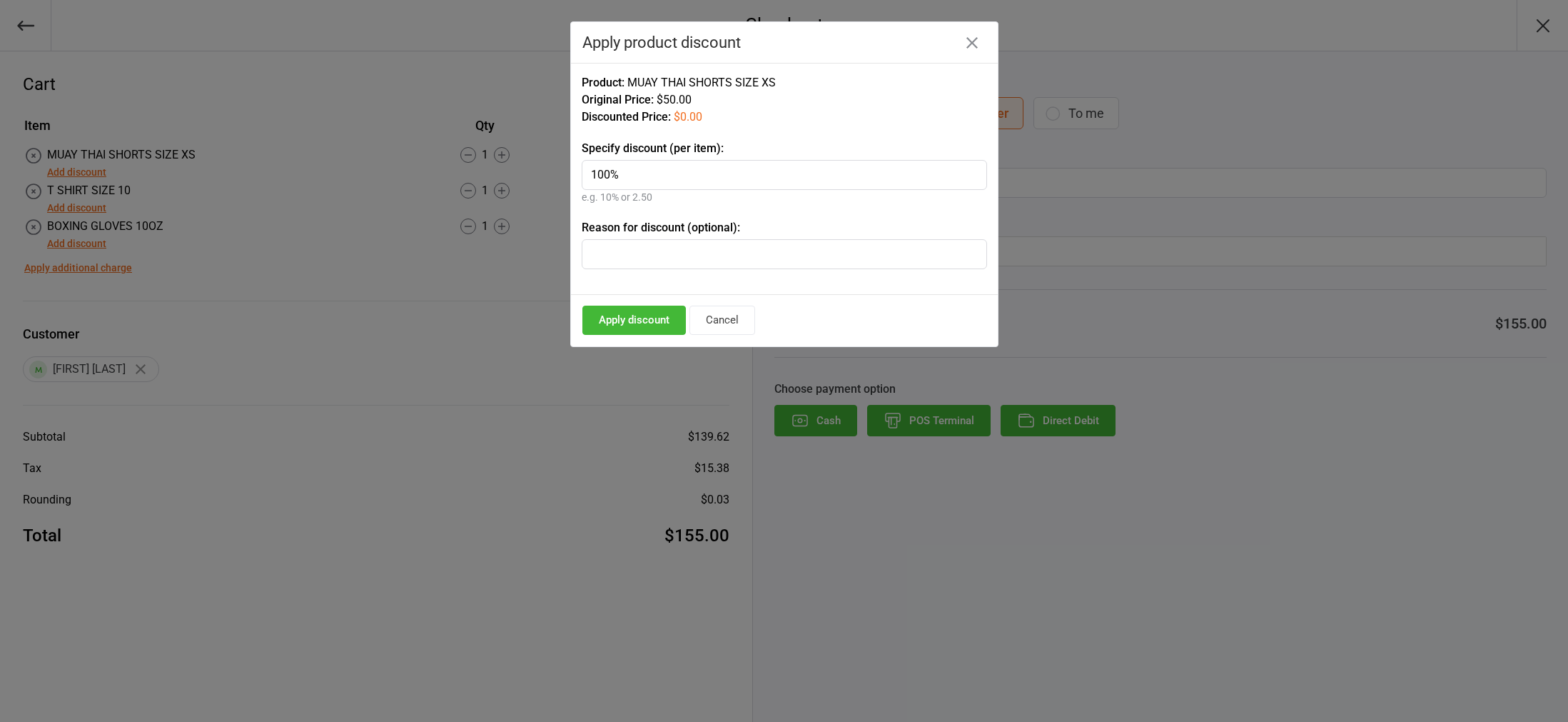 type on "100%" 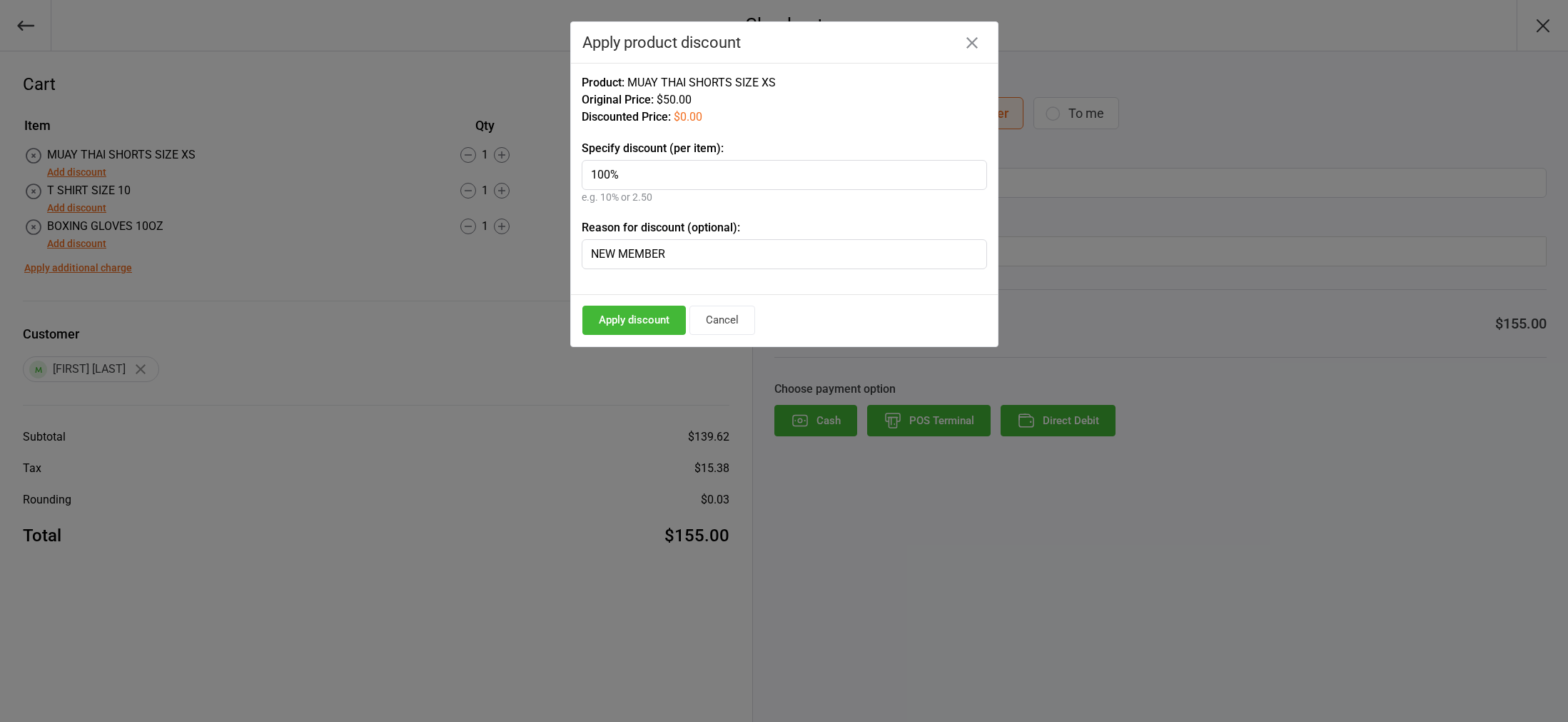 type on "NEW MEMBER" 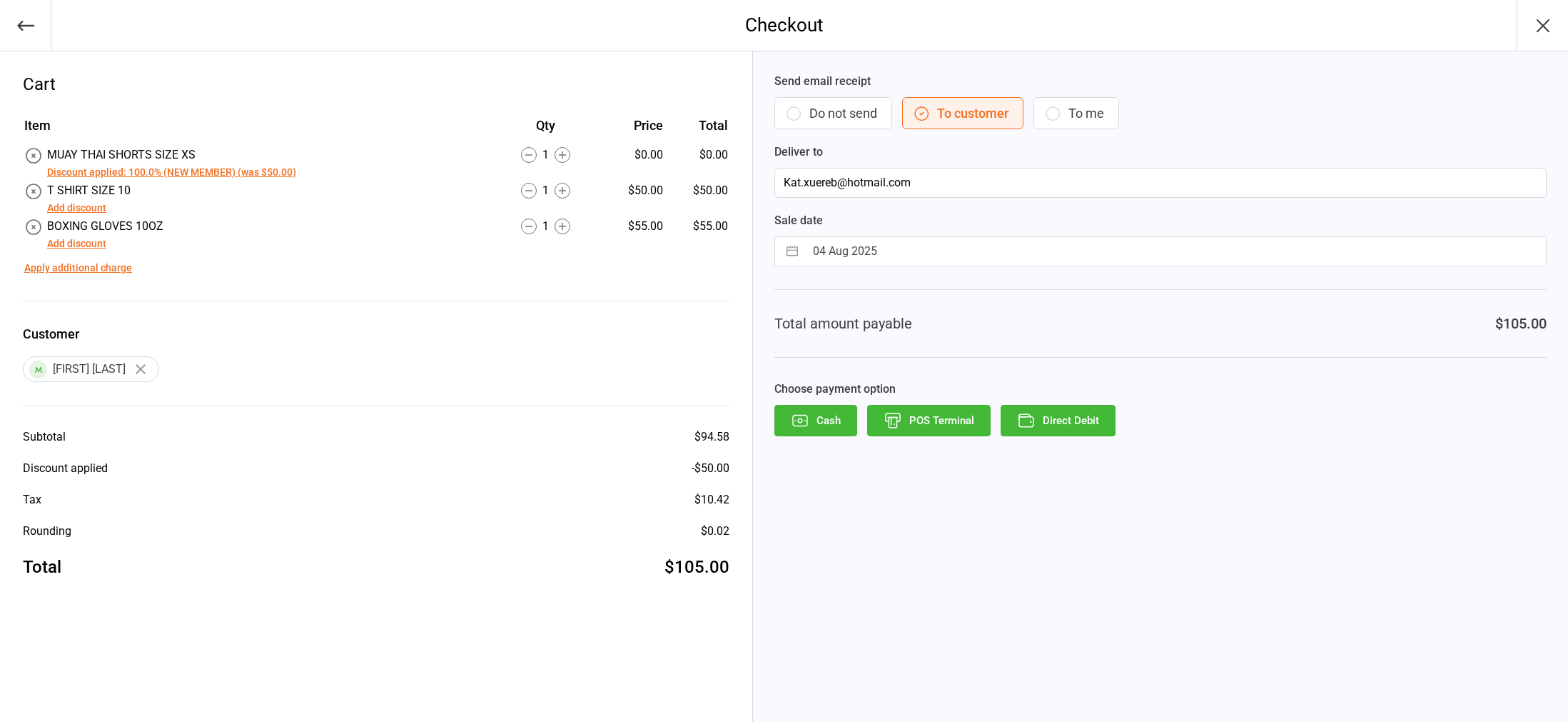 click on "Add discount" at bounding box center (76, 208) 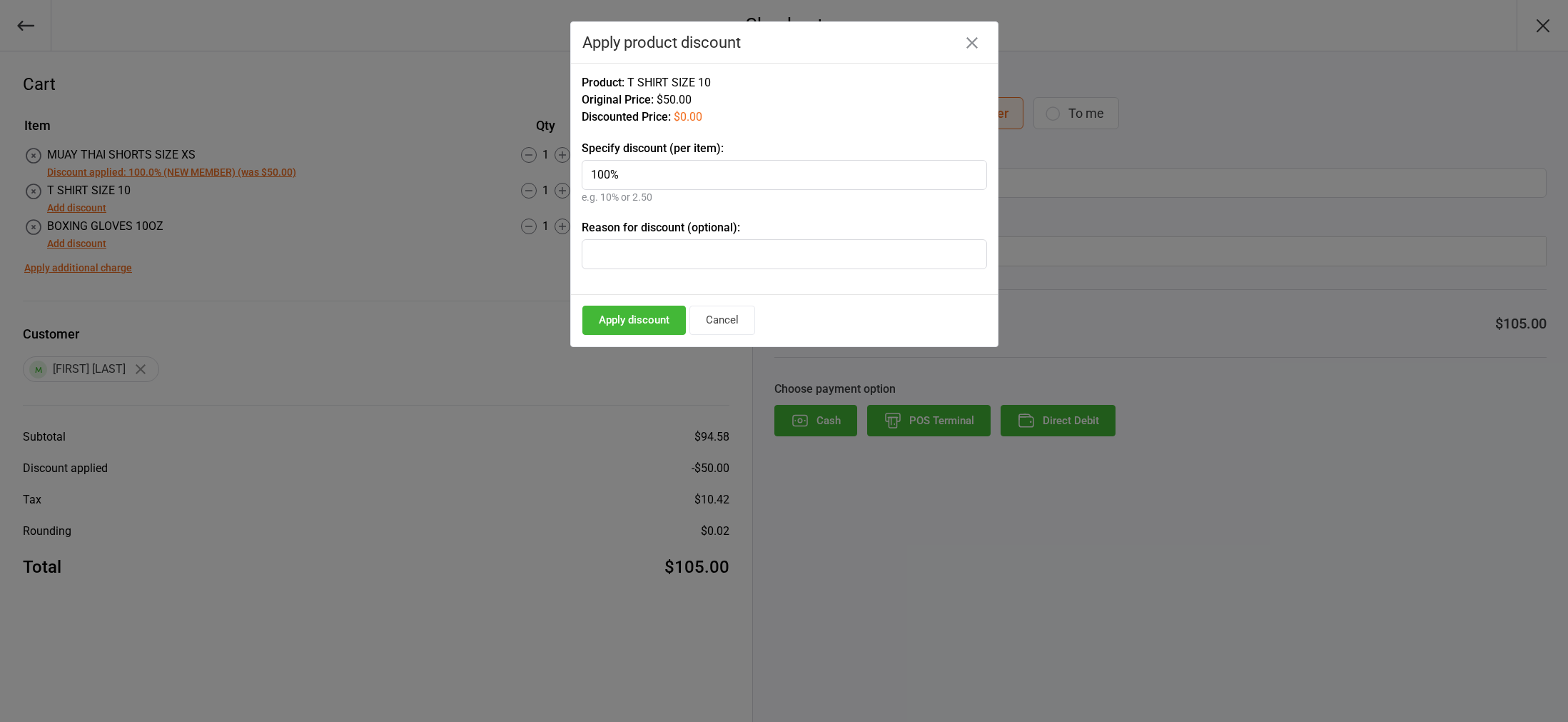 type on "100%" 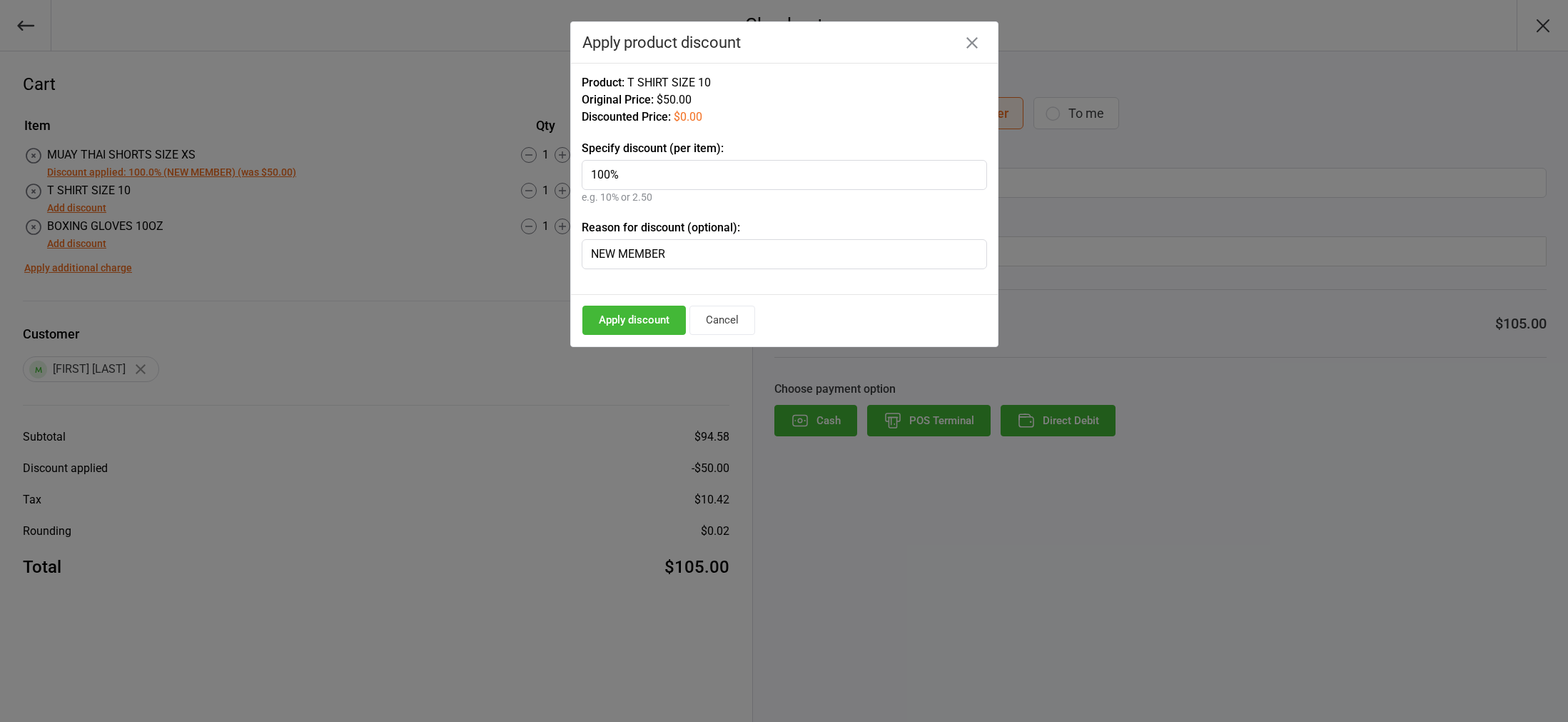 type on "NEW MEMBER" 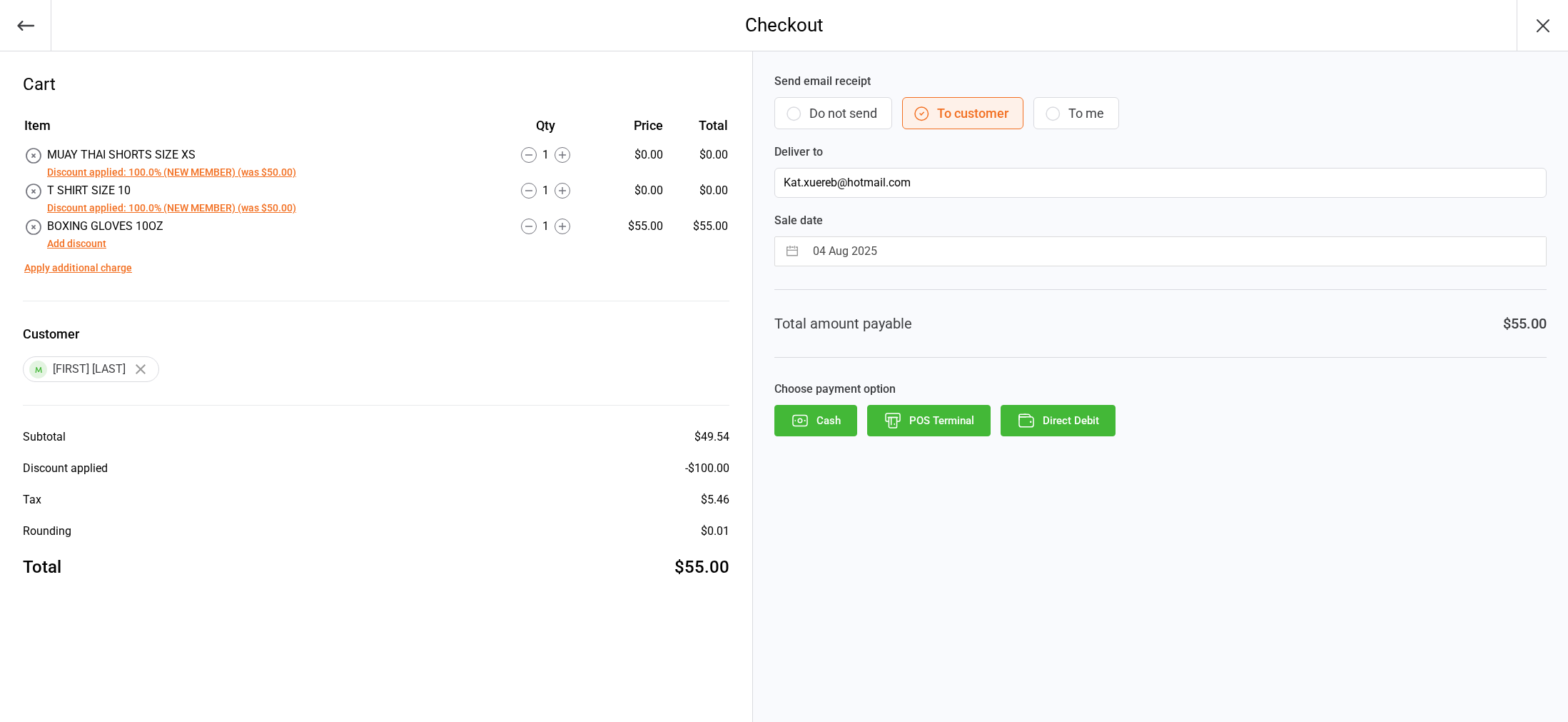 click on "Item Qty Price Total MUAY THAI SHORTS SIZE XS Discount applied: 100.0% (NEW MEMBER) (was $50.00) 1 $0.00 $0.00 T SHIRT SIZE 10 Discount applied: 100.0% (NEW MEMBER) (was $50.00) 1 $0.00 $0.00 BOXING GLOVES 10OZ Add discount 1 $55.00 $55.00 Apply additional charge" at bounding box center [376, 208] 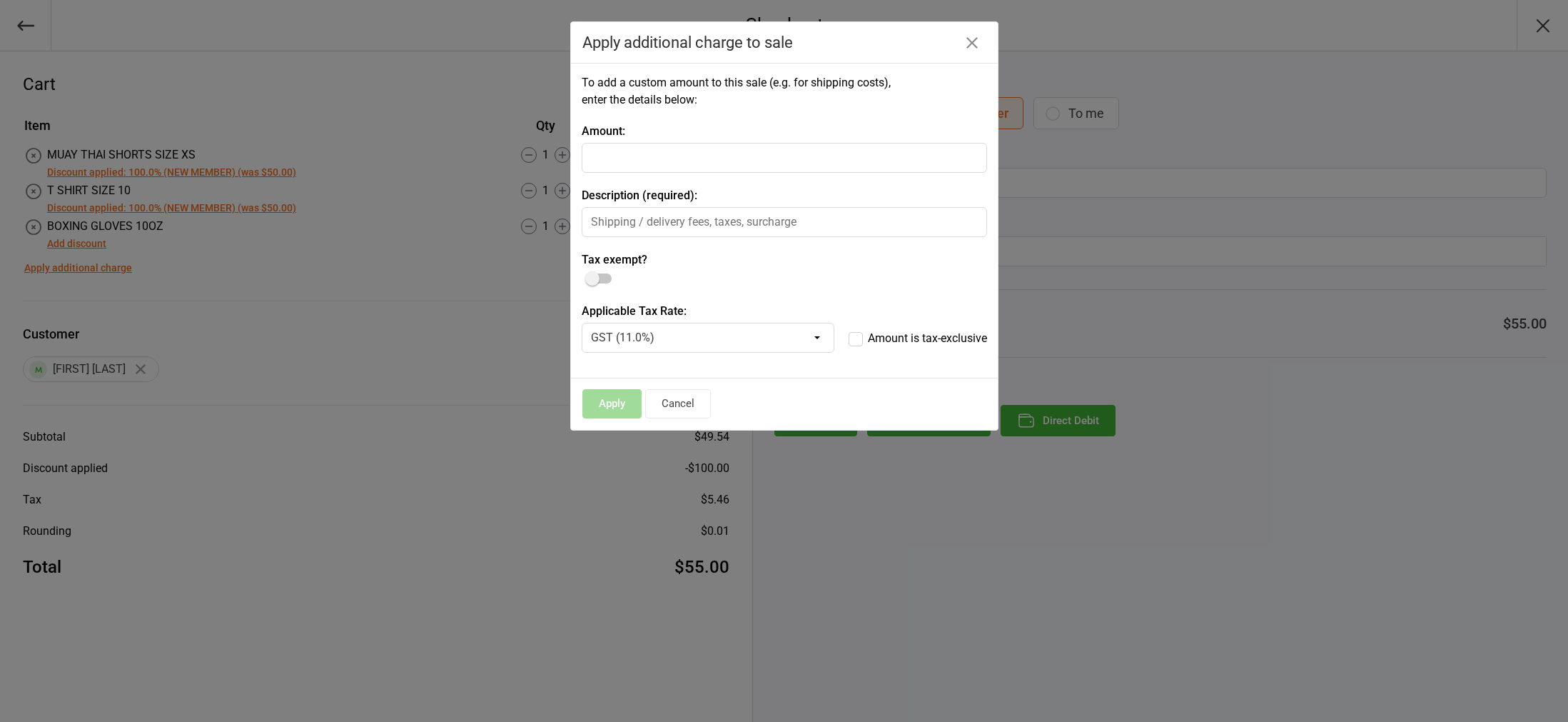 click at bounding box center (972, 43) 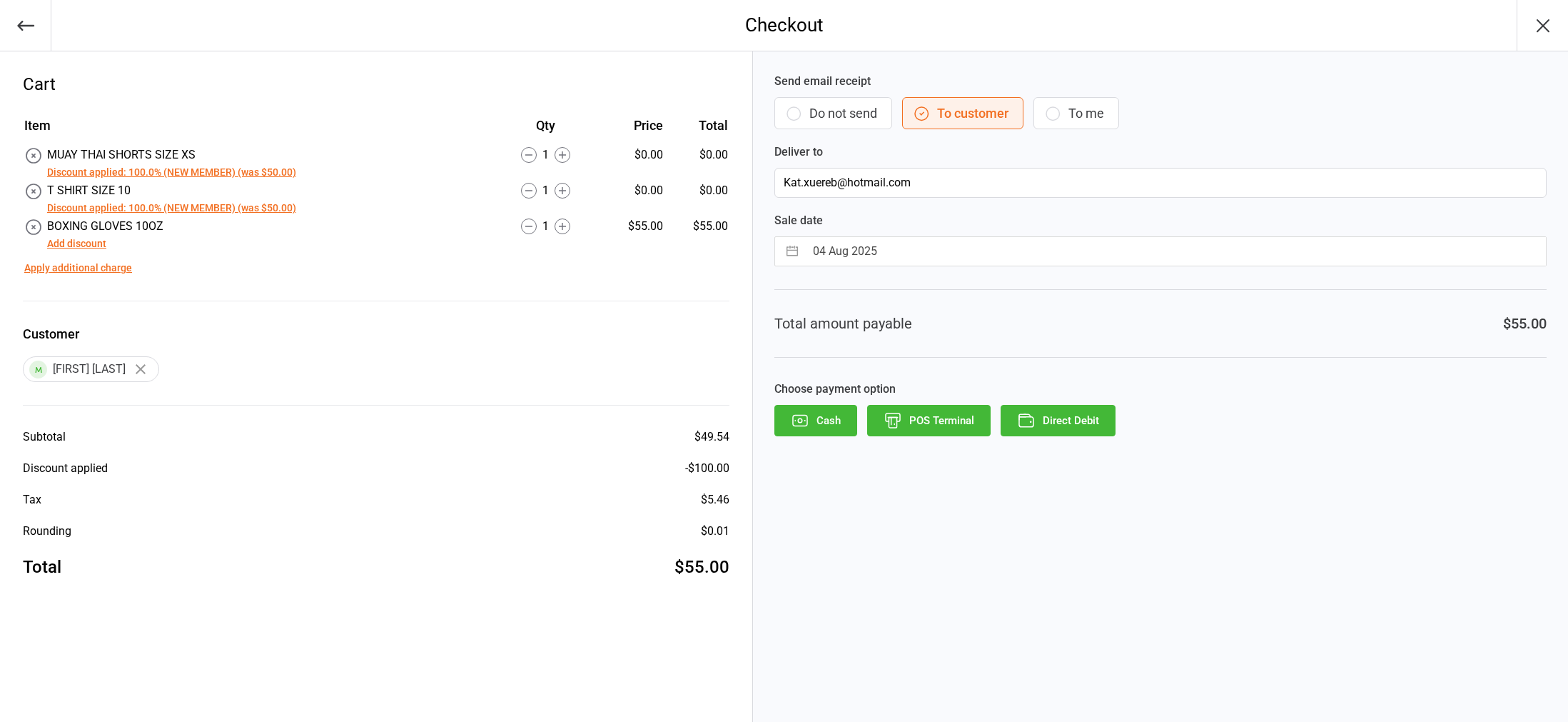 click at bounding box center (26, 25) 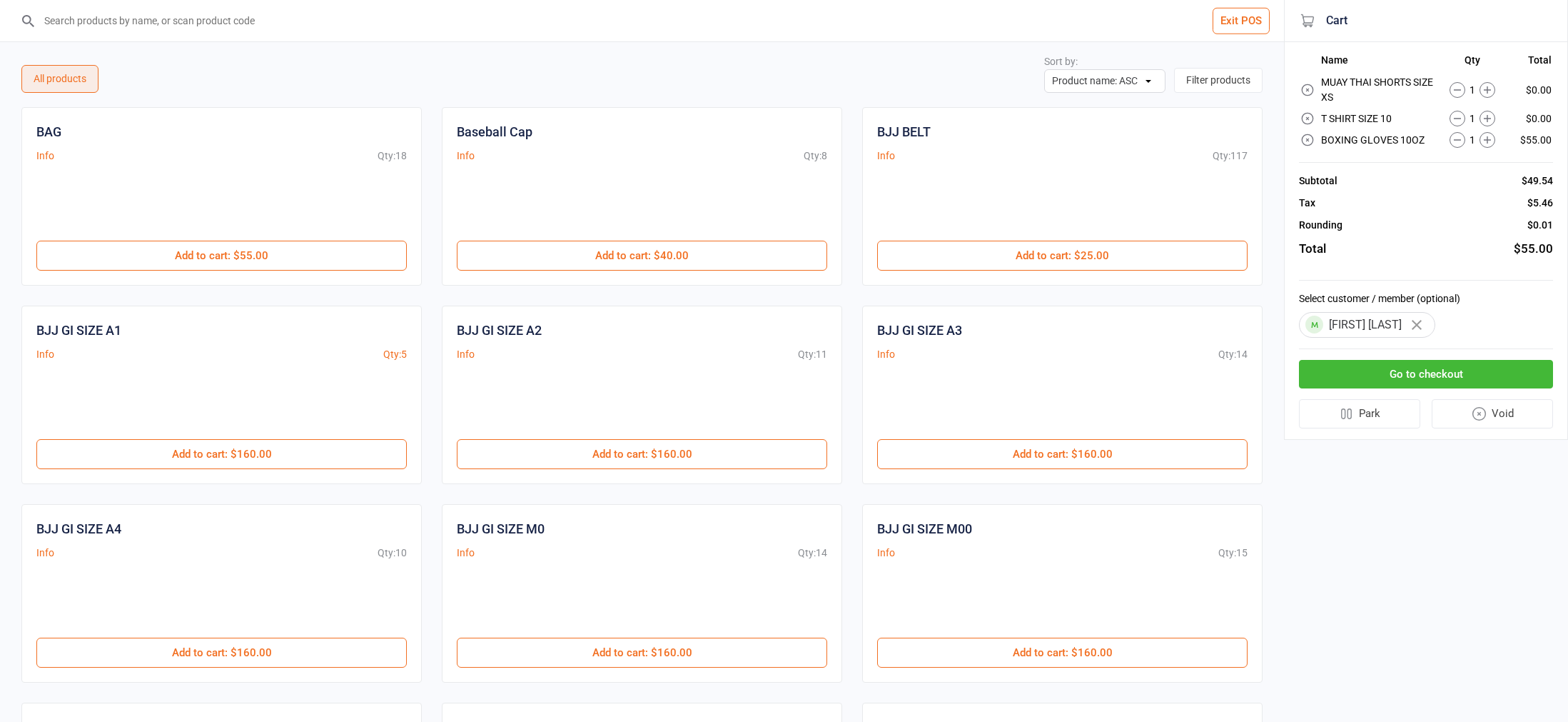 click at bounding box center (650, 21) 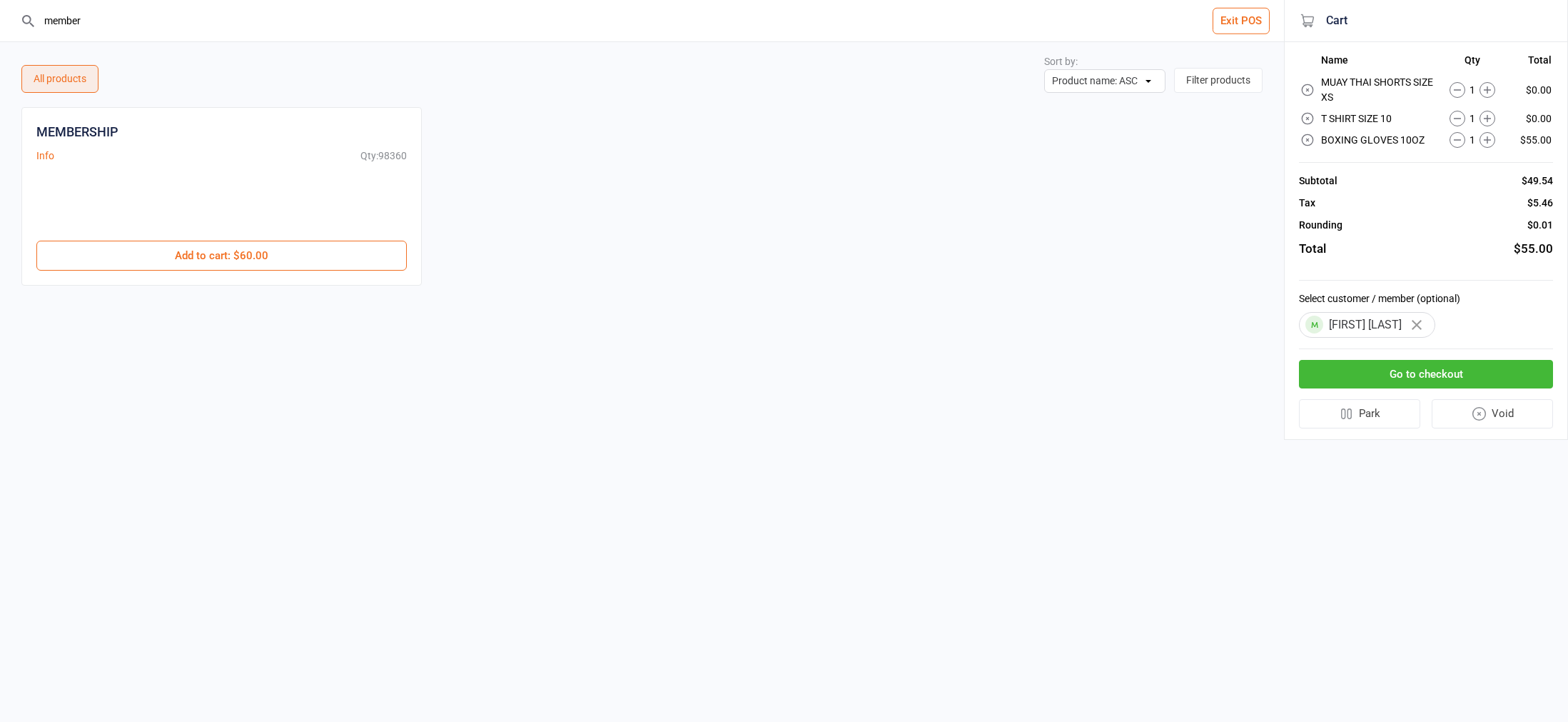type on "member" 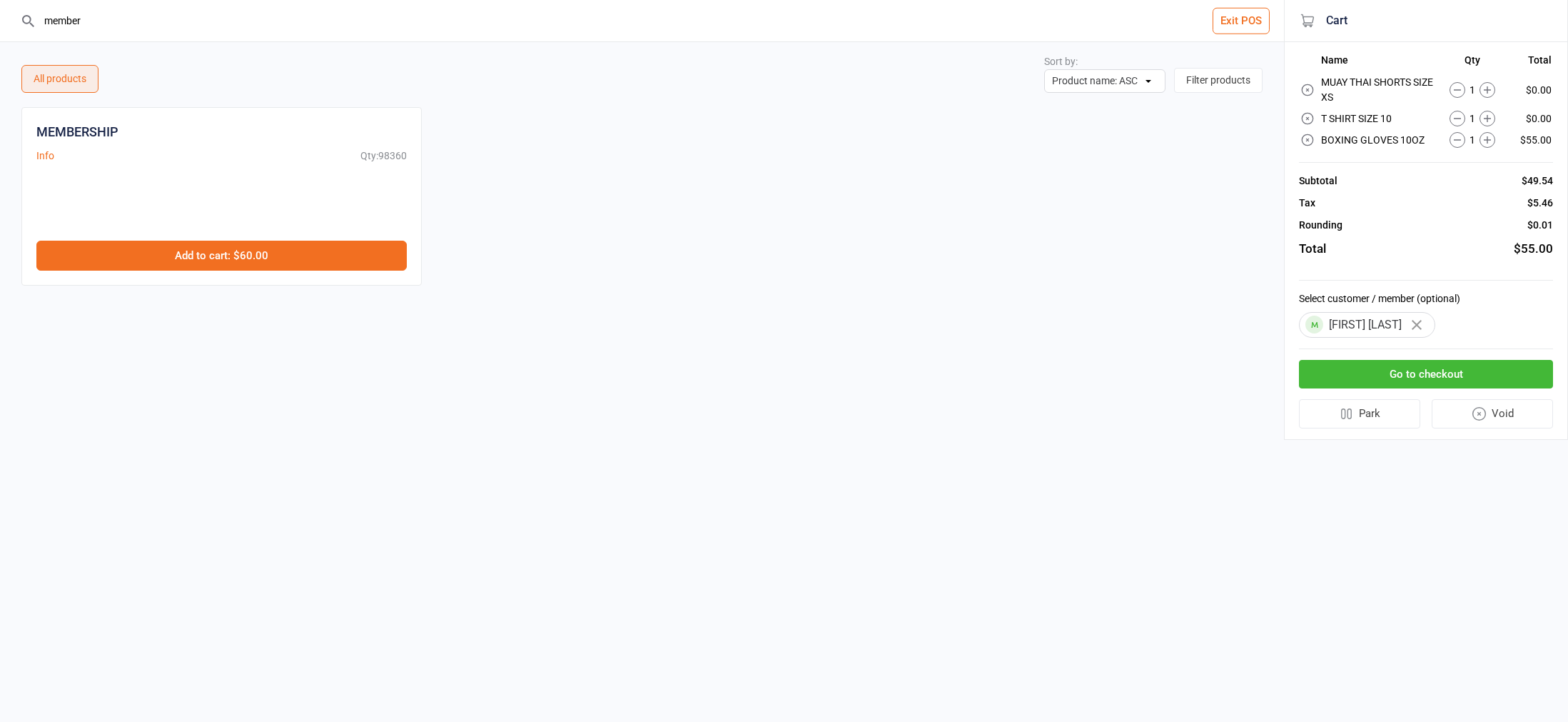 click on "Add to cart :   $60.00" at bounding box center (221, 256) 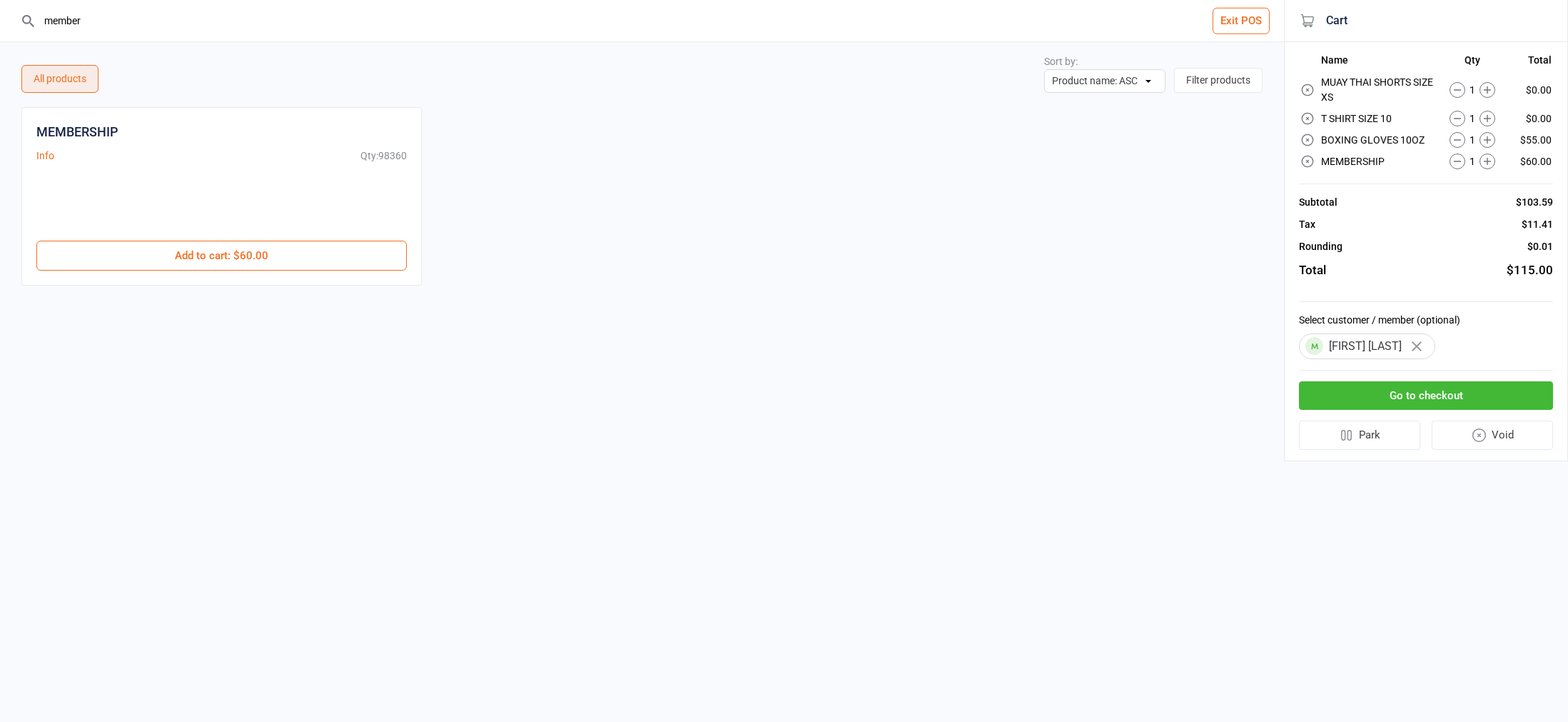 click on "Go to checkout" at bounding box center [1426, 396] 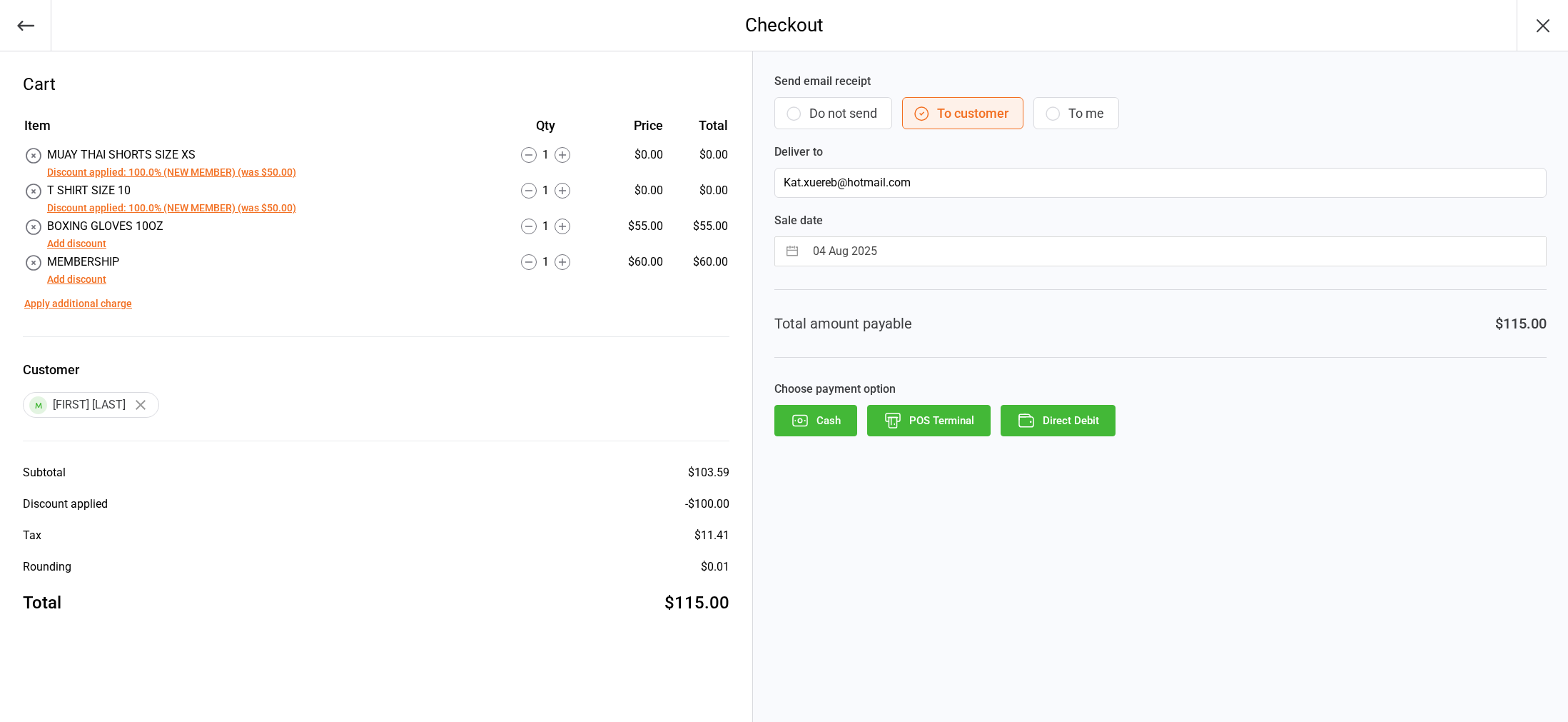click on "POS Terminal" at bounding box center (929, 421) 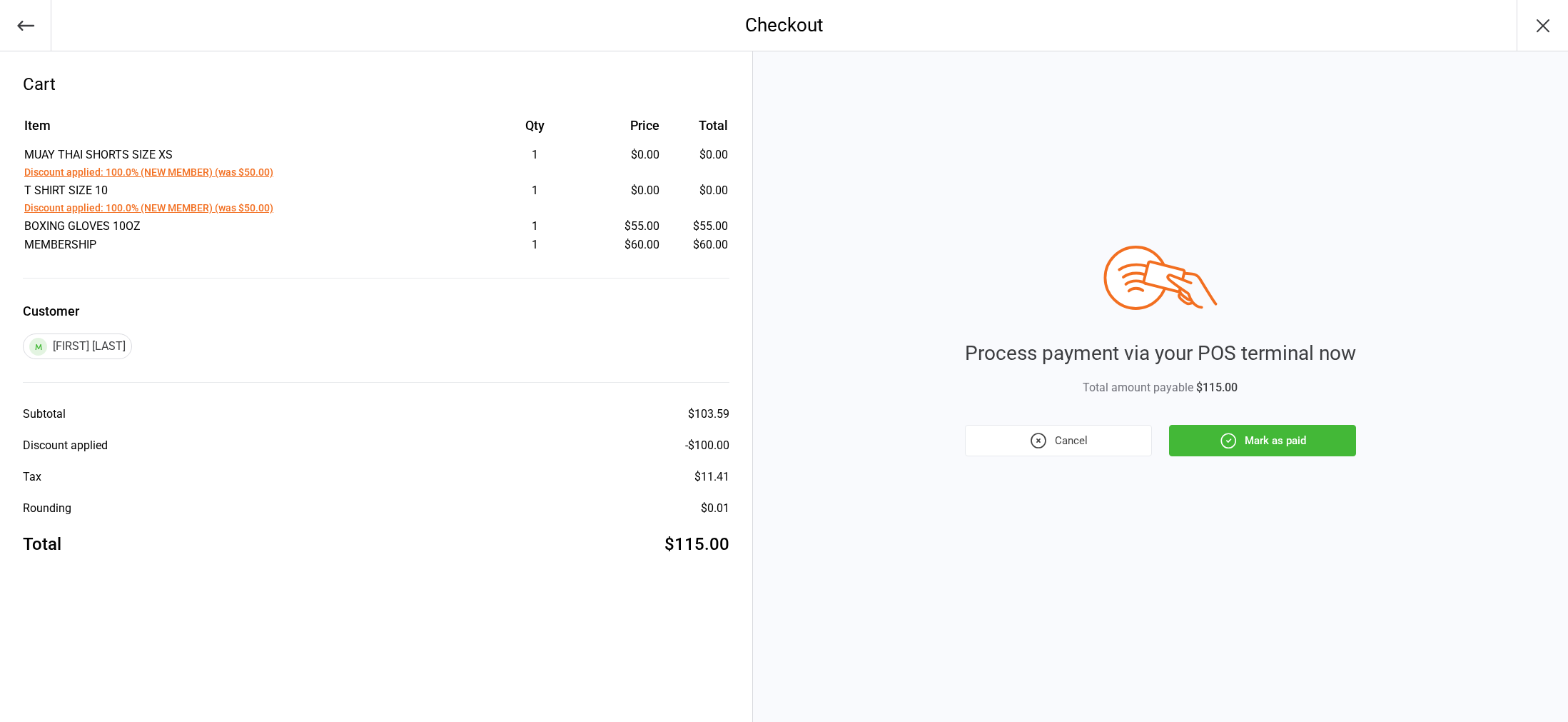 click 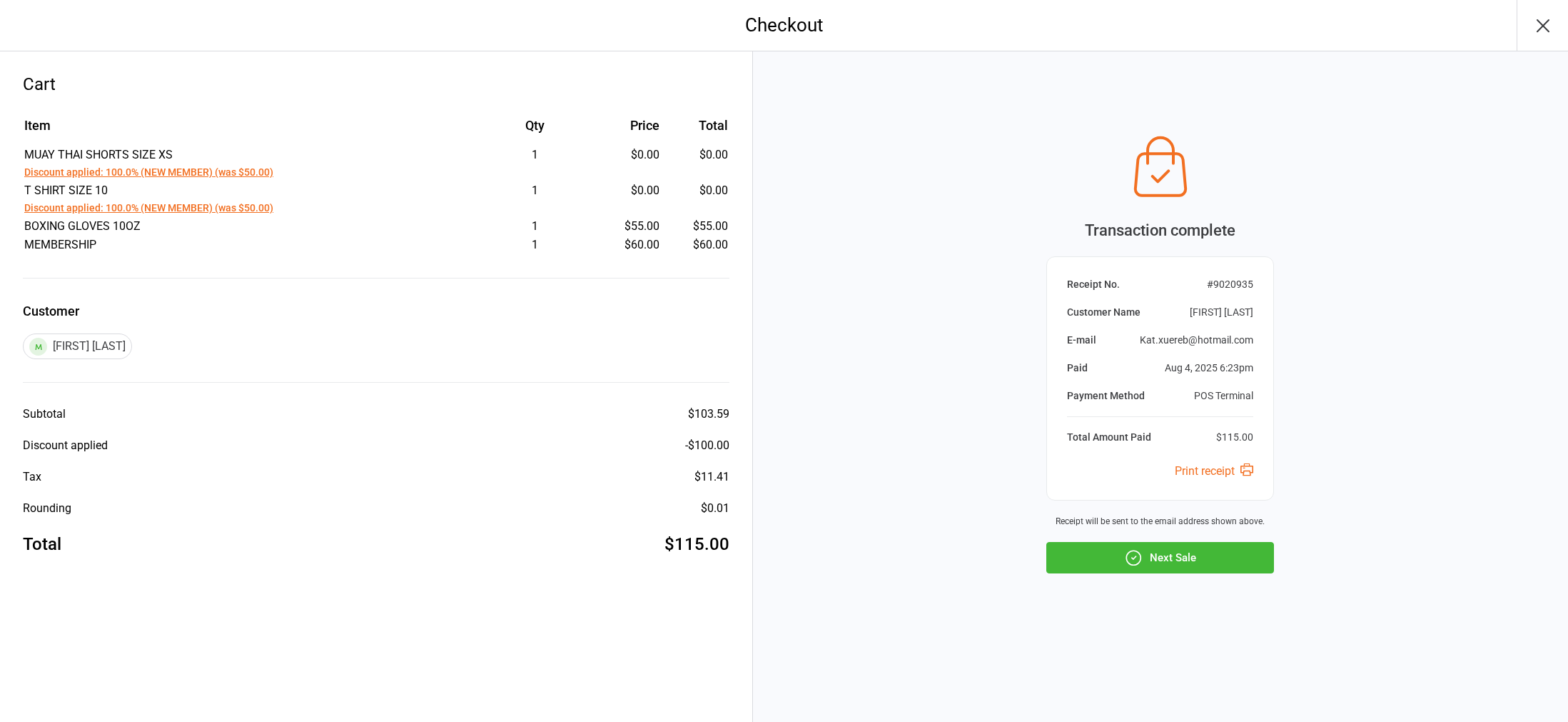 click 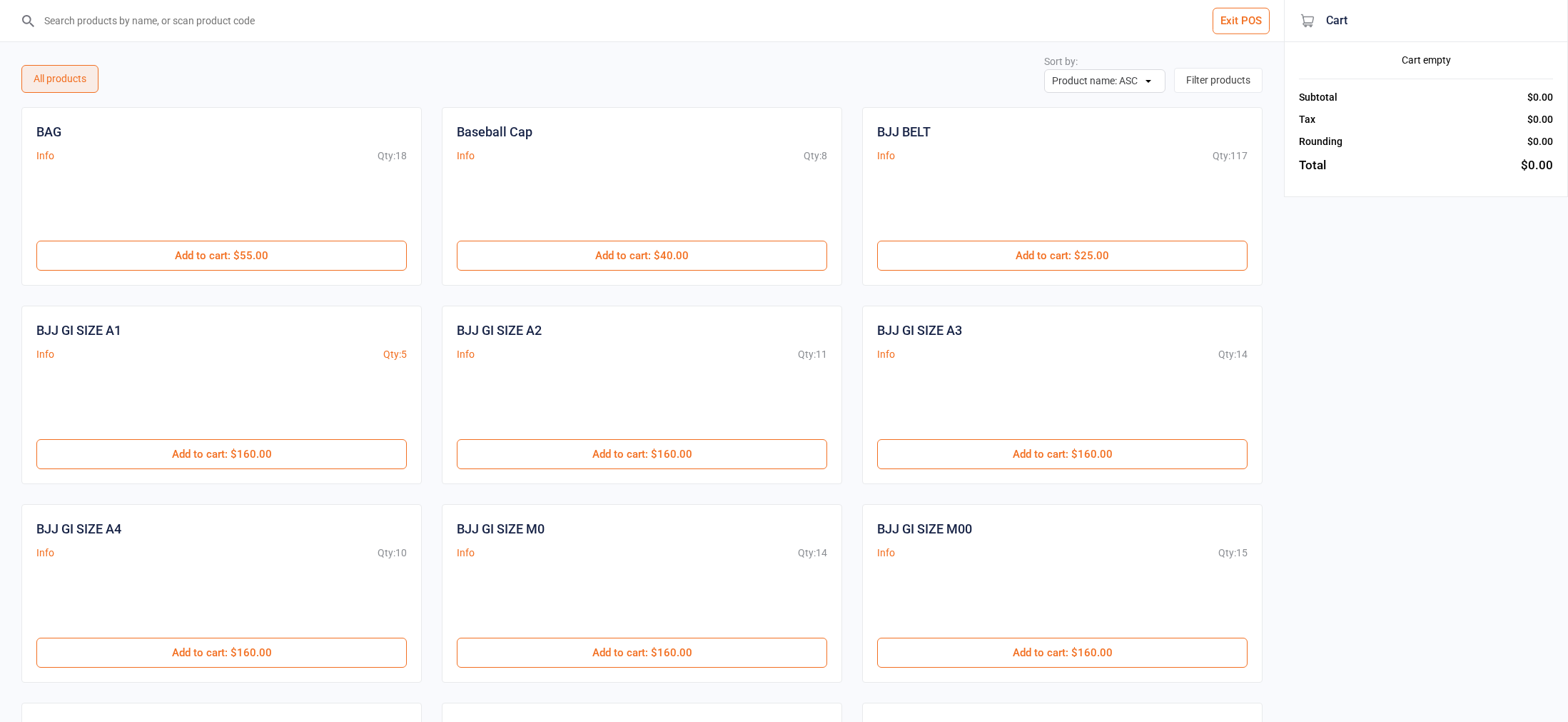 click at bounding box center (650, 21) 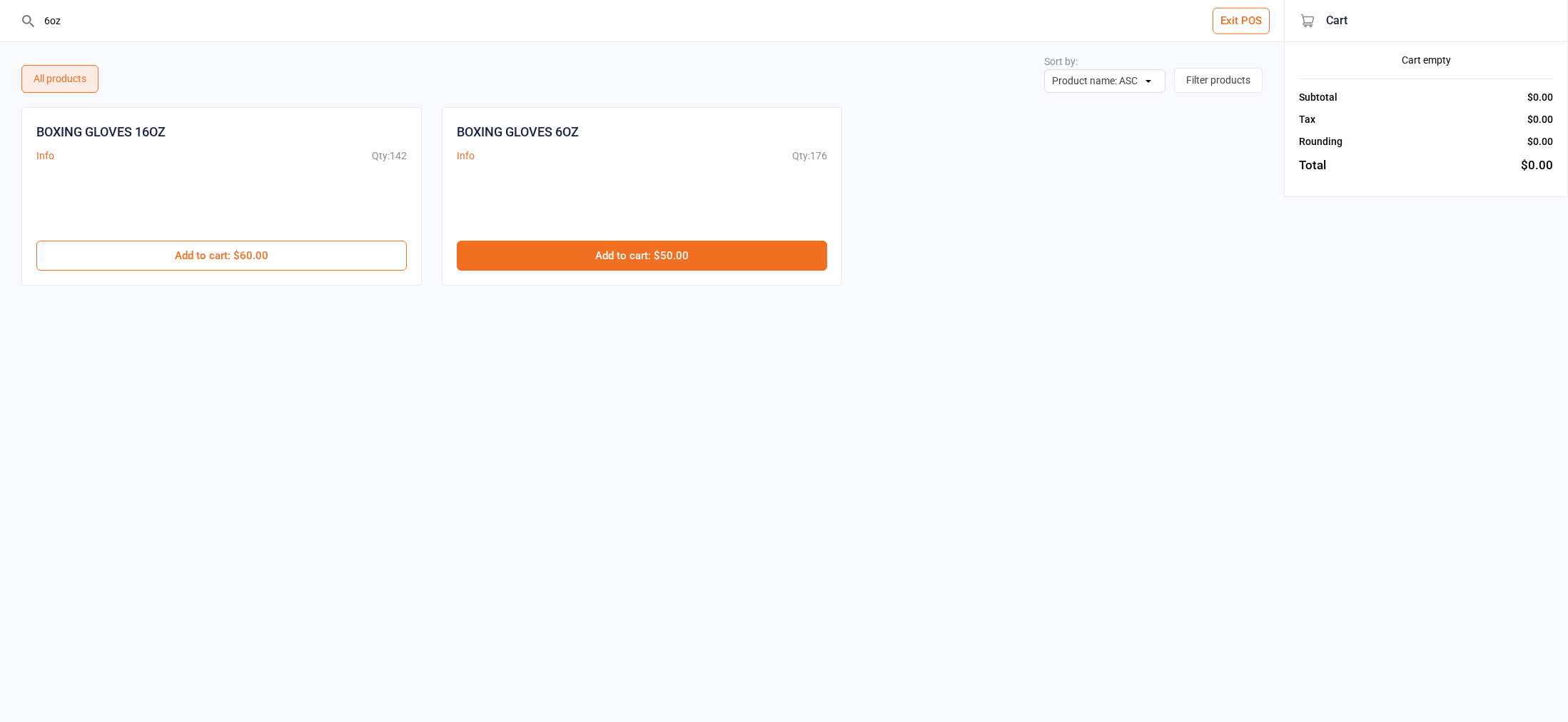 type on "6oz" 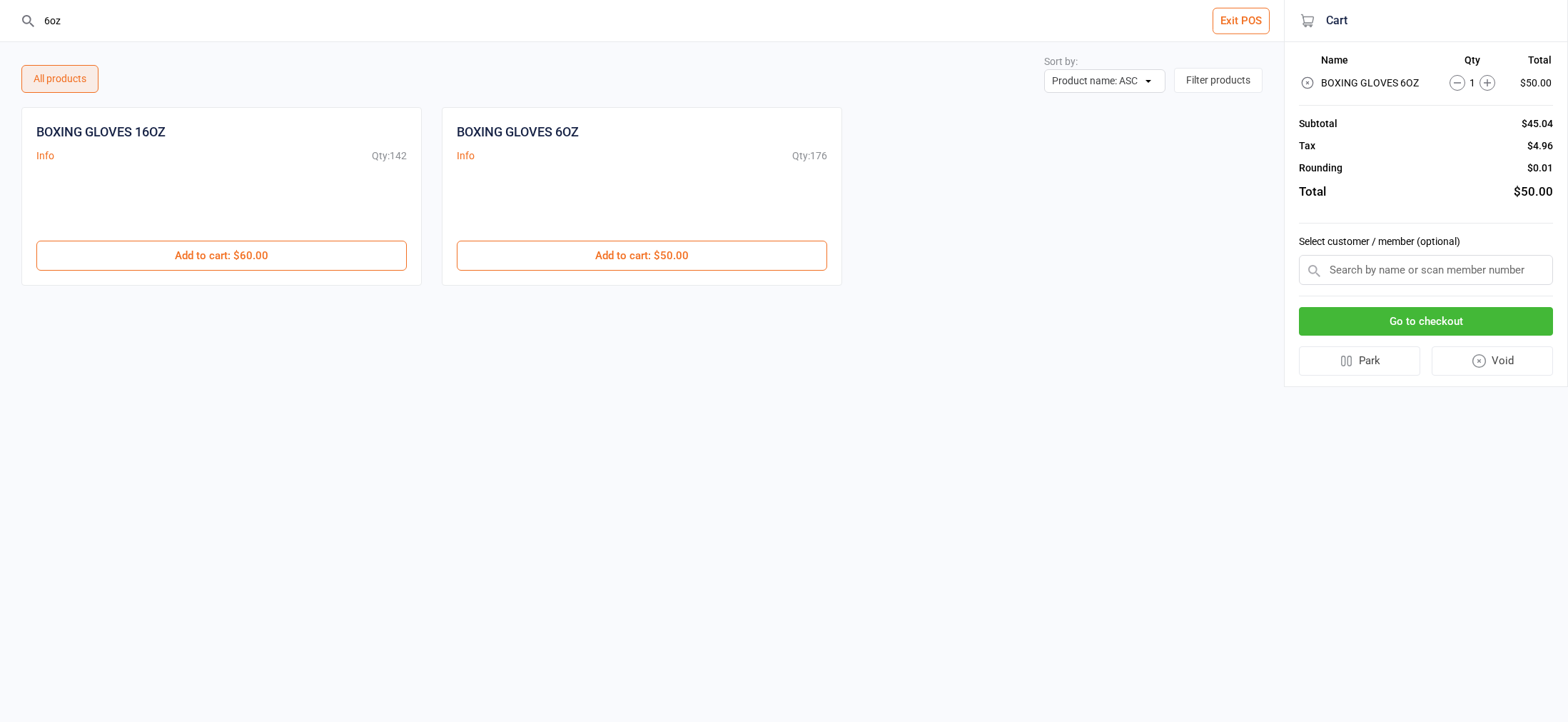 click on "6oz Exit POS All products Sort by: Product name: ASC Product name: DESC Qty in Stock: ASC Qty in Stock: DESC Price: ASC Price: DESC Filter products BOXING GLOVES 16OZ Info Qty:  142 $60.00 Add to cart :   $60.00 BOXING GLOVES 6OZ Info Qty:  176 $50.00 Add to cart :   $50.00 Cart Name Qty Total BOXING GLOVES 6OZ 1 $50.00 Subtotal $45.04 Tax $4.96 Rounding $0.01 Total $50.00 Select customer / member (optional) Go to checkout Park Void" at bounding box center (784, 361) 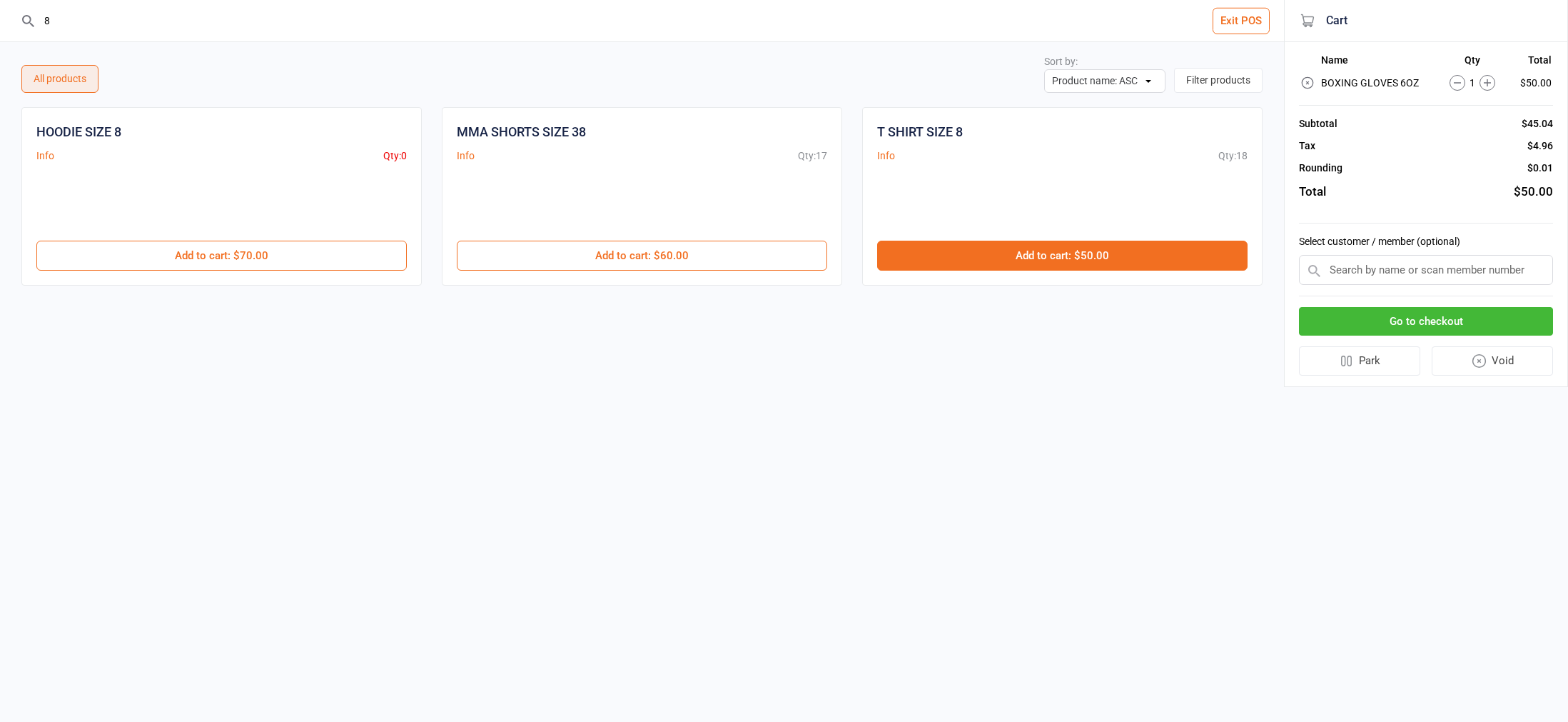 click on "Add to cart :   $50.00" at bounding box center (1062, 256) 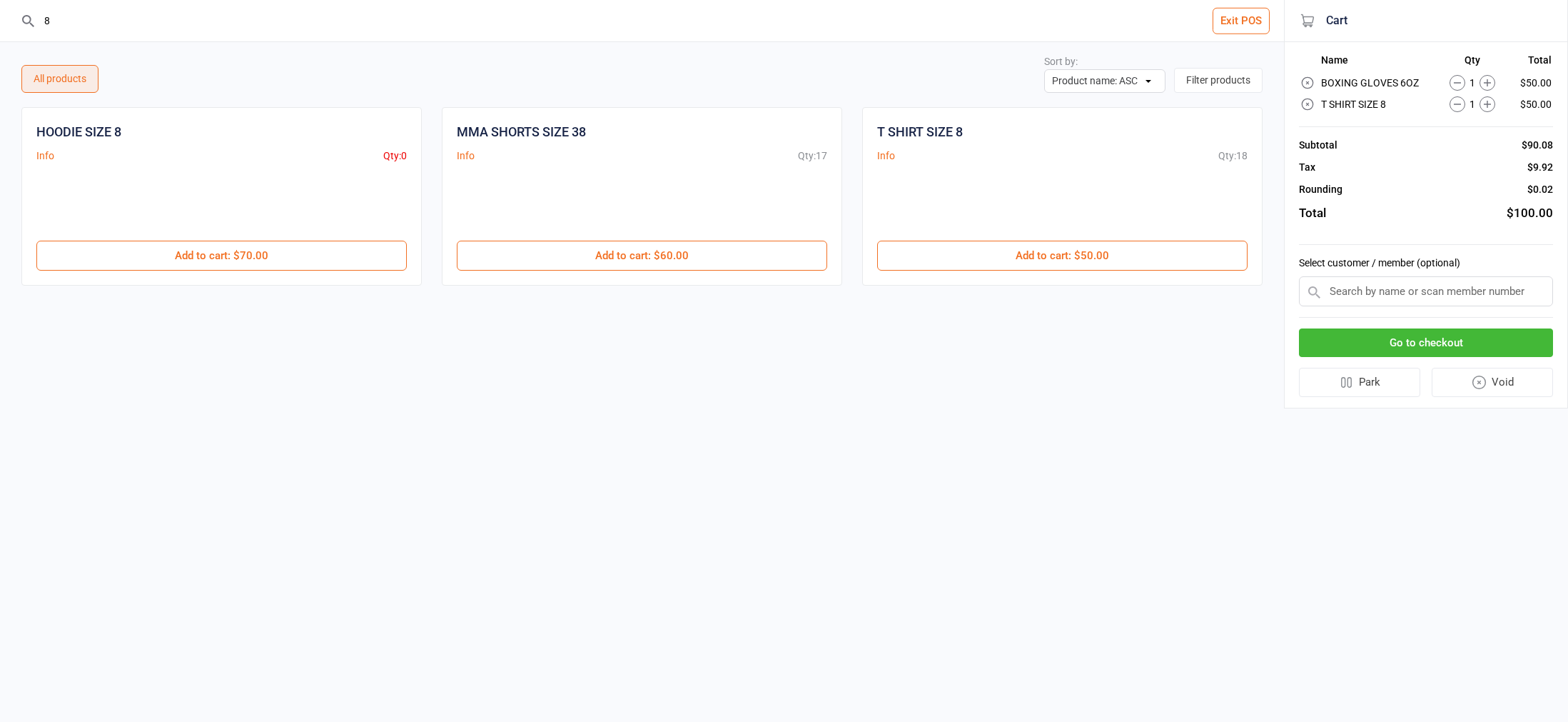 drag, startPoint x: 157, startPoint y: 30, endPoint x: -3, endPoint y: 20, distance: 160.3122 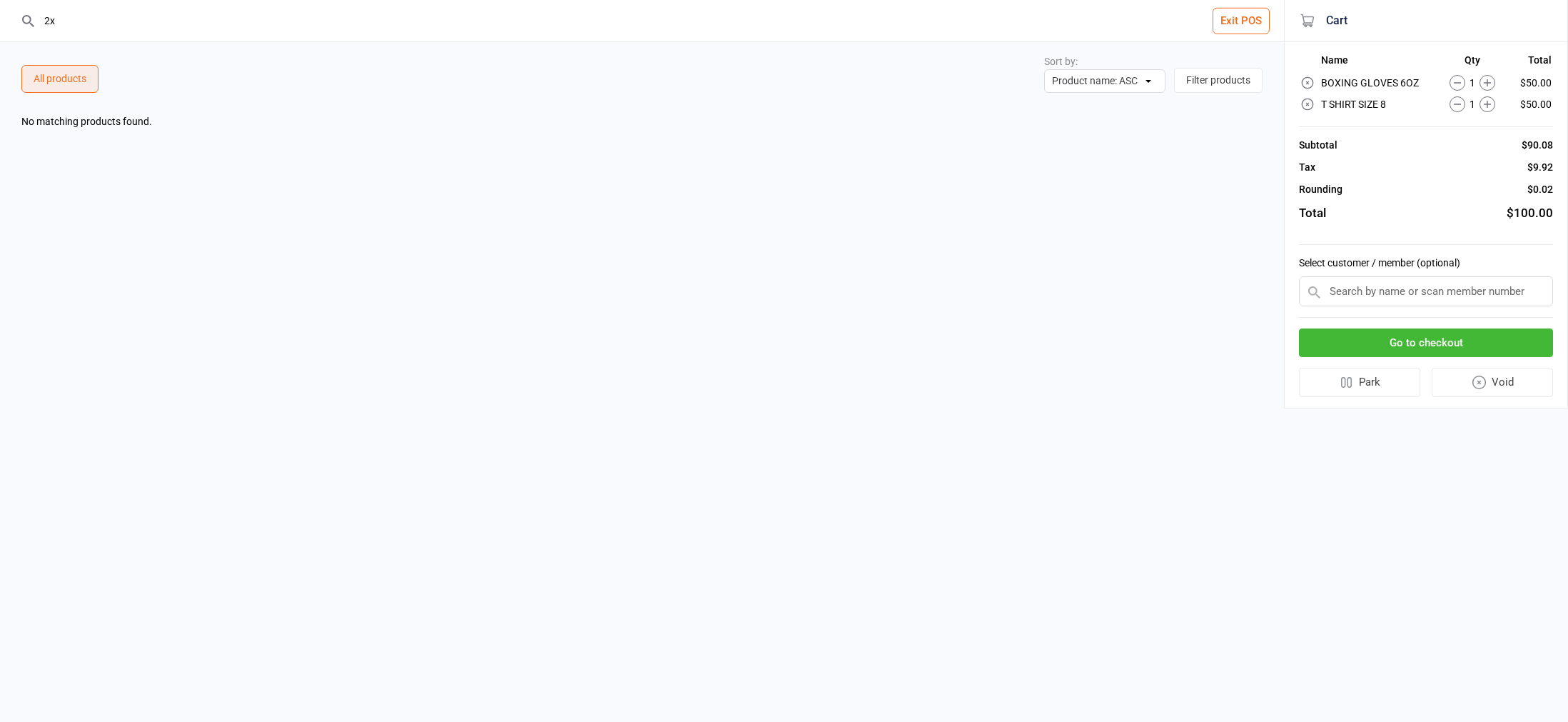 type on "2" 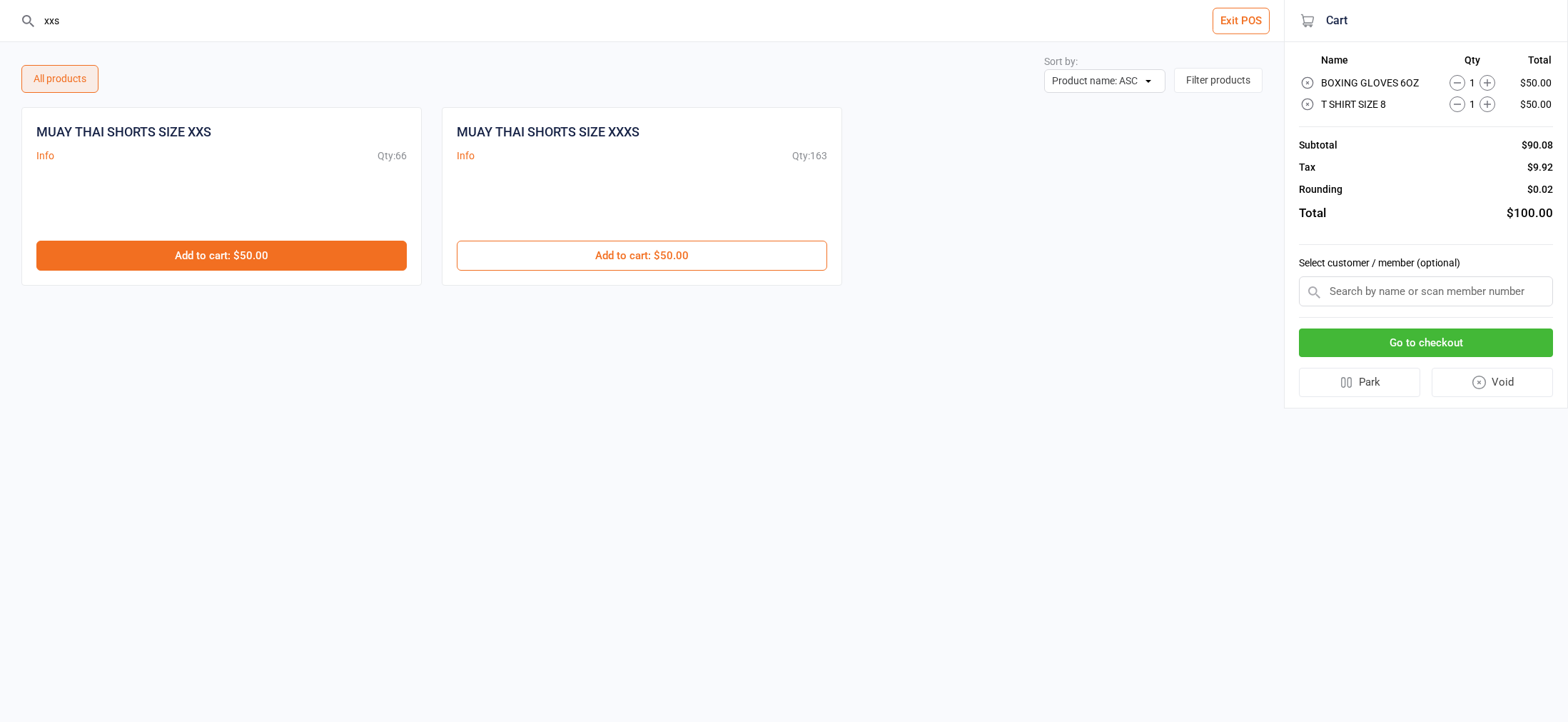 click on "Add to cart :   $50.00" at bounding box center (221, 256) 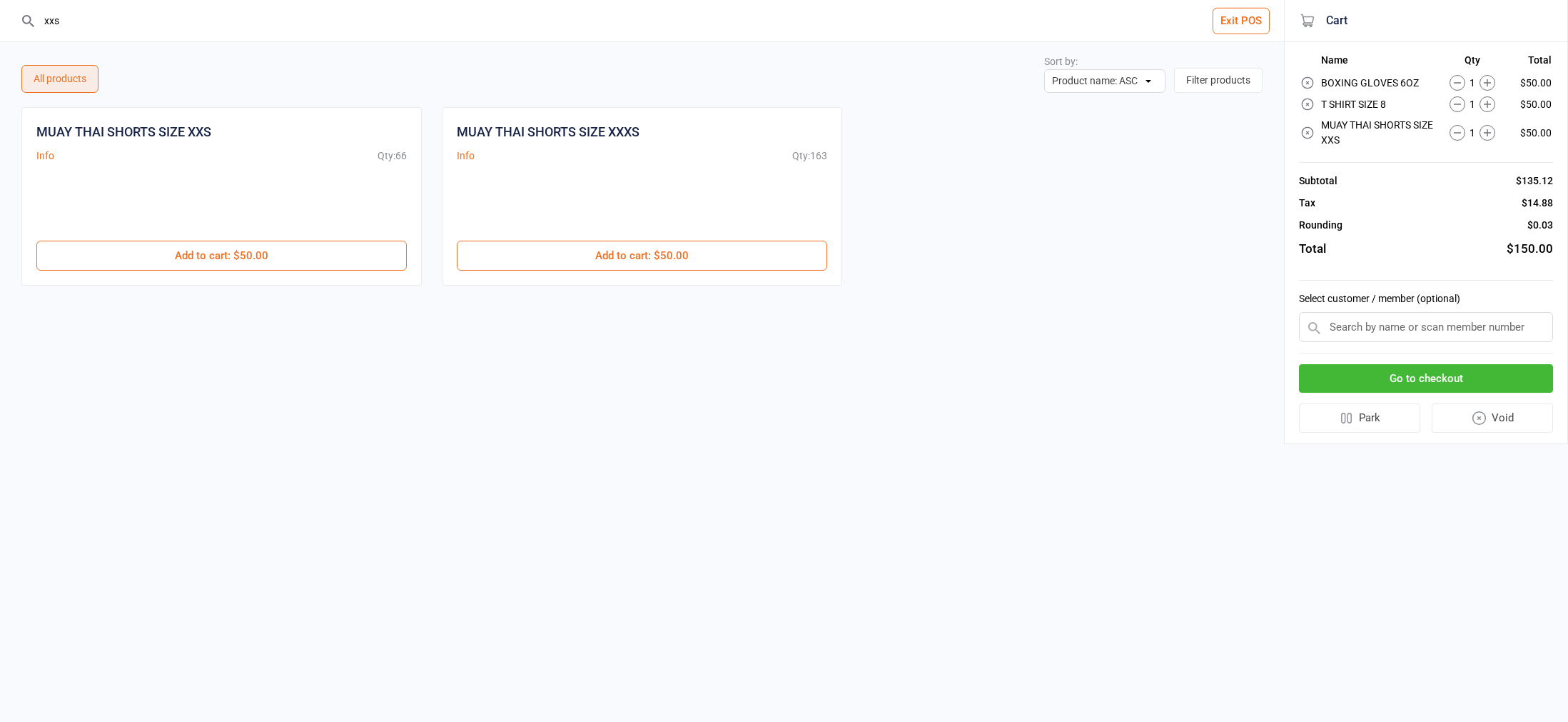 click on "xxs" at bounding box center [650, 21] 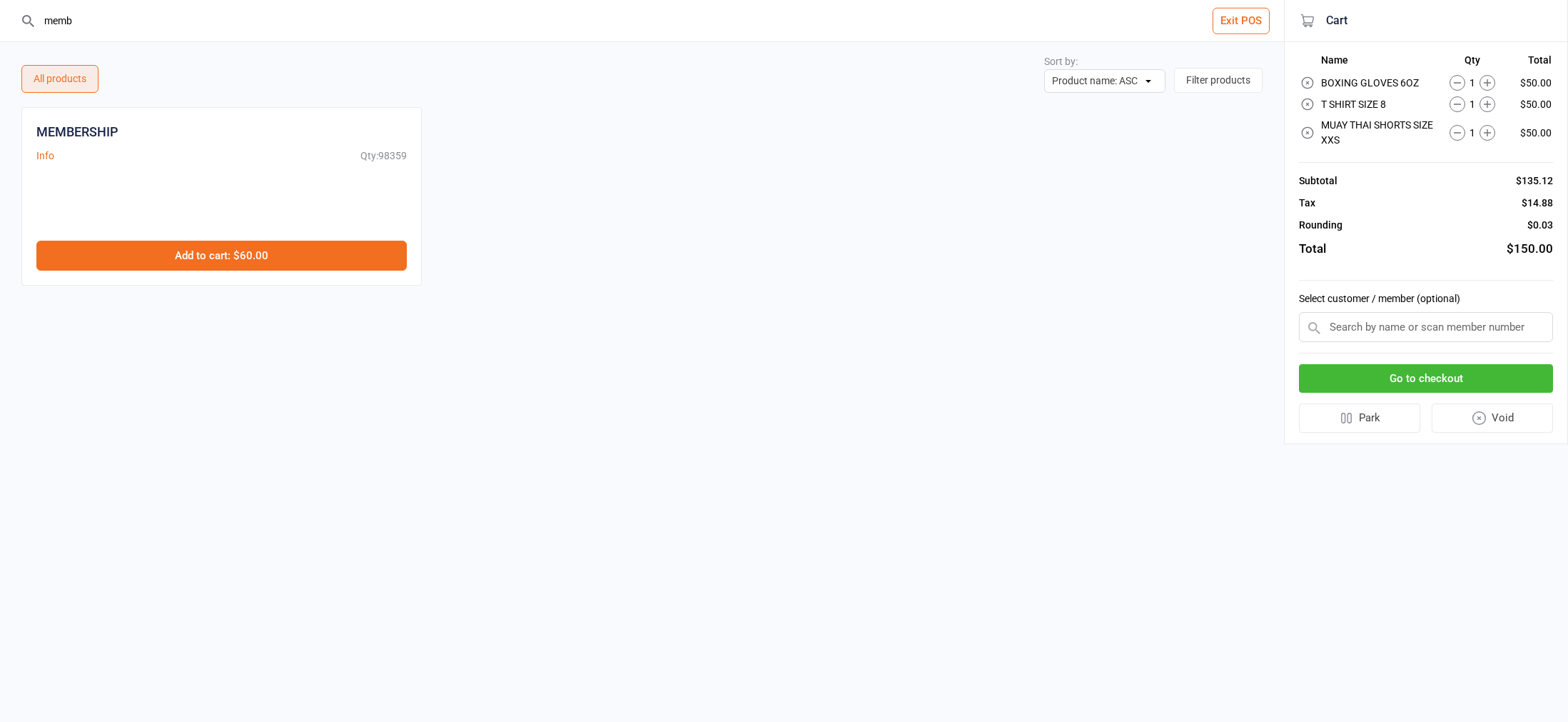 type on "memb" 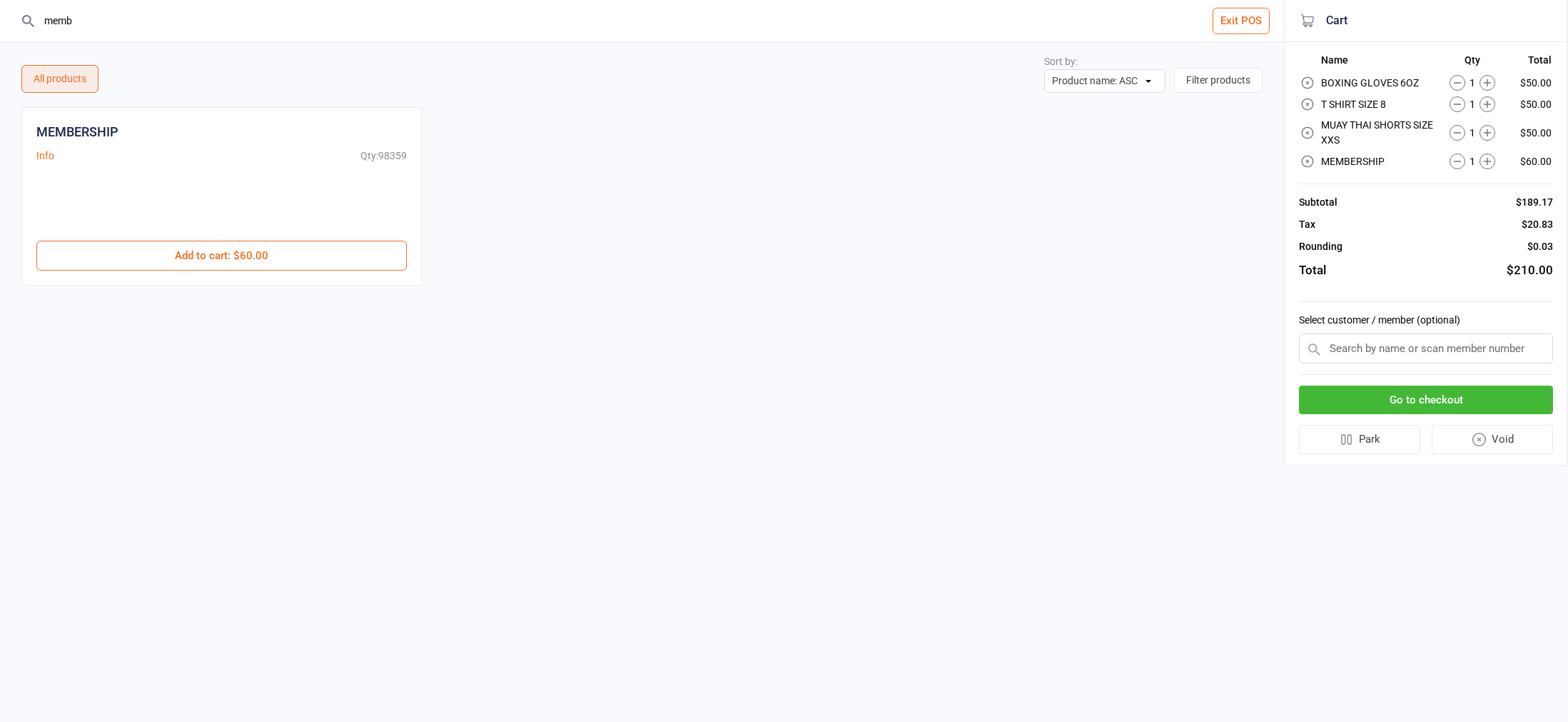 click at bounding box center [1426, 349] 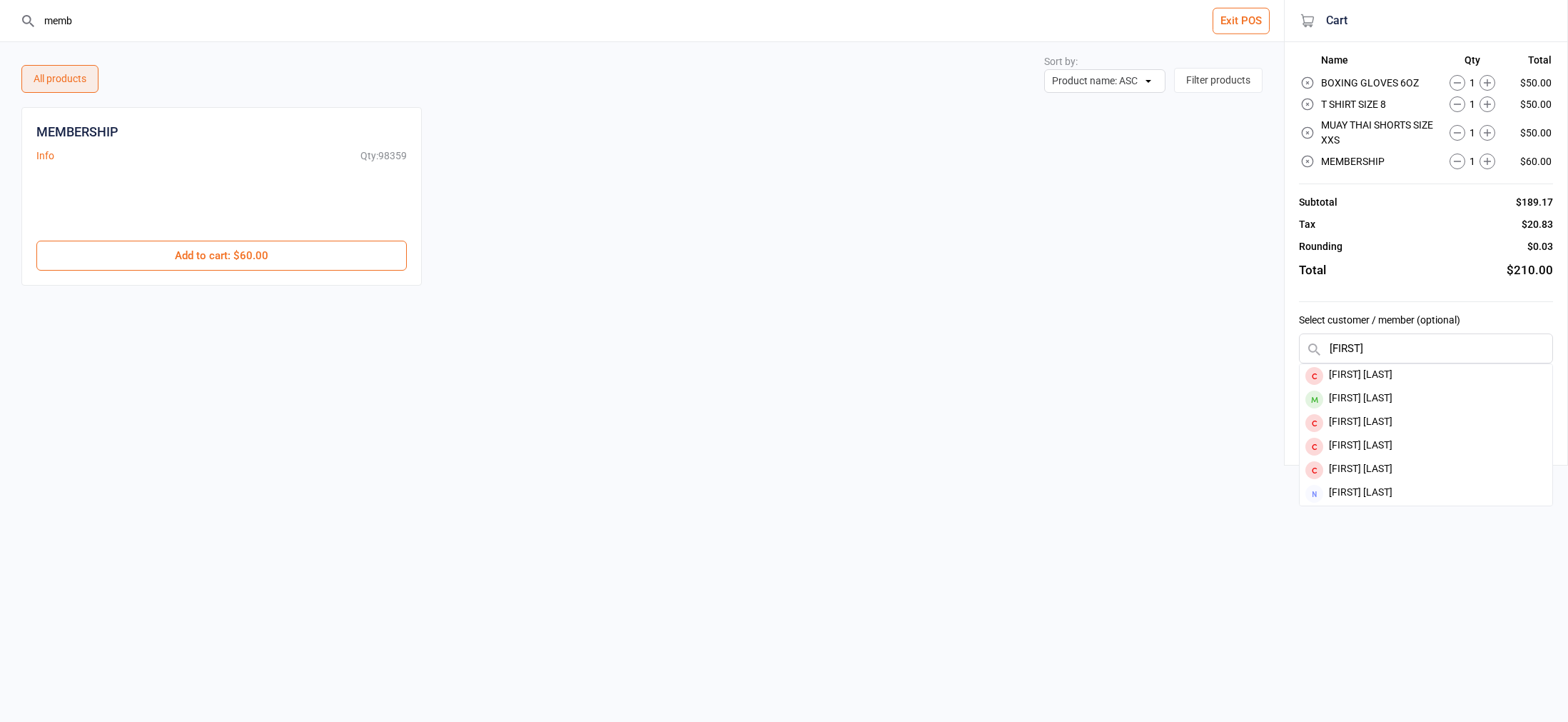type on "zachary" 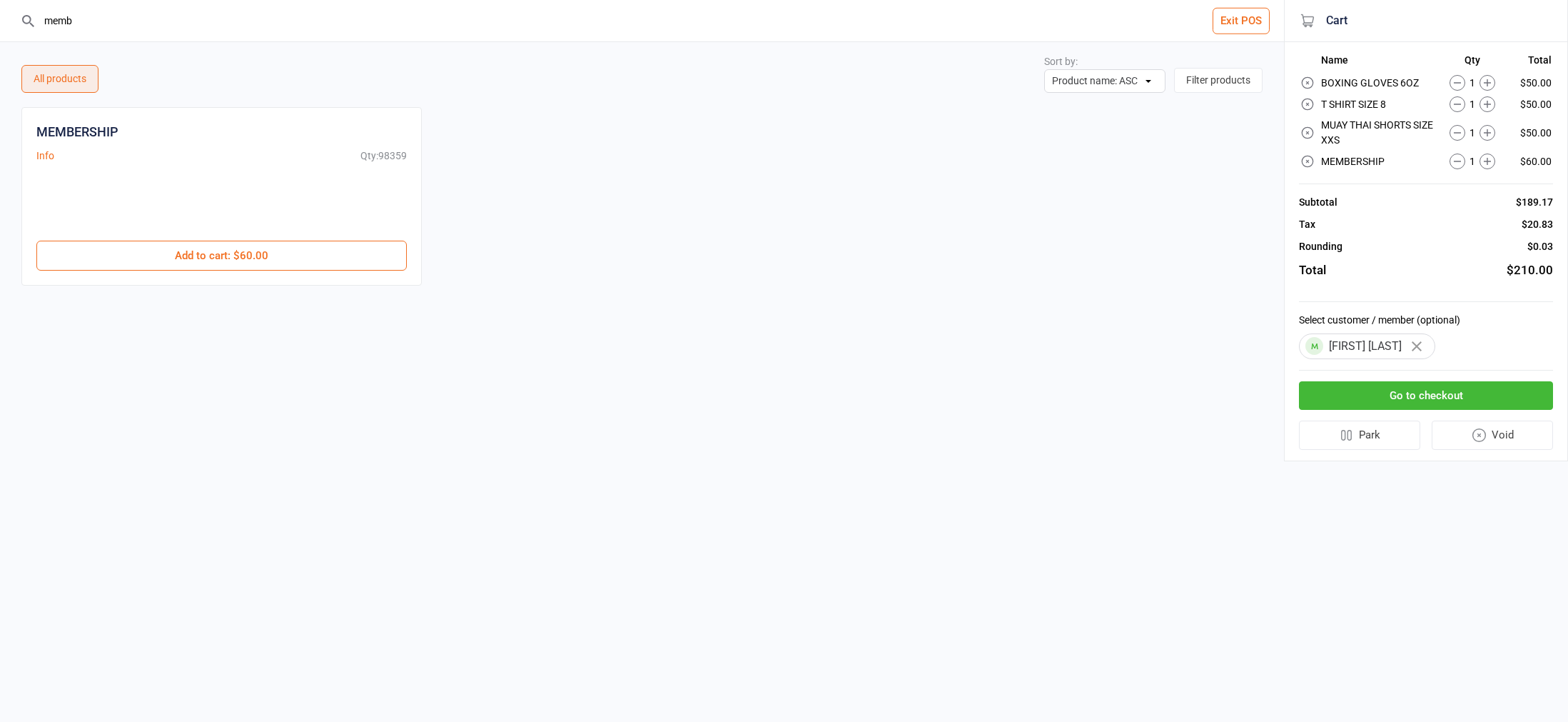 click on "Go to checkout" at bounding box center [1426, 396] 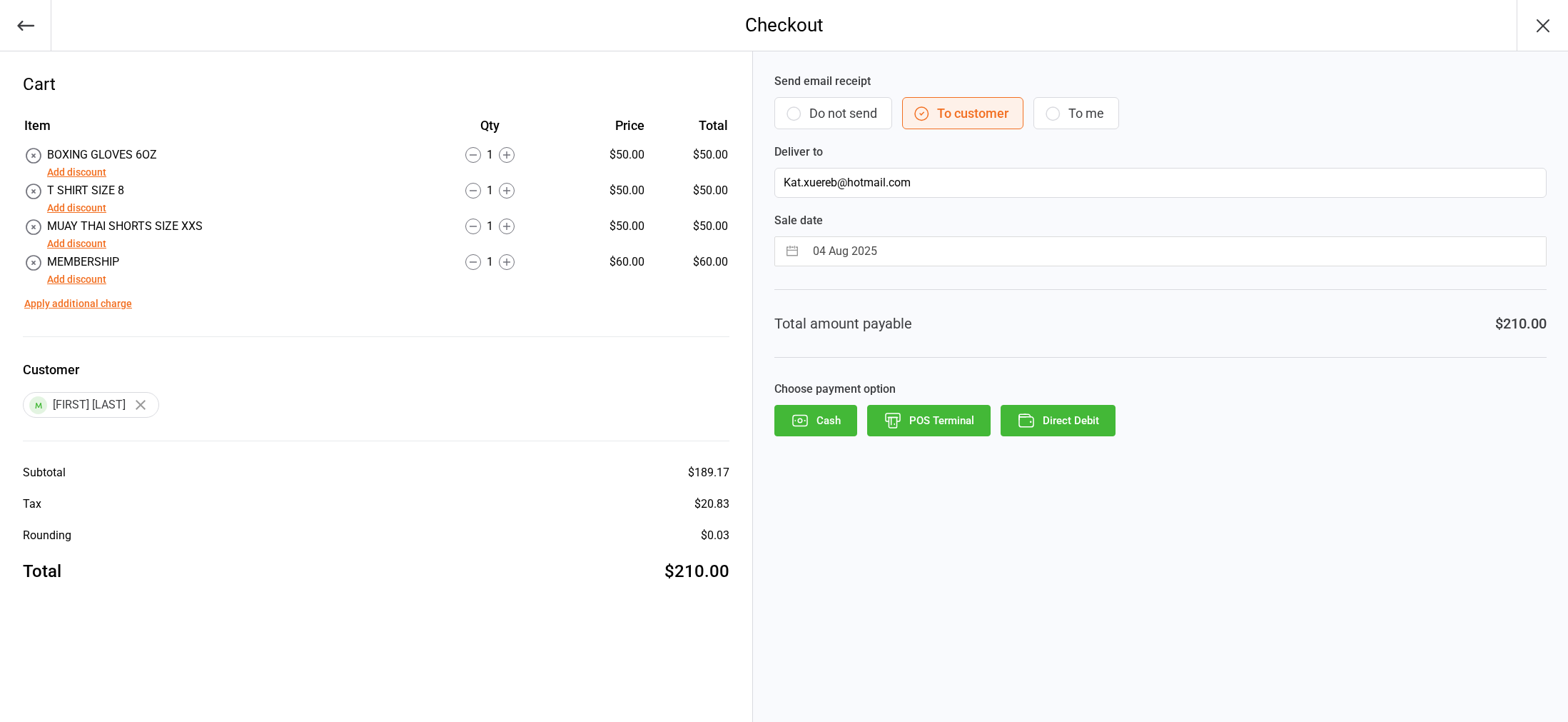 click on "Add discount" at bounding box center (76, 208) 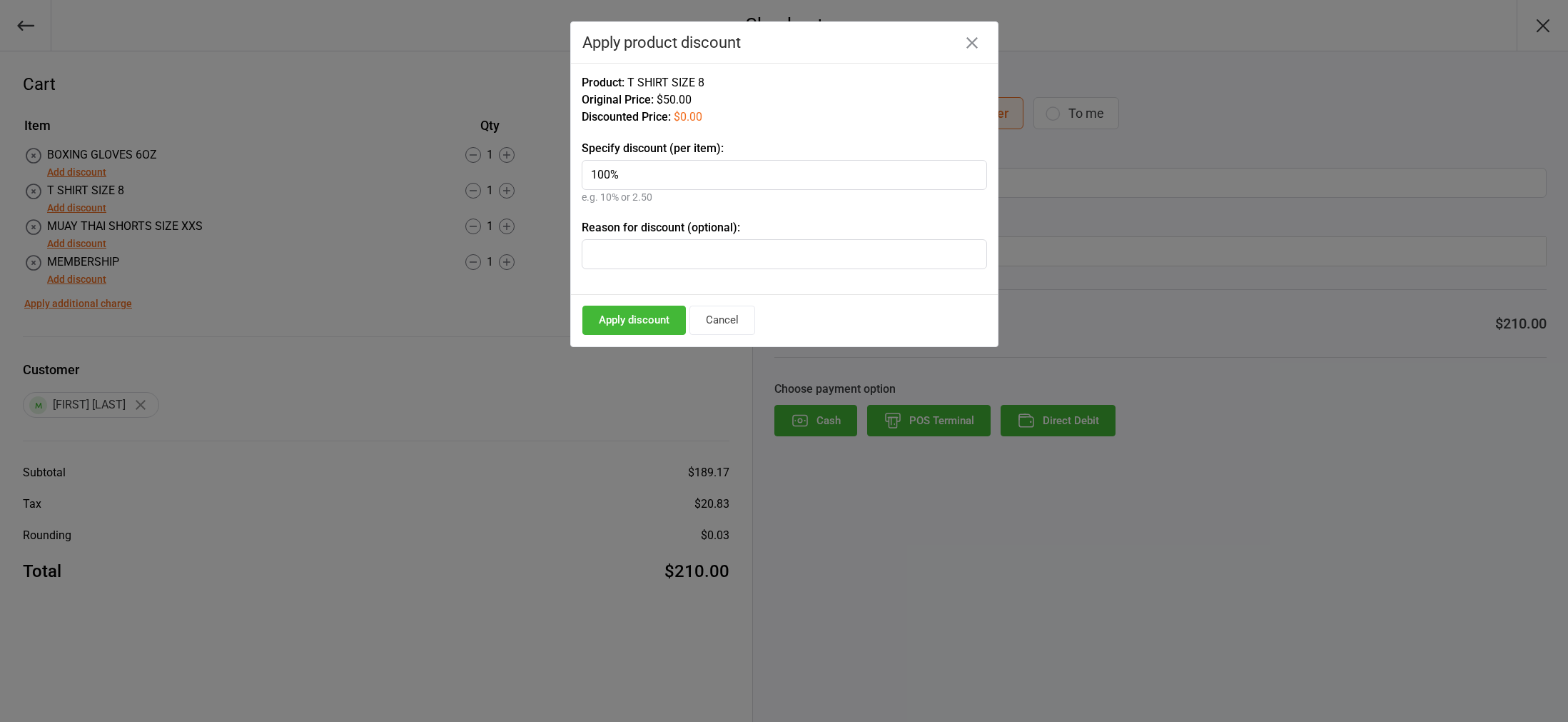 type on "100%" 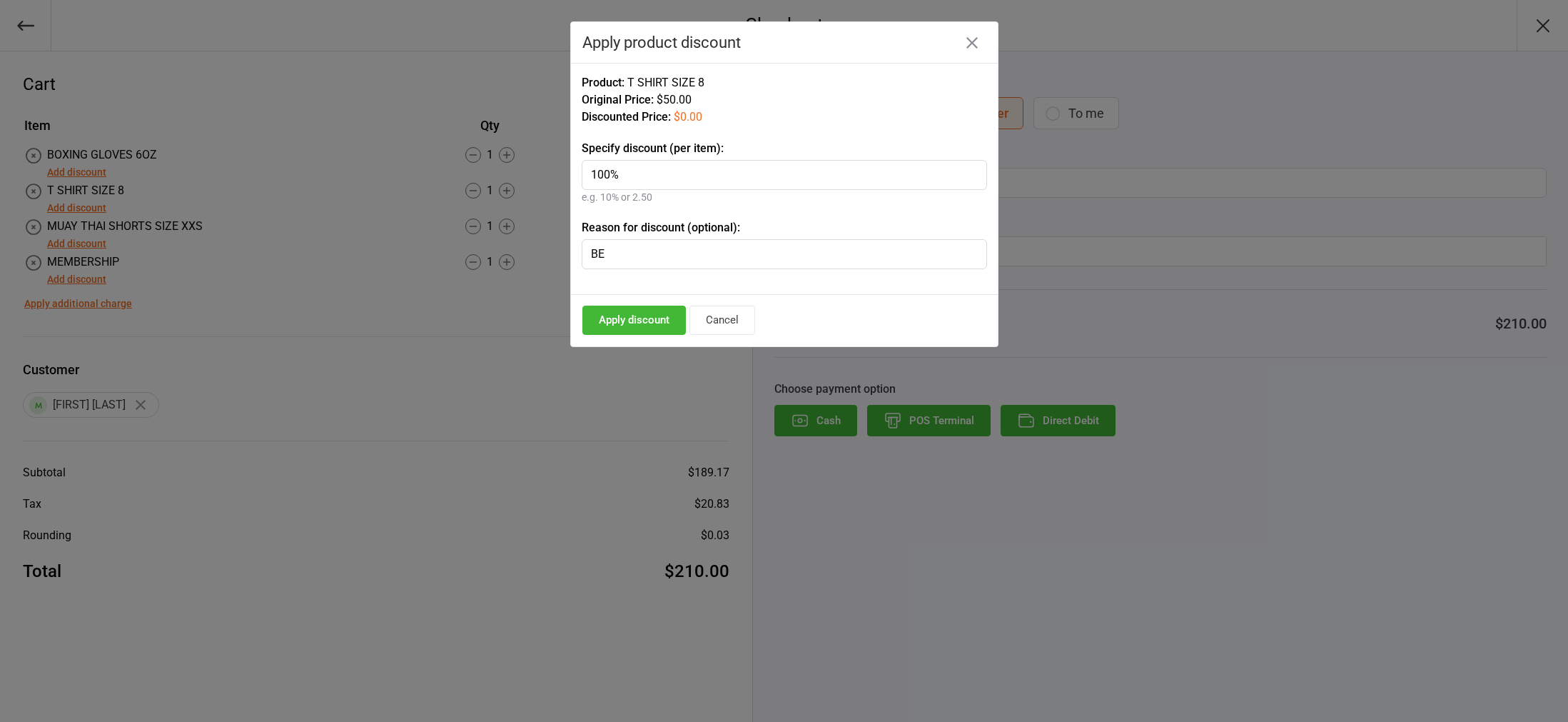 type on "B" 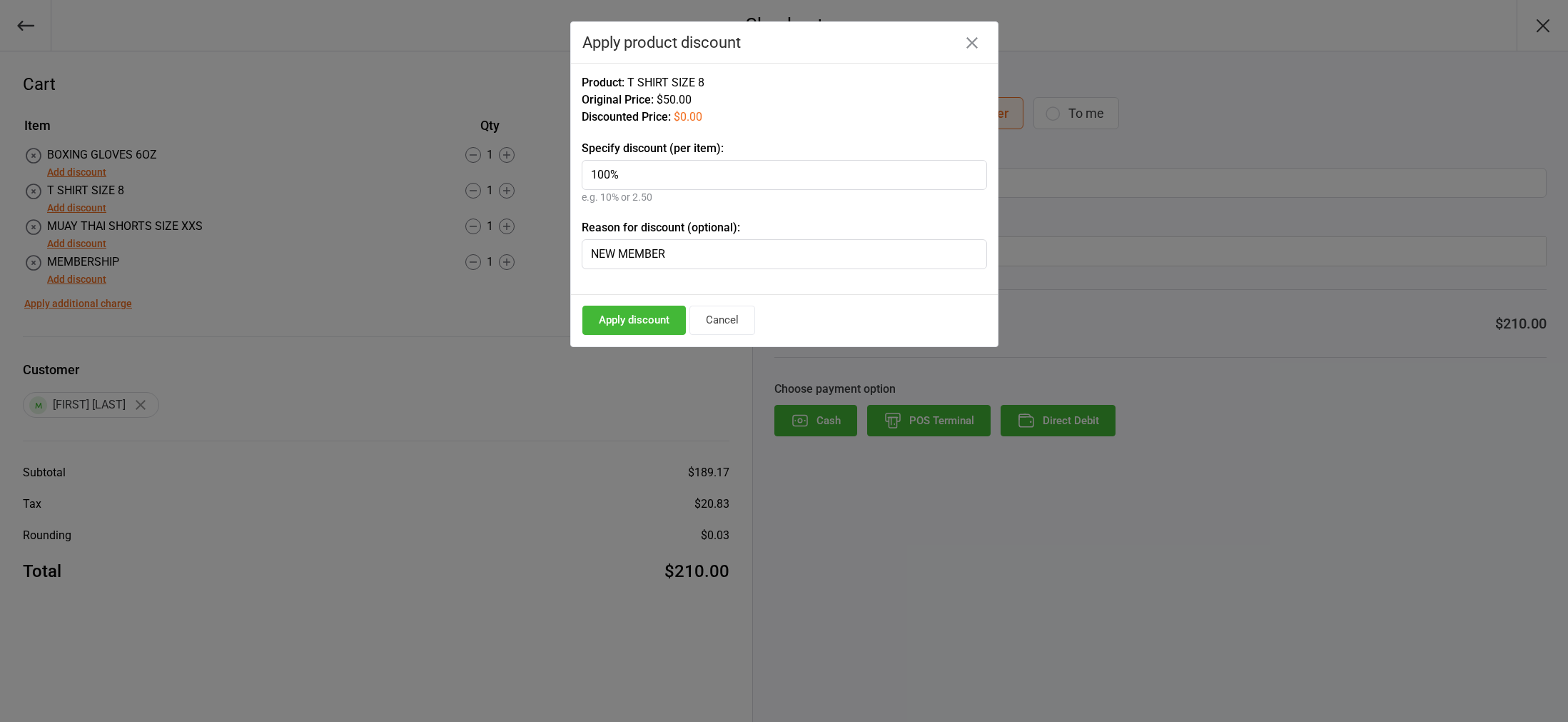 type on "NEW MEMBER" 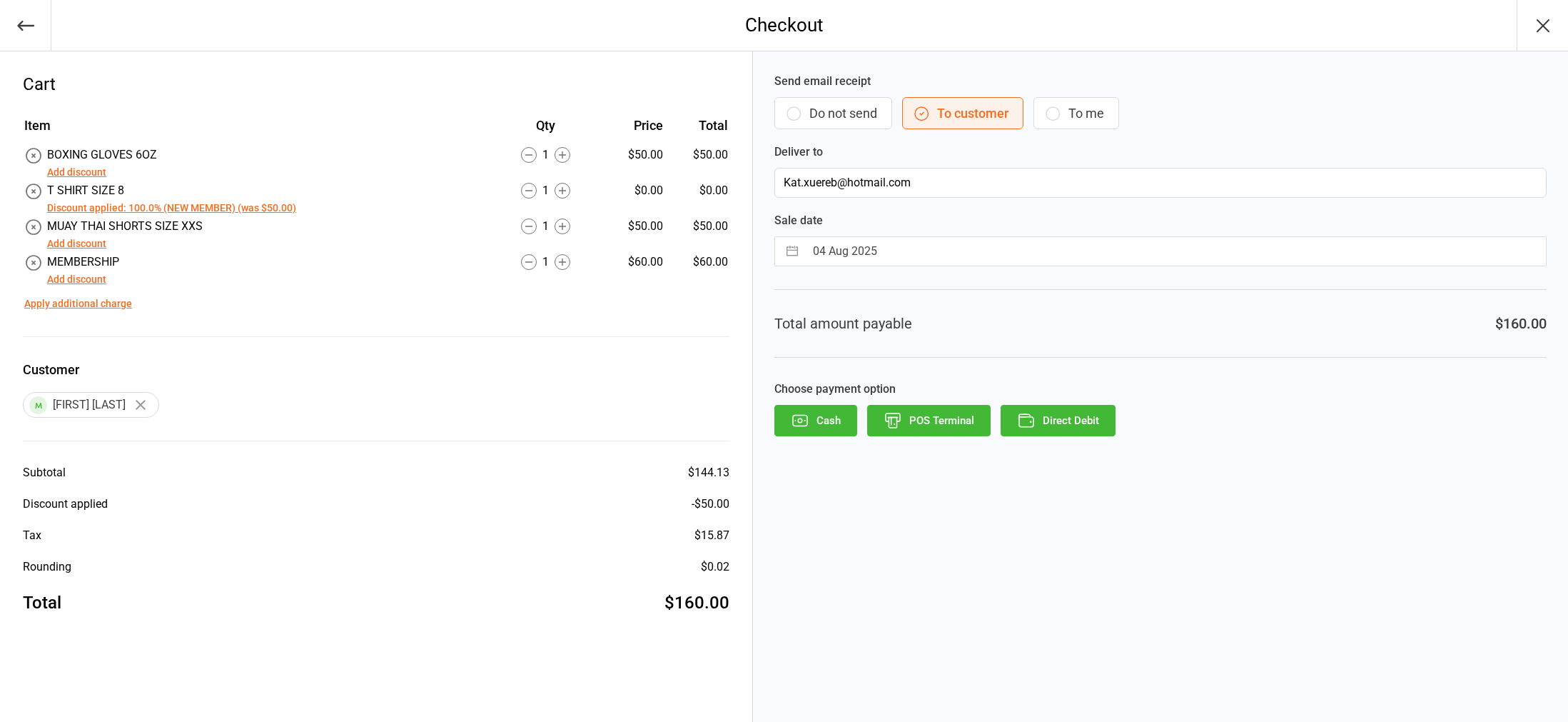 click on "Add discount" at bounding box center (76, 244) 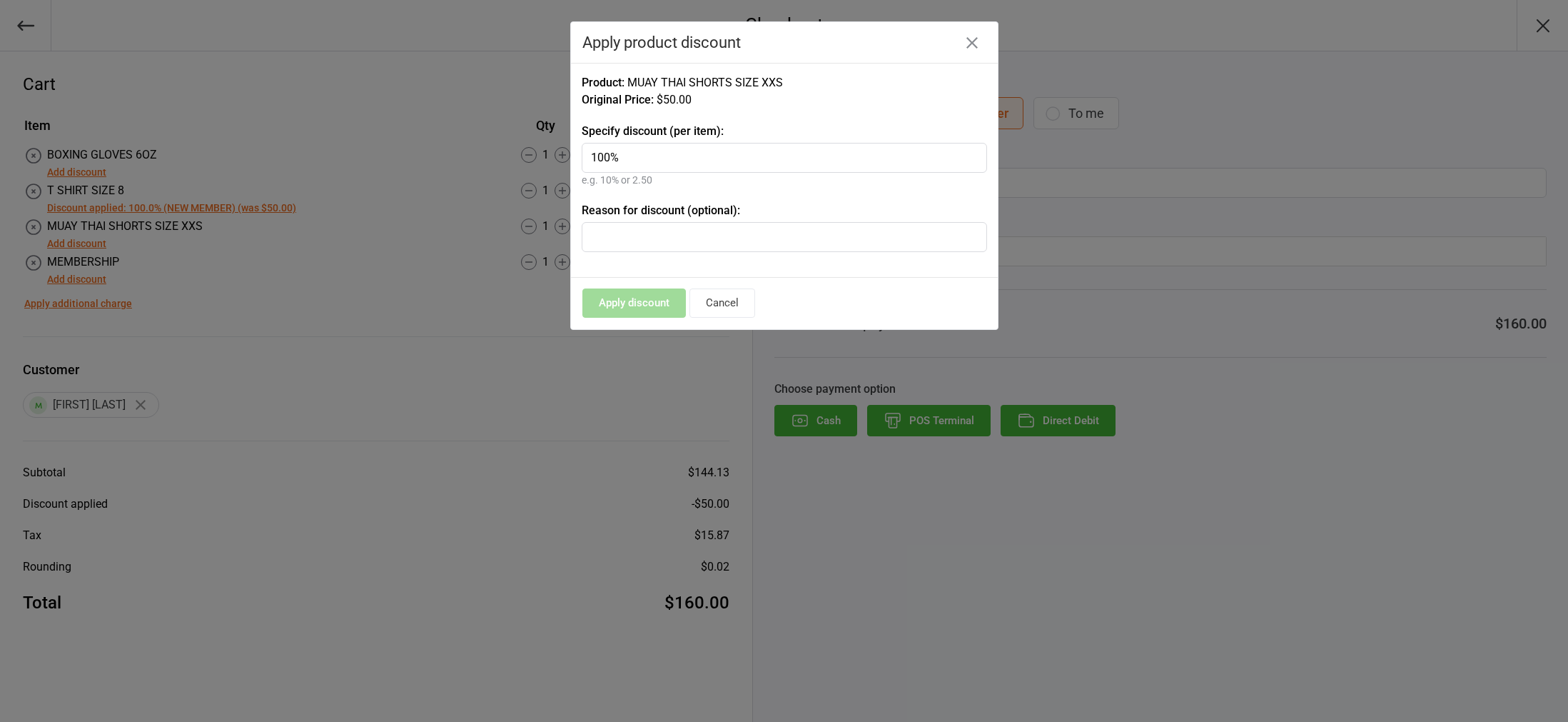 type on "100%" 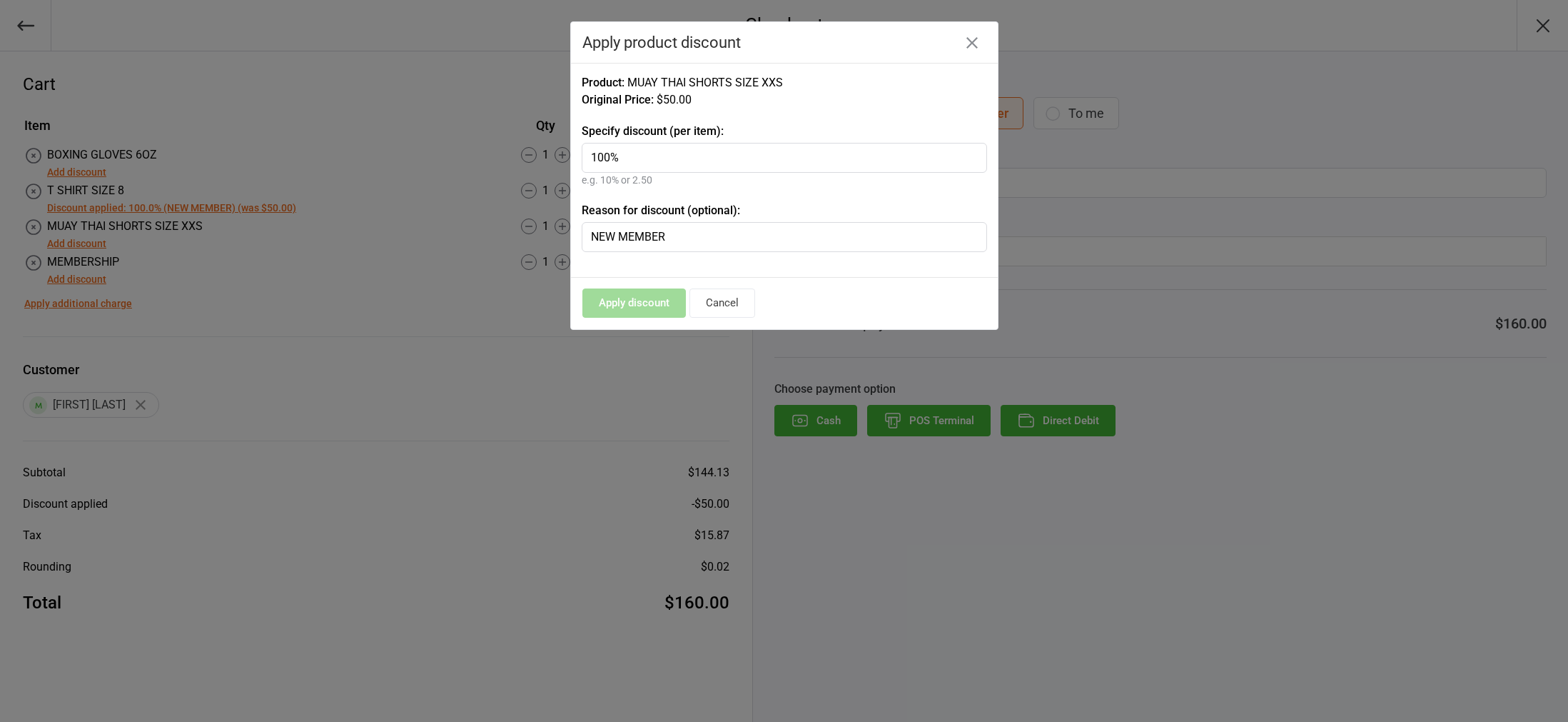 type on "NEW MEMBER" 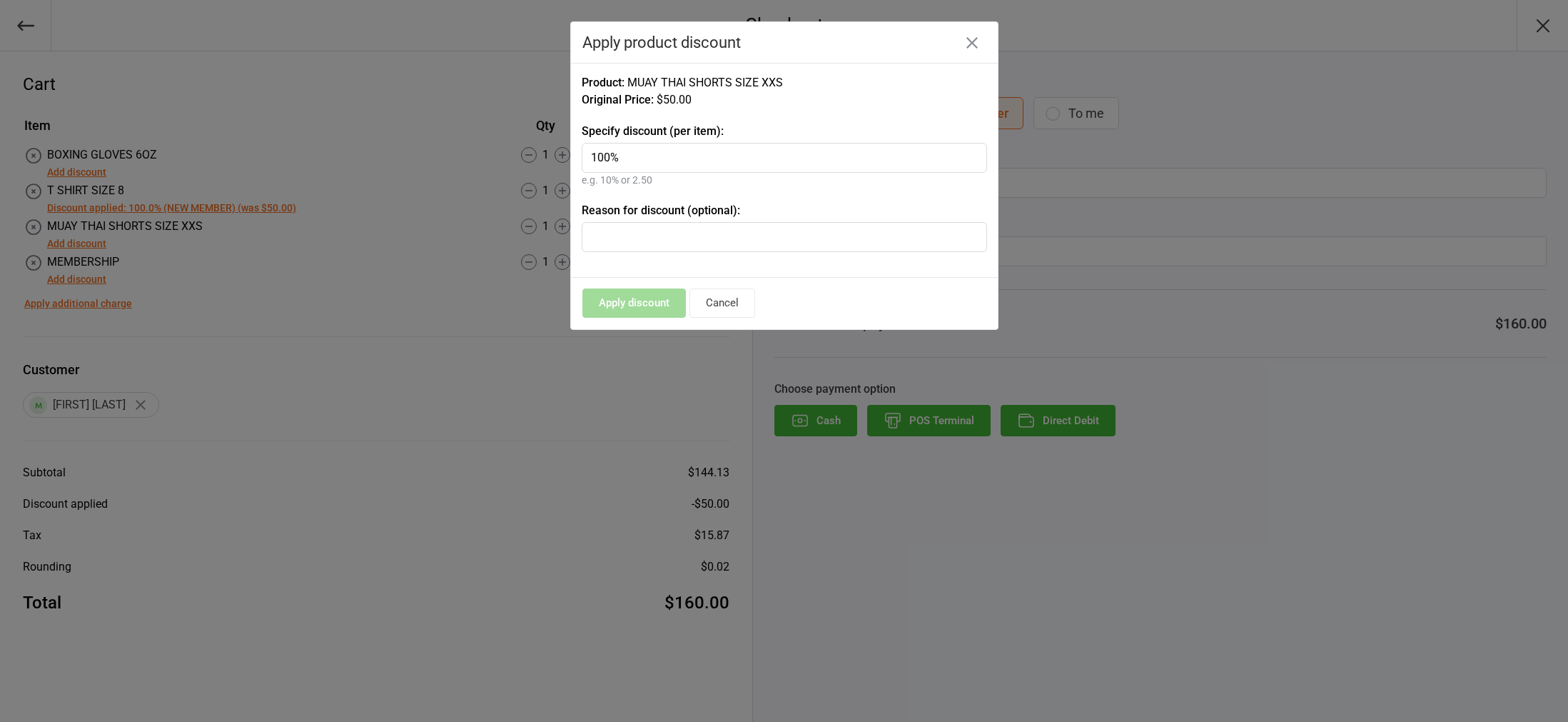 type 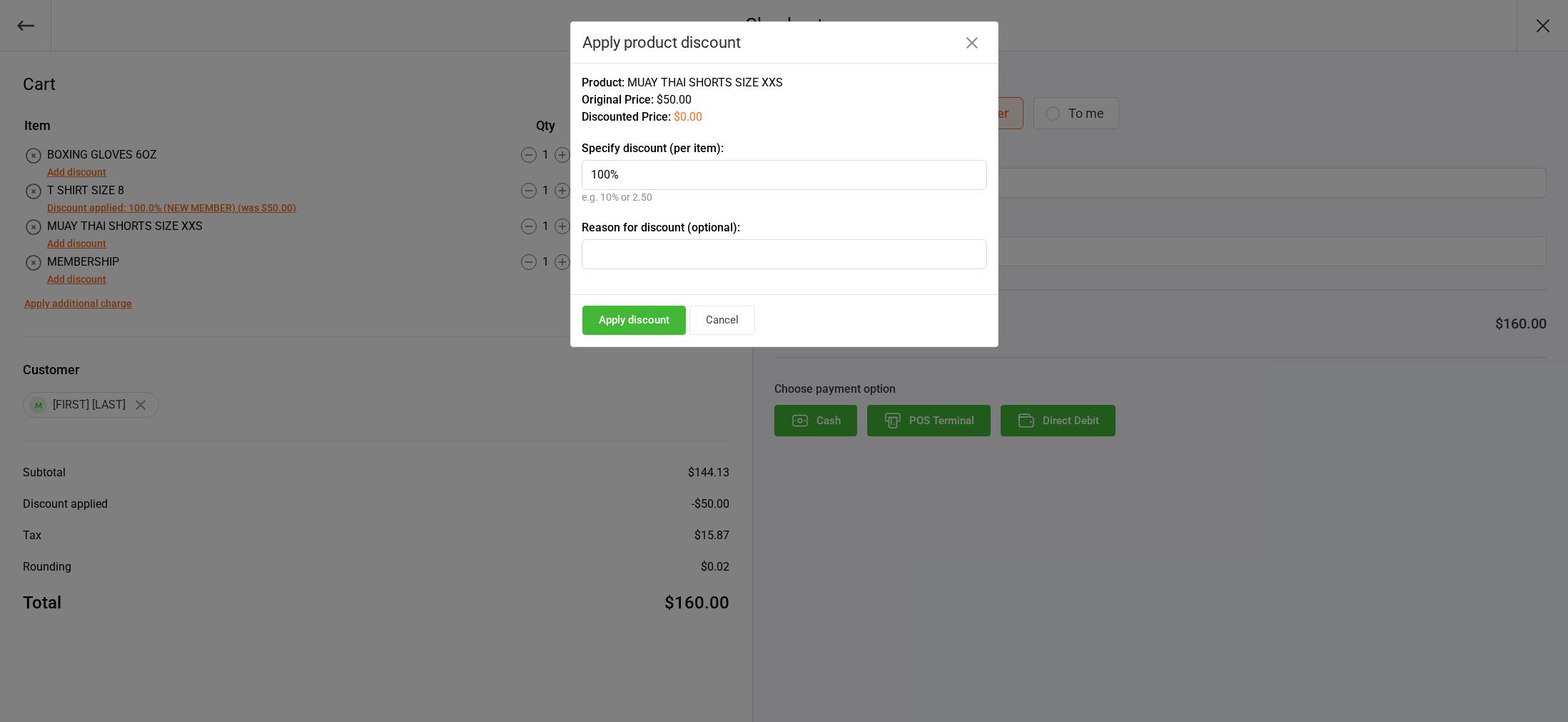 type on "100%" 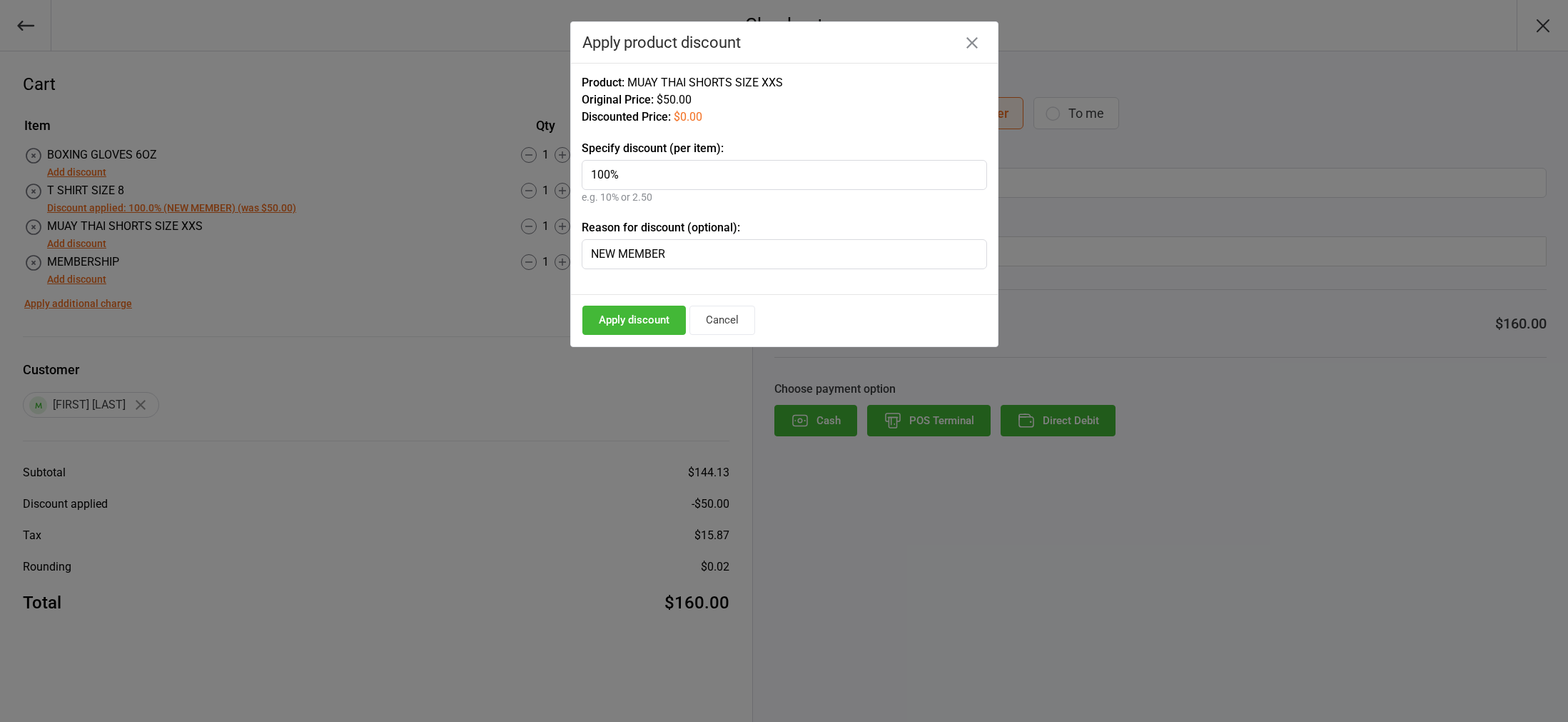 type on "NEW MEMBER" 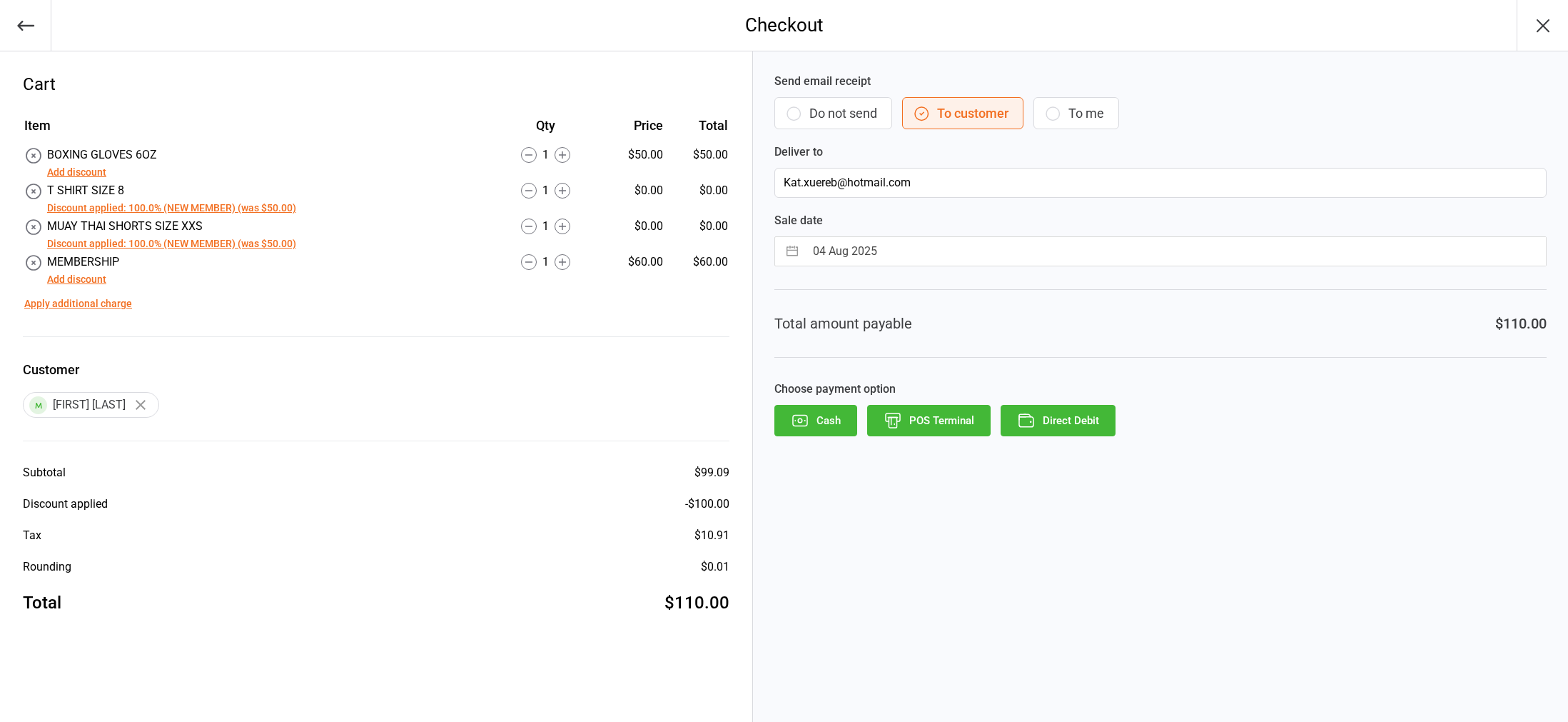 click on "POS Terminal" at bounding box center (929, 421) 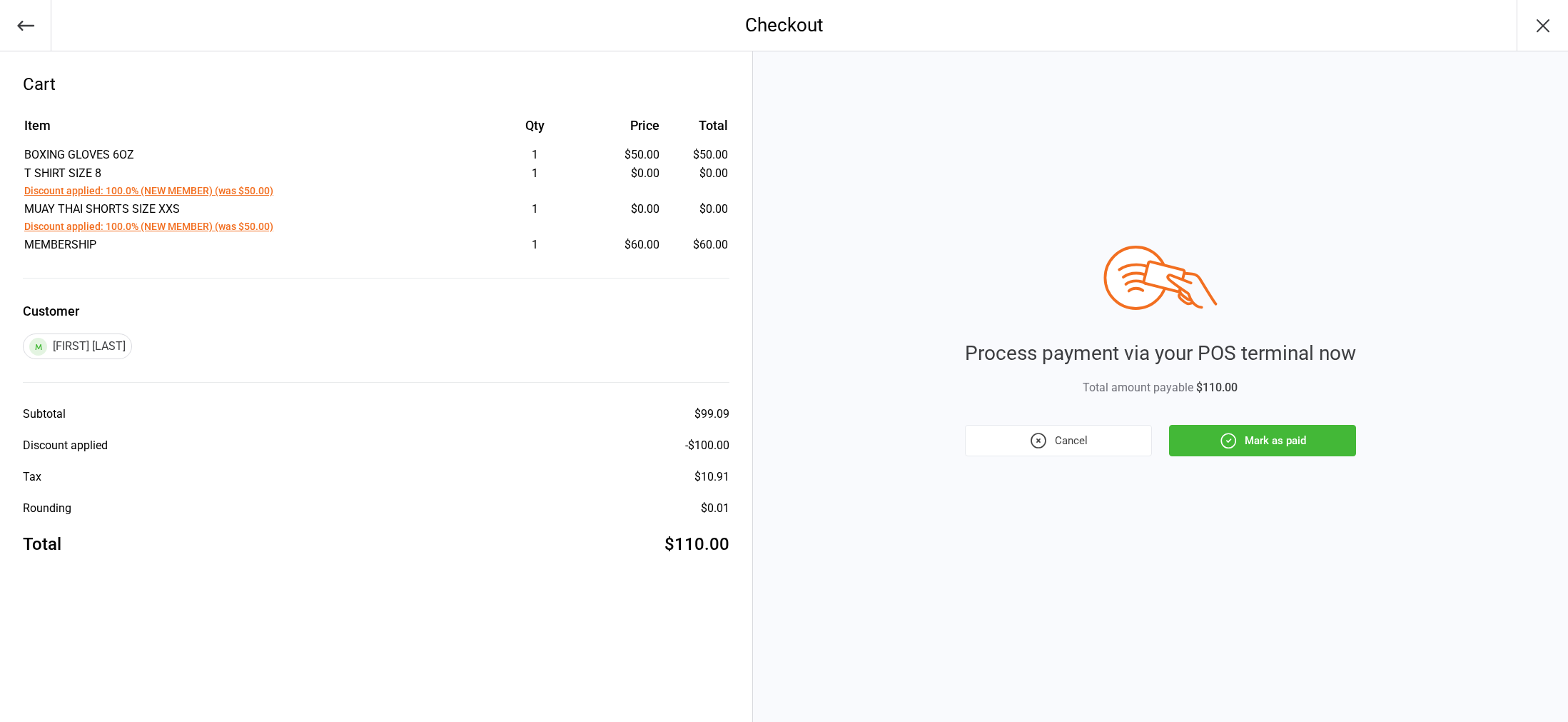 click on "Mark as paid" at bounding box center [1263, 441] 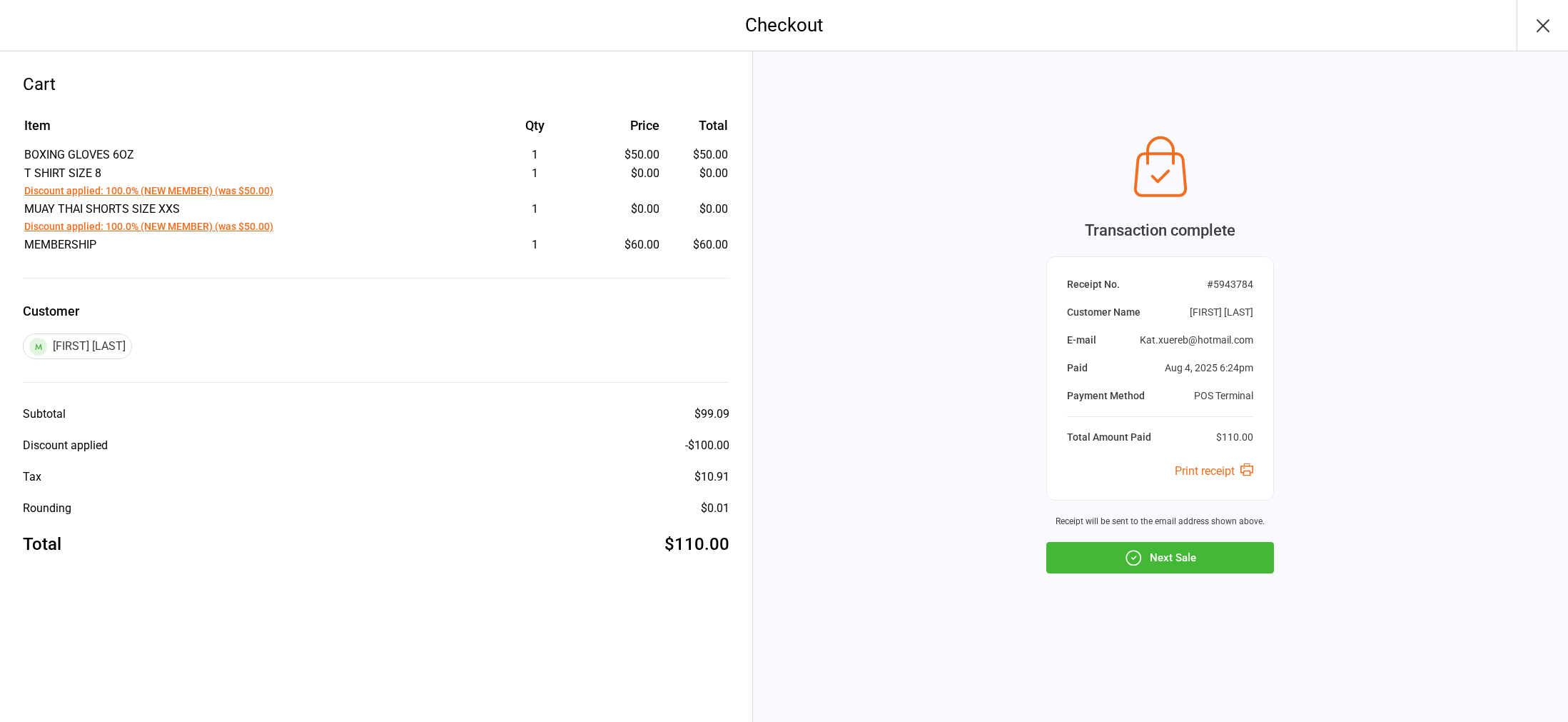 click on "Next Sale" at bounding box center [1160, 558] 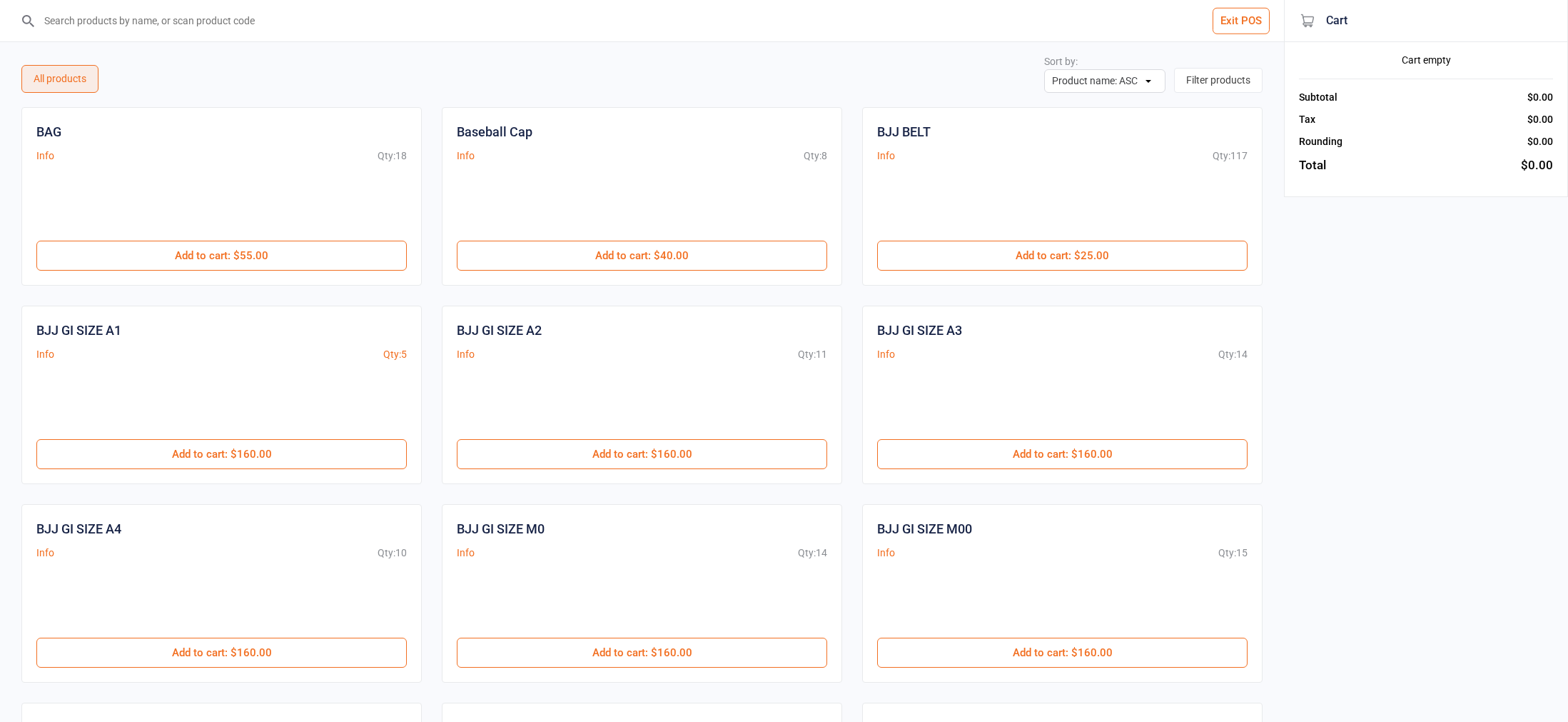 click at bounding box center [650, 21] 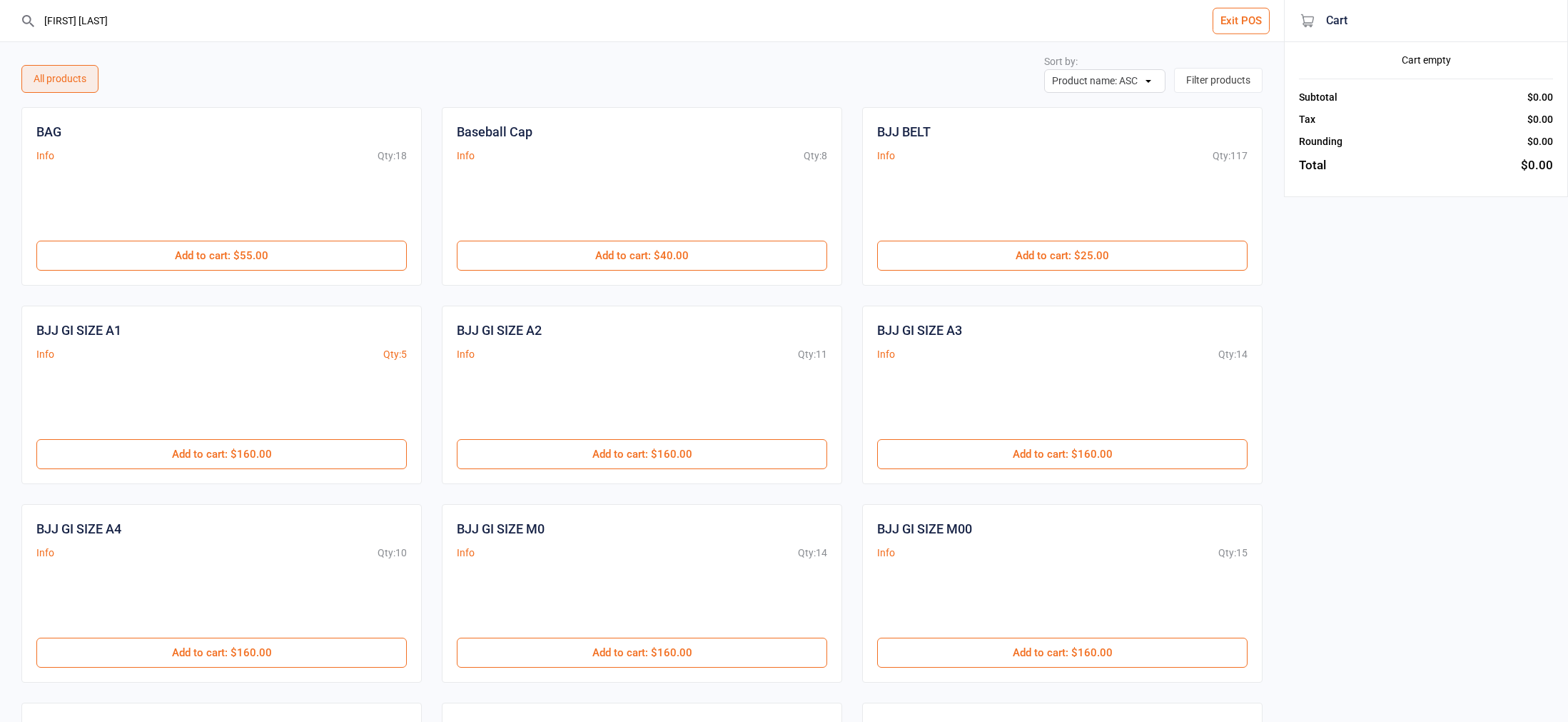 type on "grace xu" 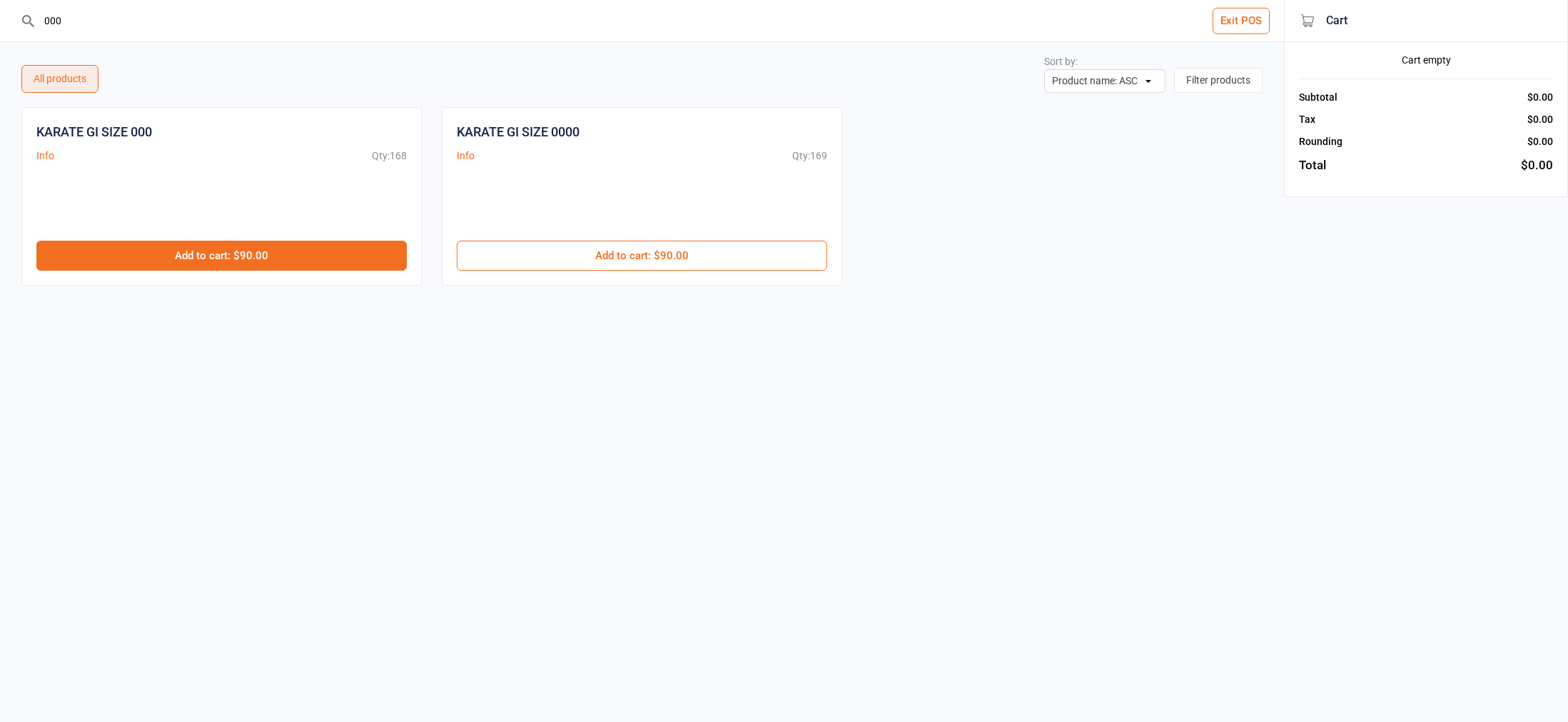 type on "000" 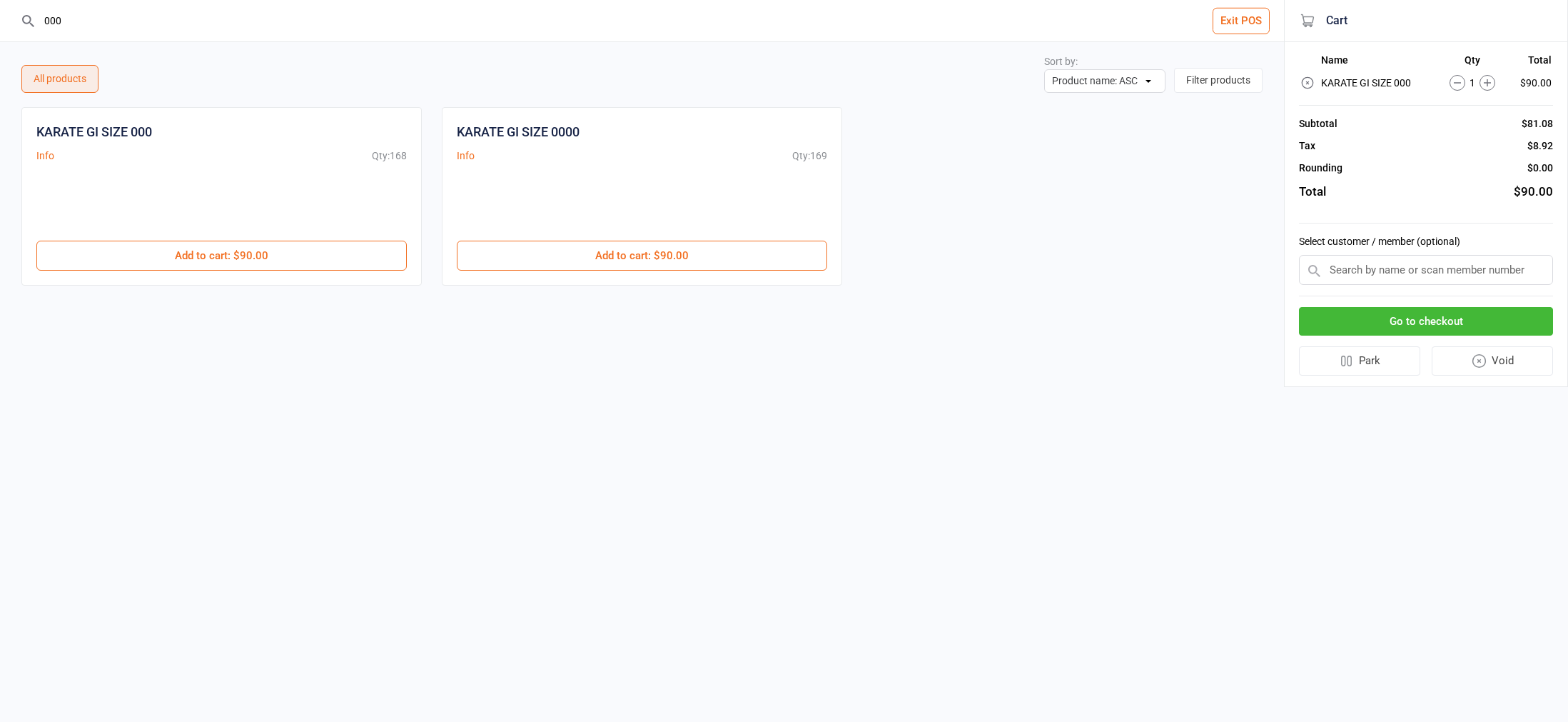 click on "000" at bounding box center (650, 21) 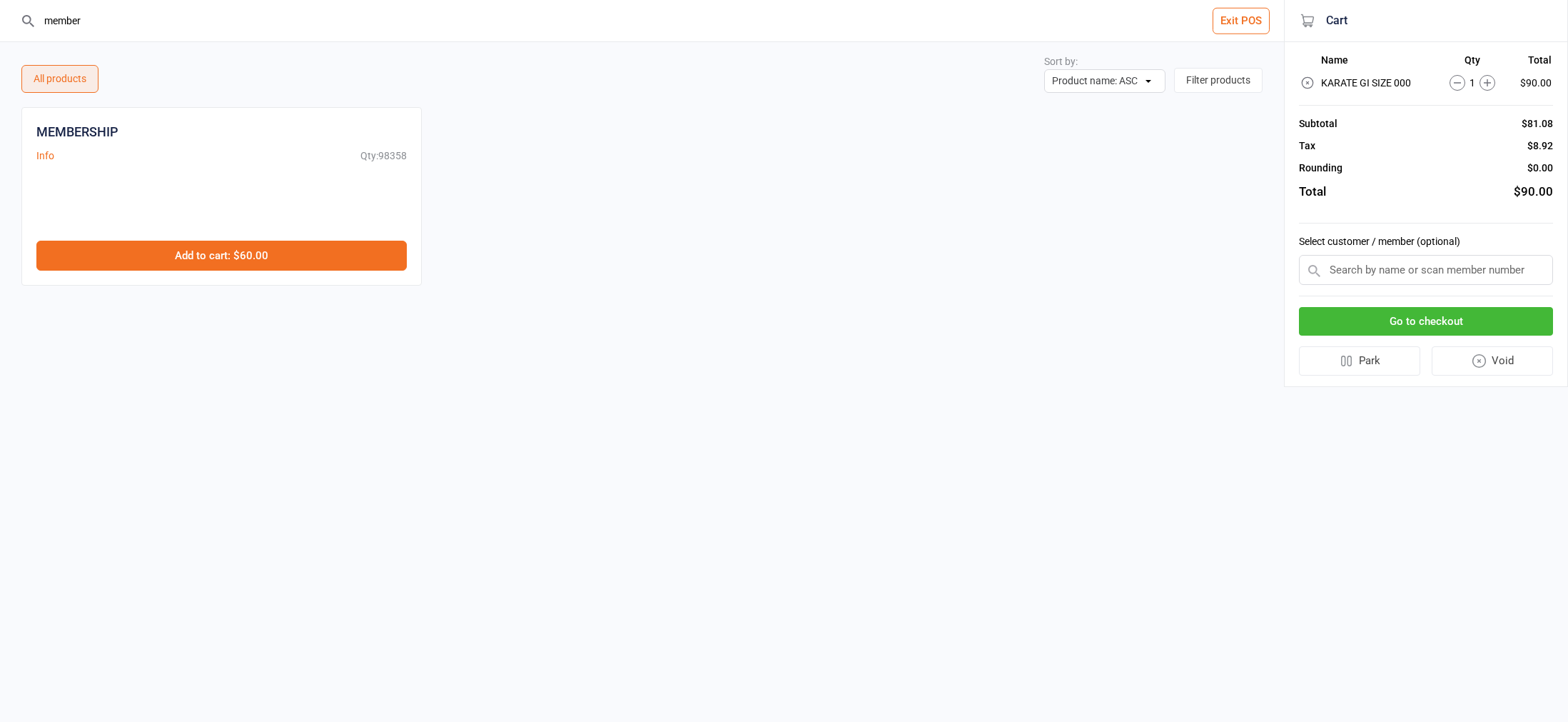 type on "member" 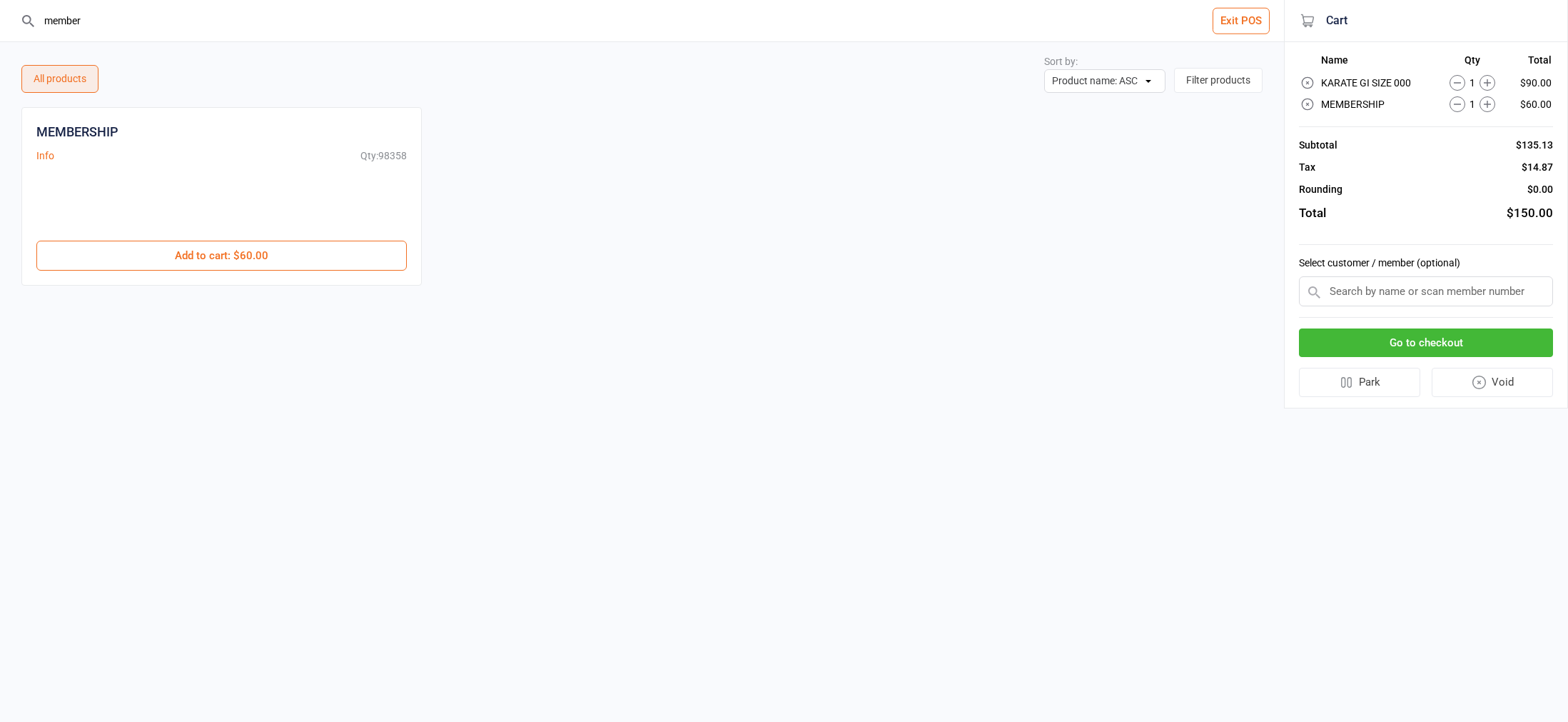 click at bounding box center (1426, 291) 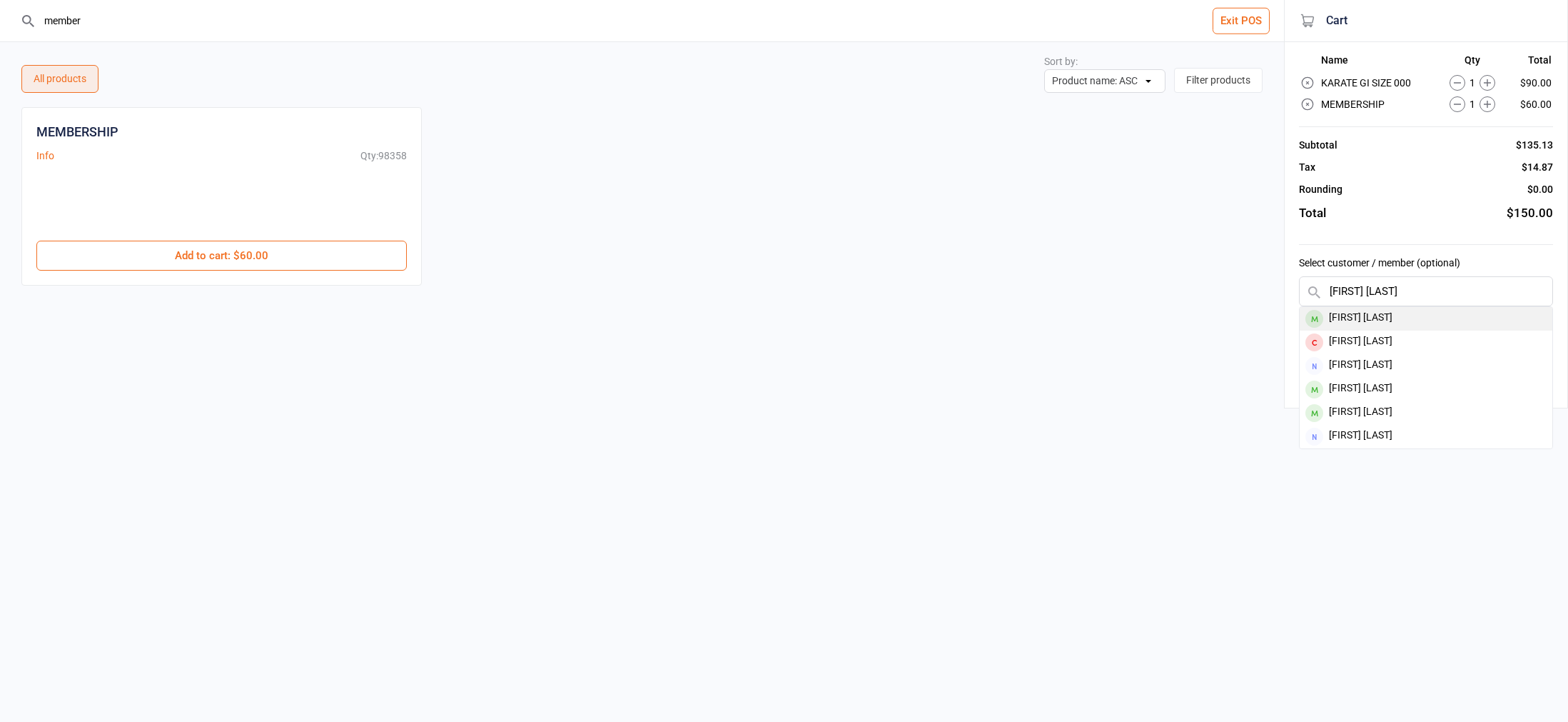 type on "grace x" 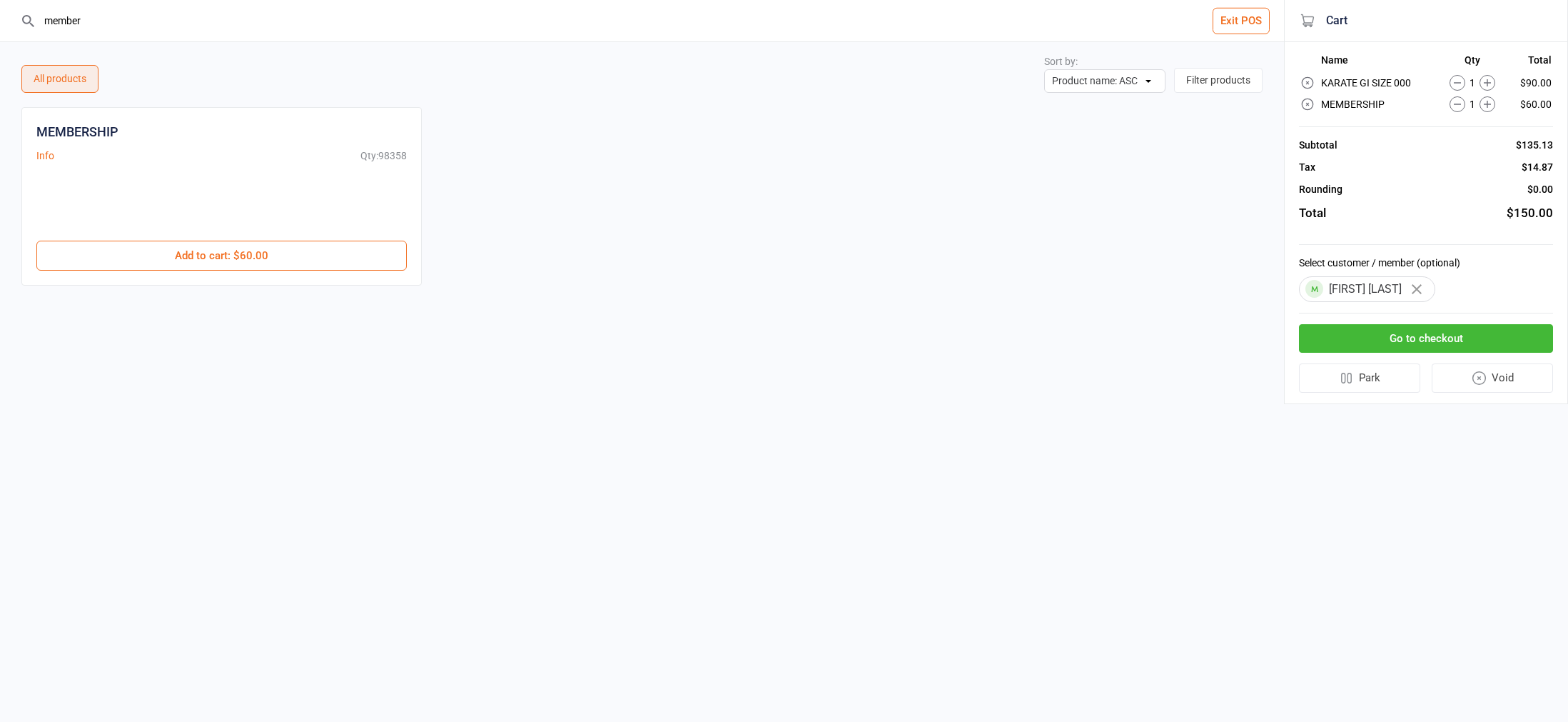 click on "Go to checkout" at bounding box center (1426, 339) 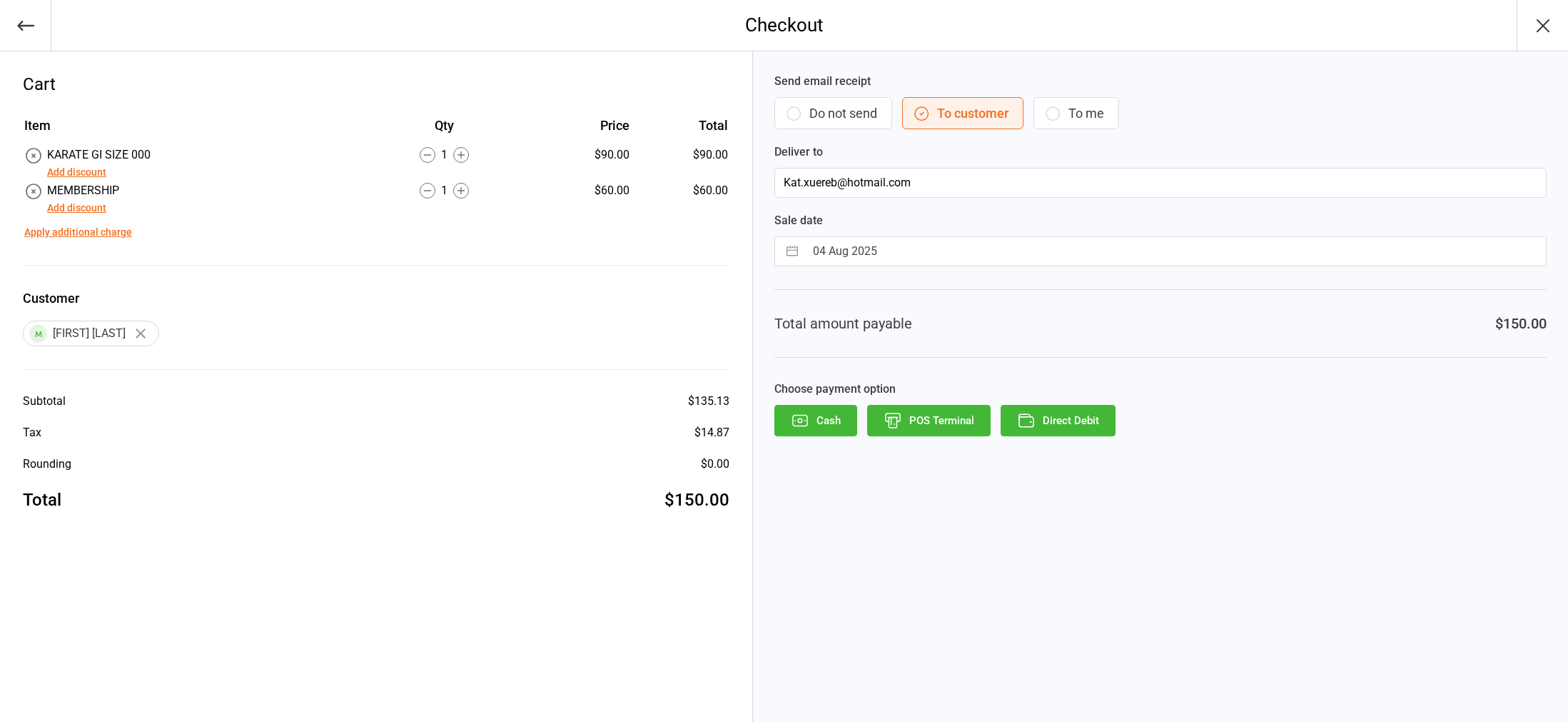 click on "Add discount" at bounding box center [76, 172] 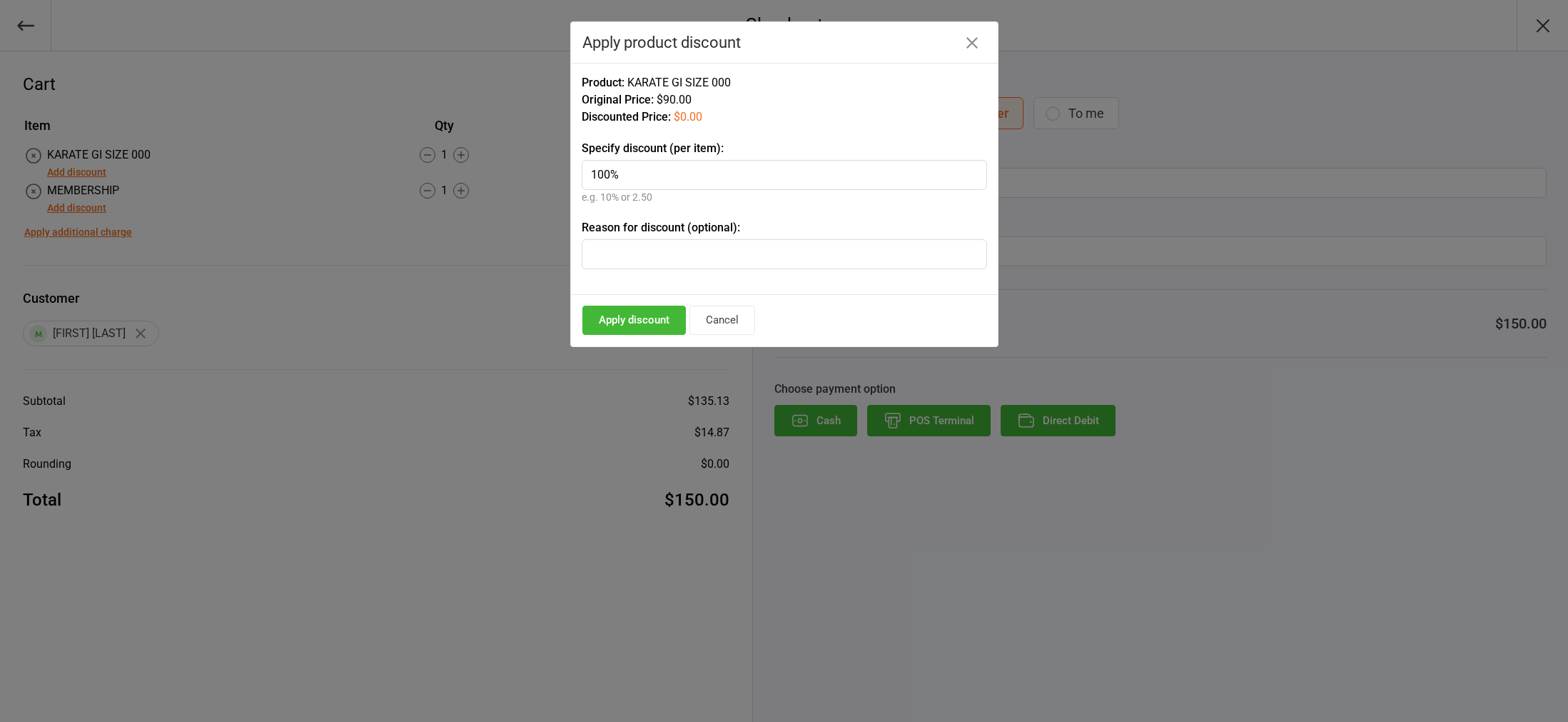 type on "100%" 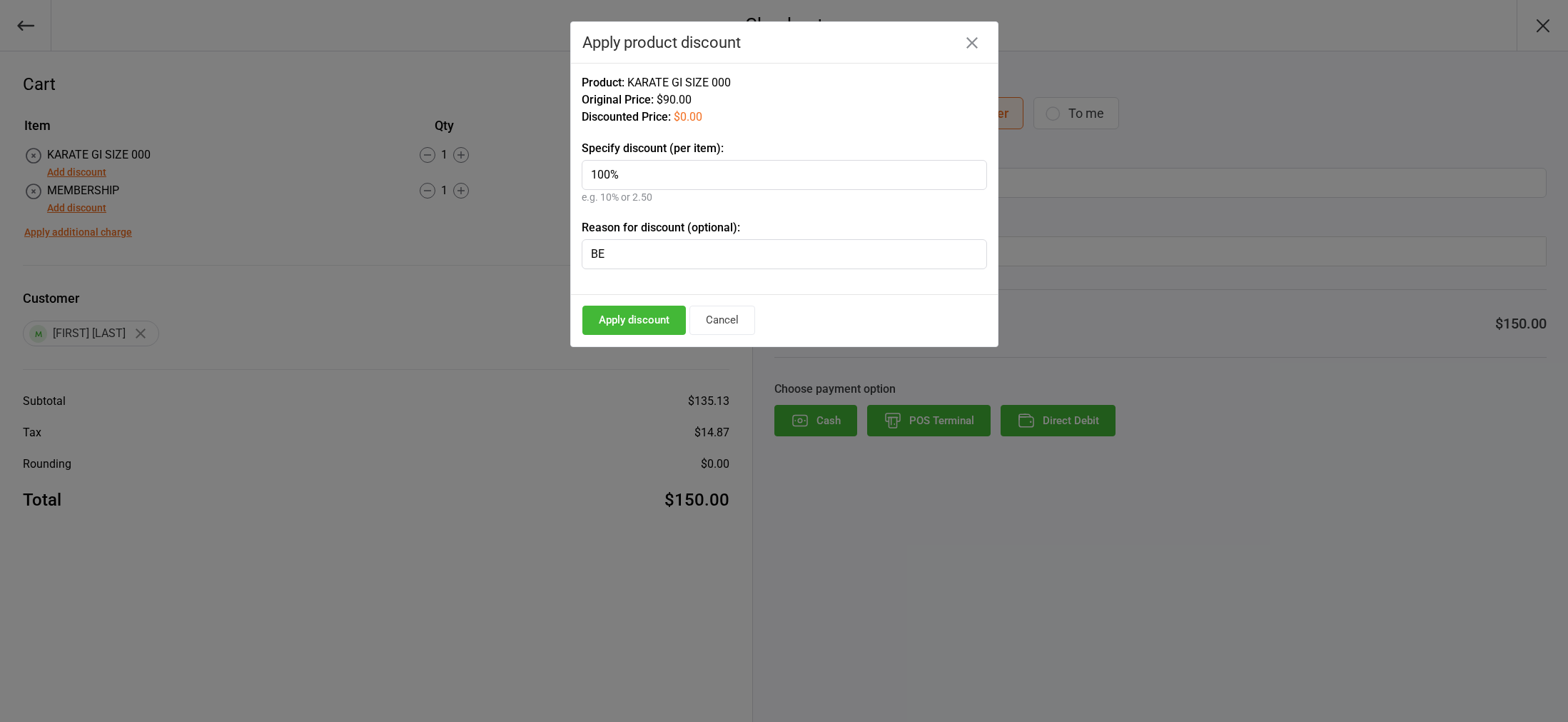 type on "B" 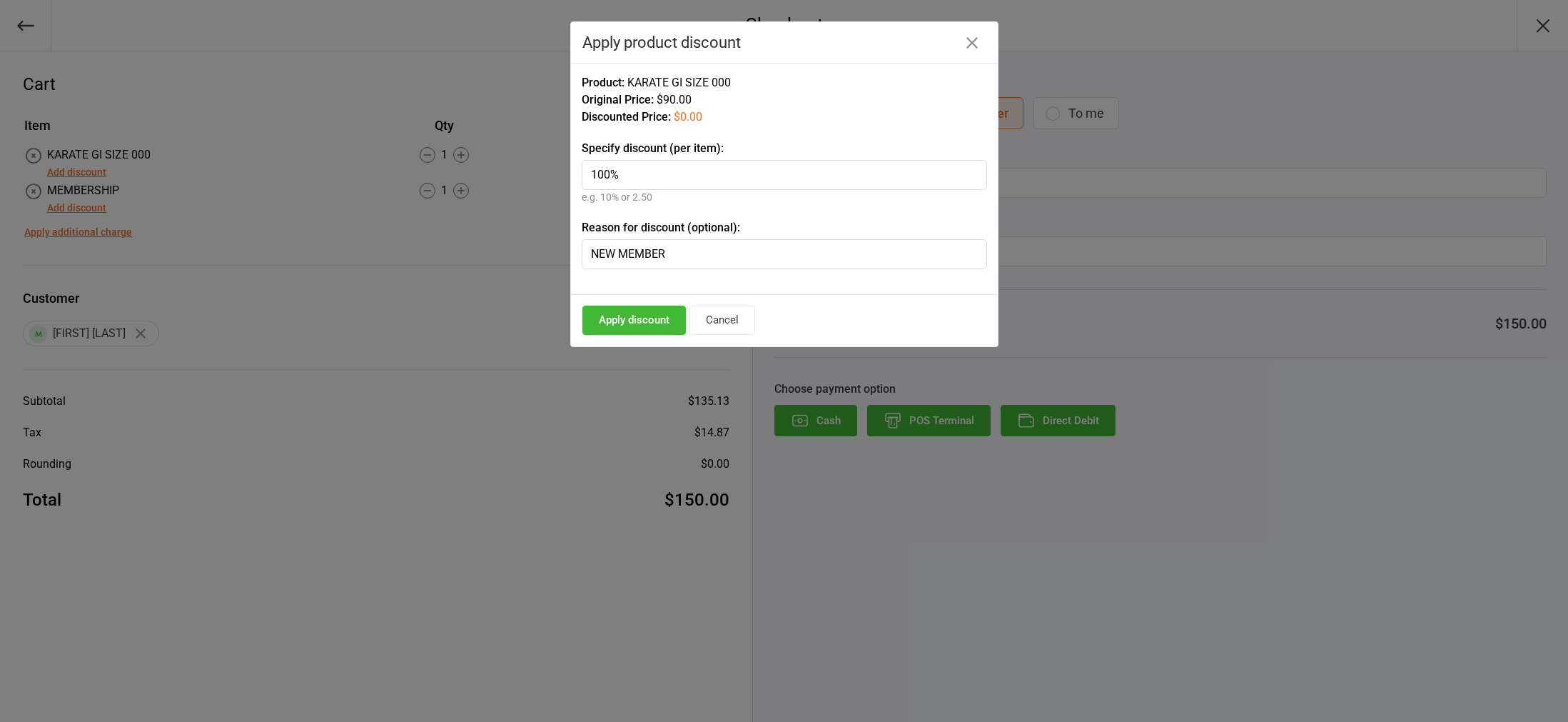 type on "NEW MEMBER" 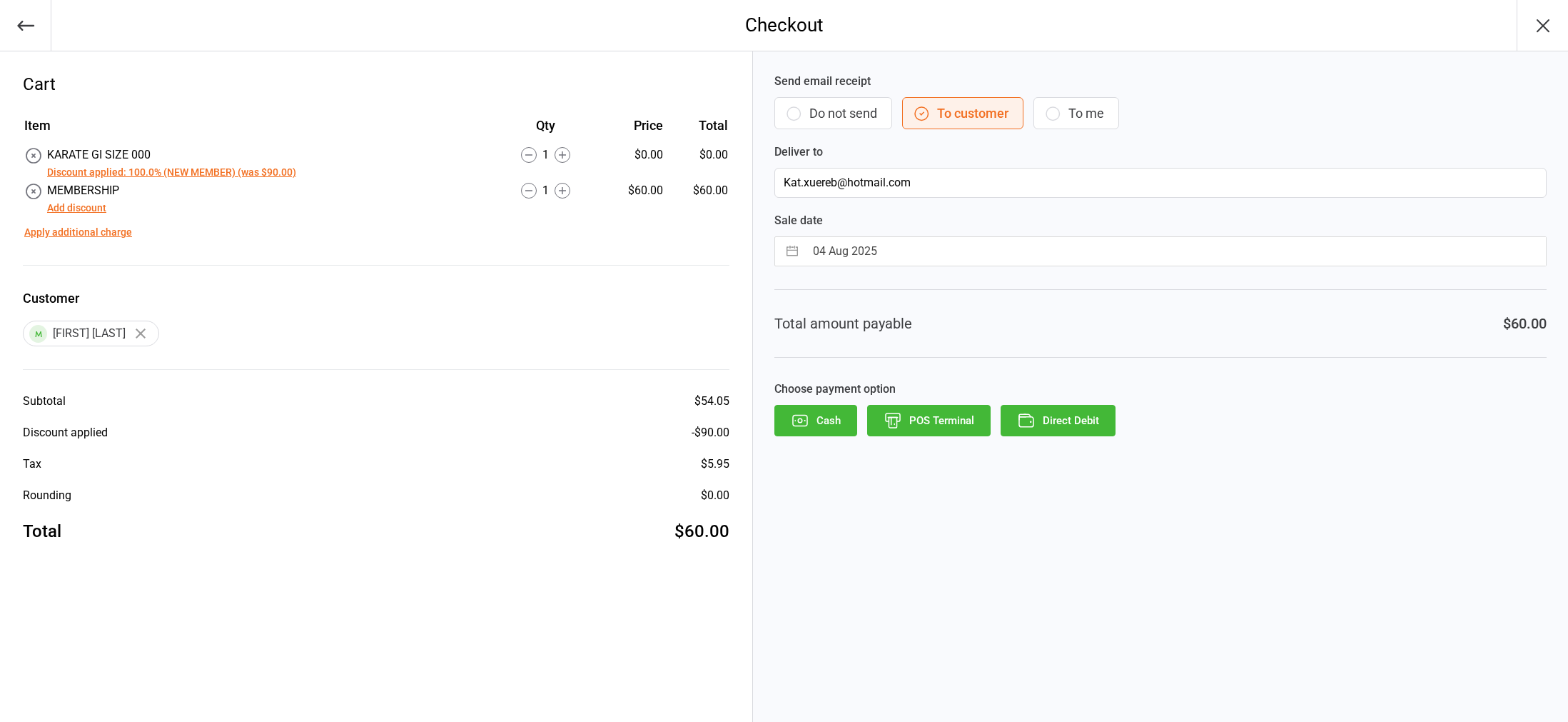 click on "POS Terminal" at bounding box center [929, 421] 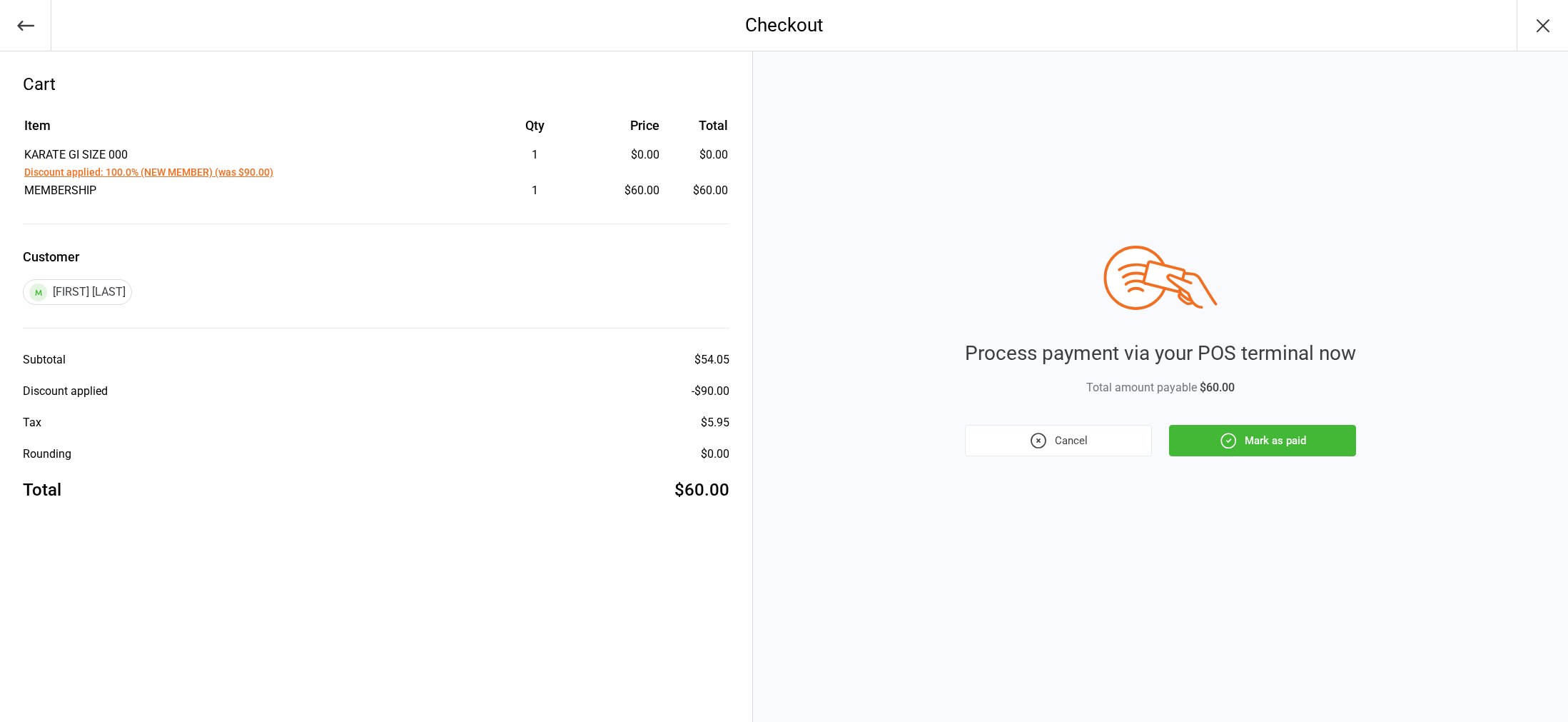 click on "Mark as paid" at bounding box center (1263, 441) 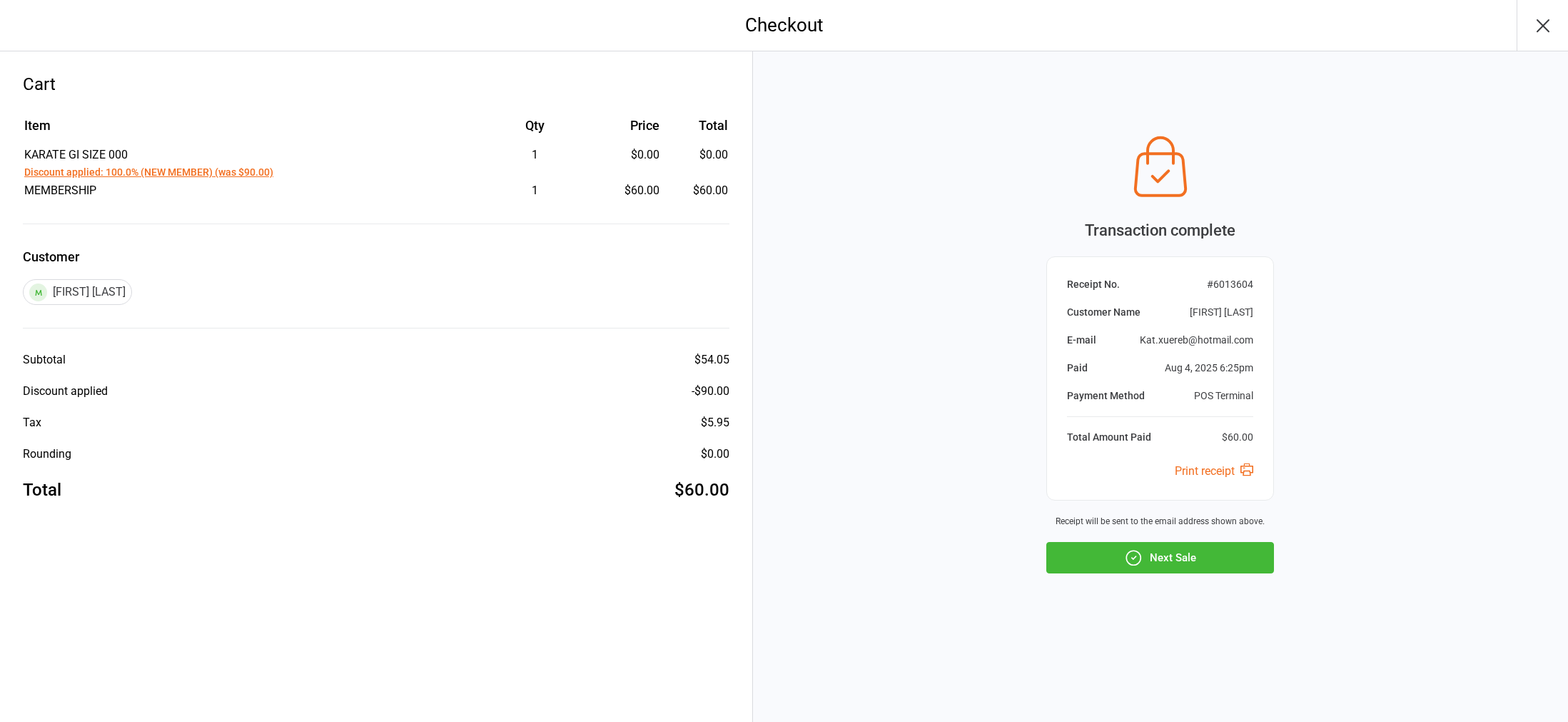 click on "Next Sale" at bounding box center [1160, 558] 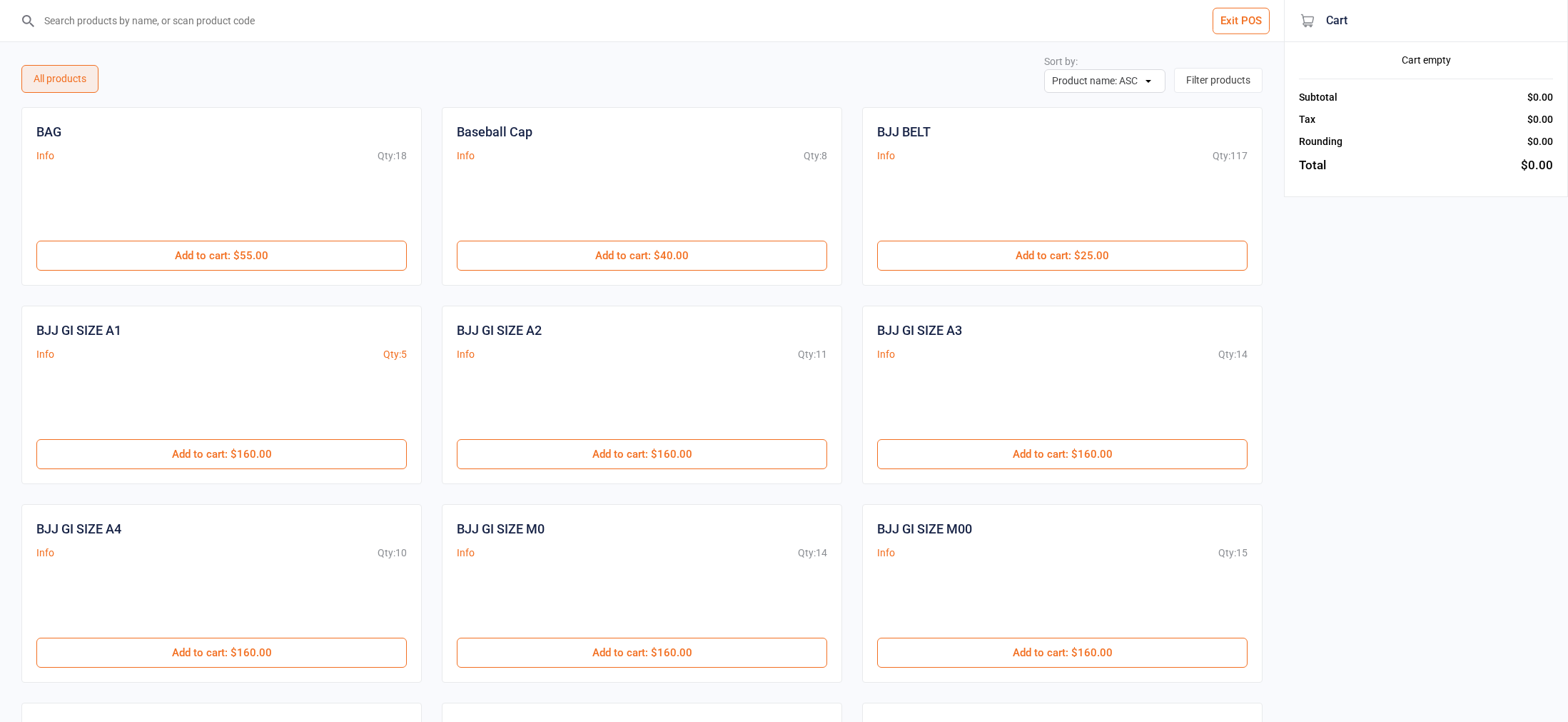 click on "Exit POS" at bounding box center (1241, 21) 